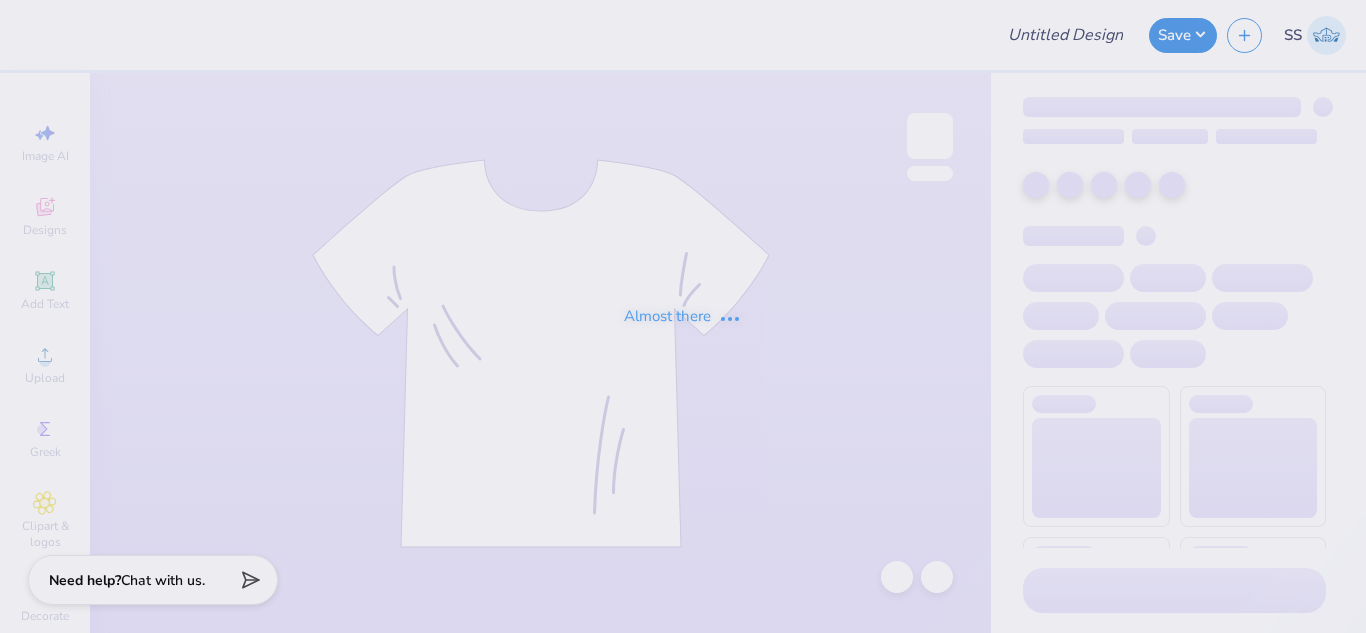 scroll, scrollTop: 0, scrollLeft: 0, axis: both 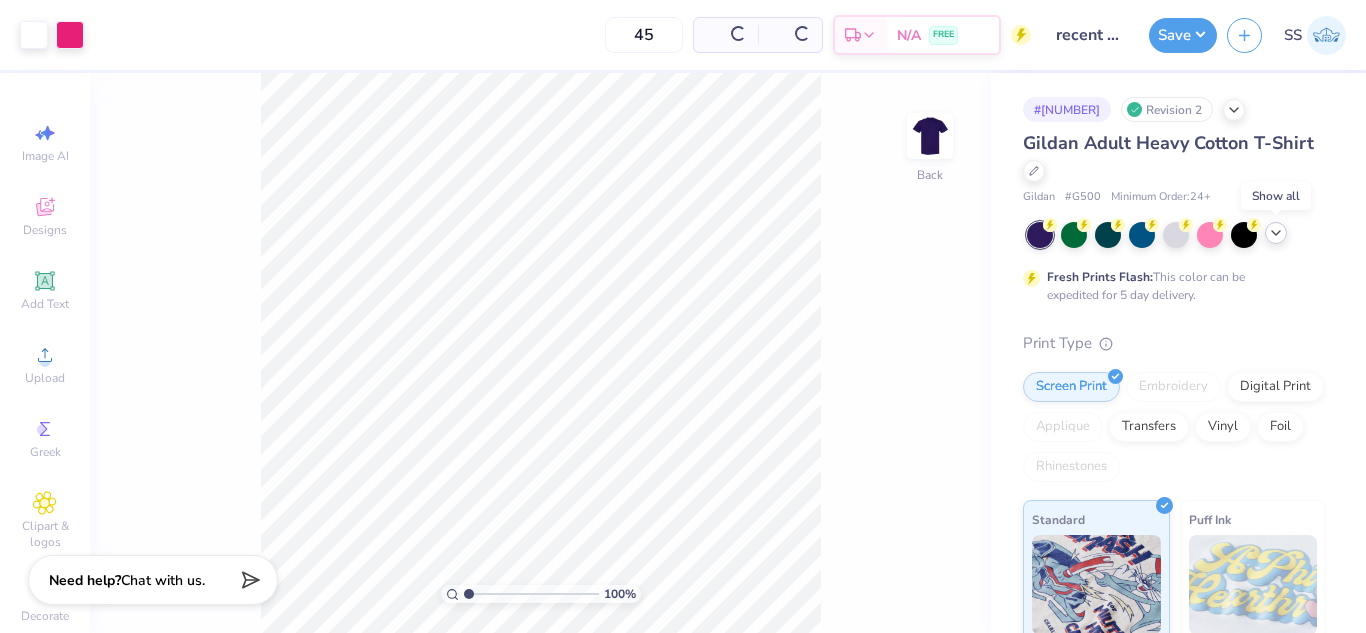 click 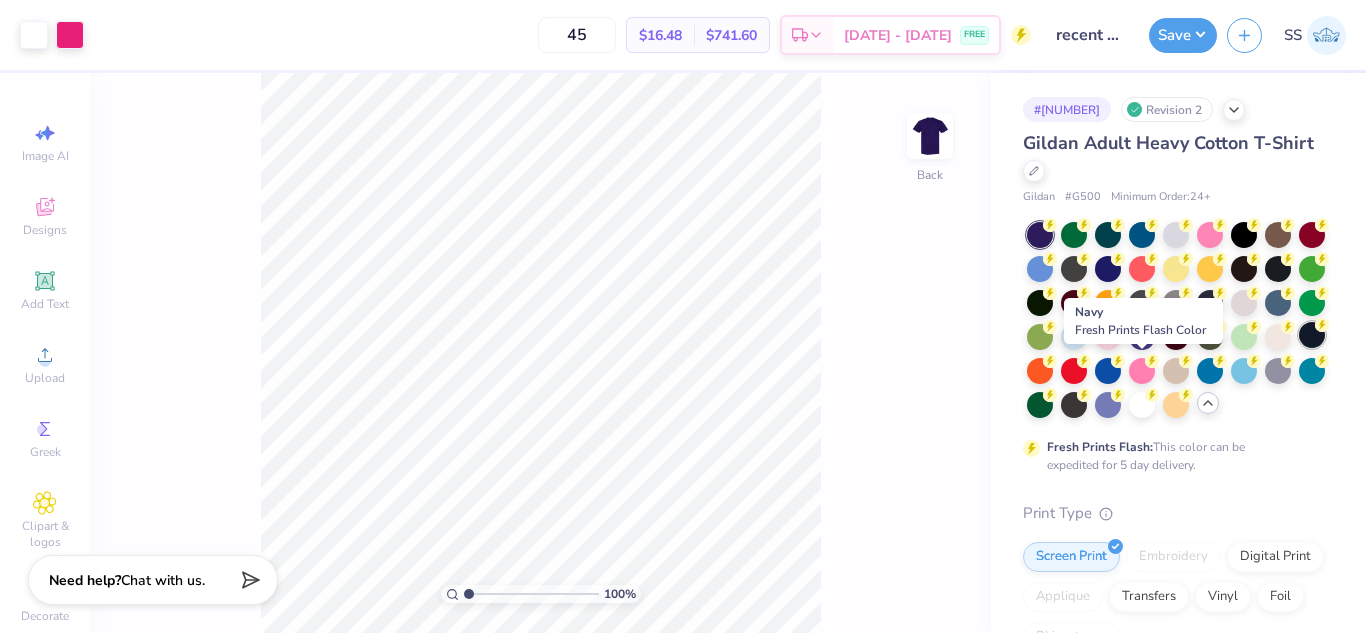 click at bounding box center [1312, 335] 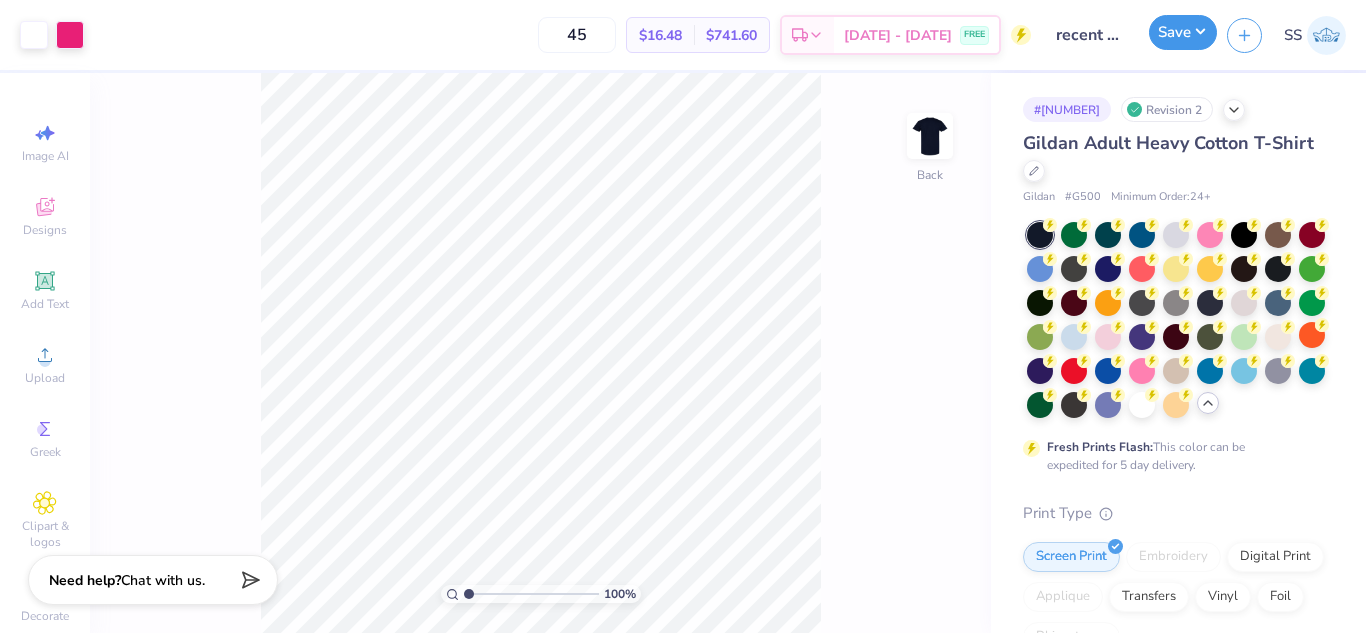 click on "Save" at bounding box center (1183, 32) 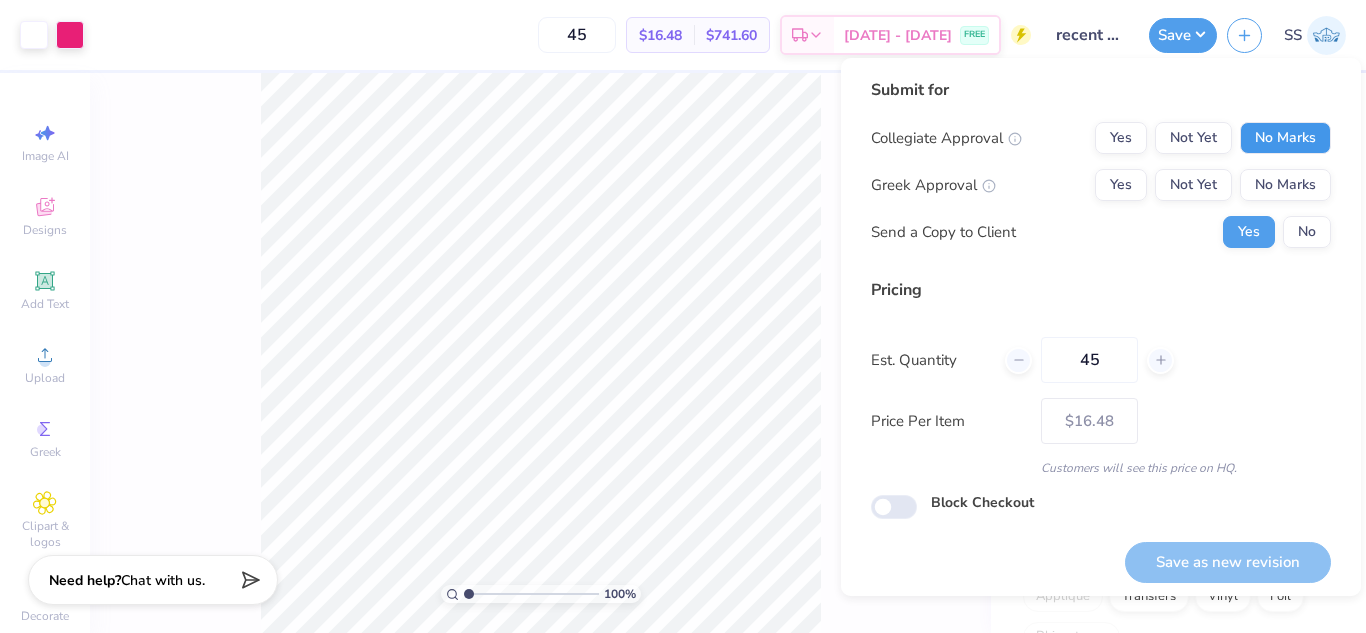 click on "No Marks" at bounding box center [1285, 138] 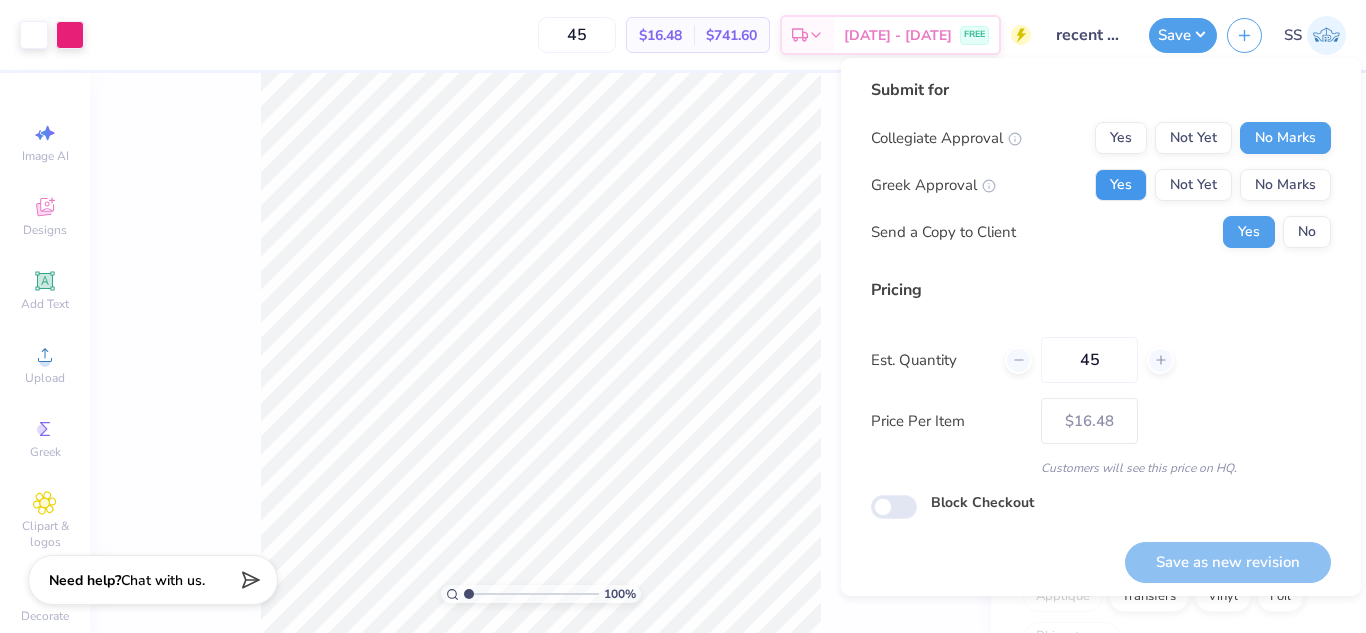 click on "Yes" at bounding box center (1121, 185) 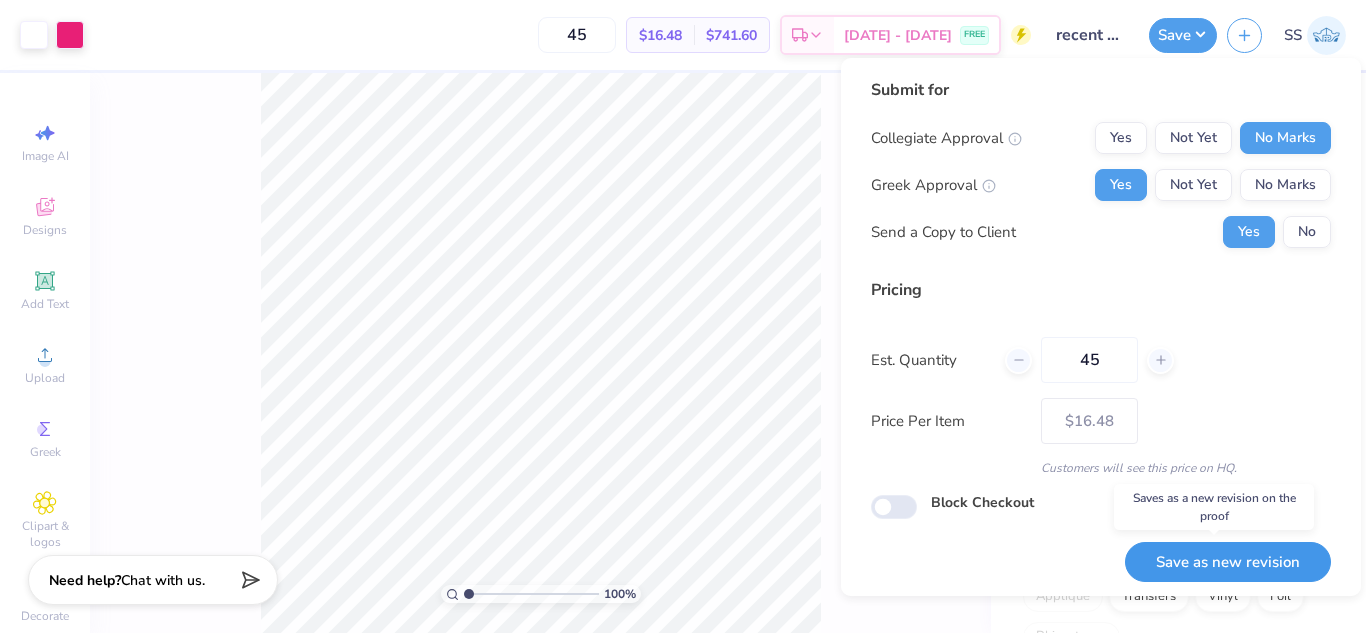 click on "Save as new revision" at bounding box center [1228, 562] 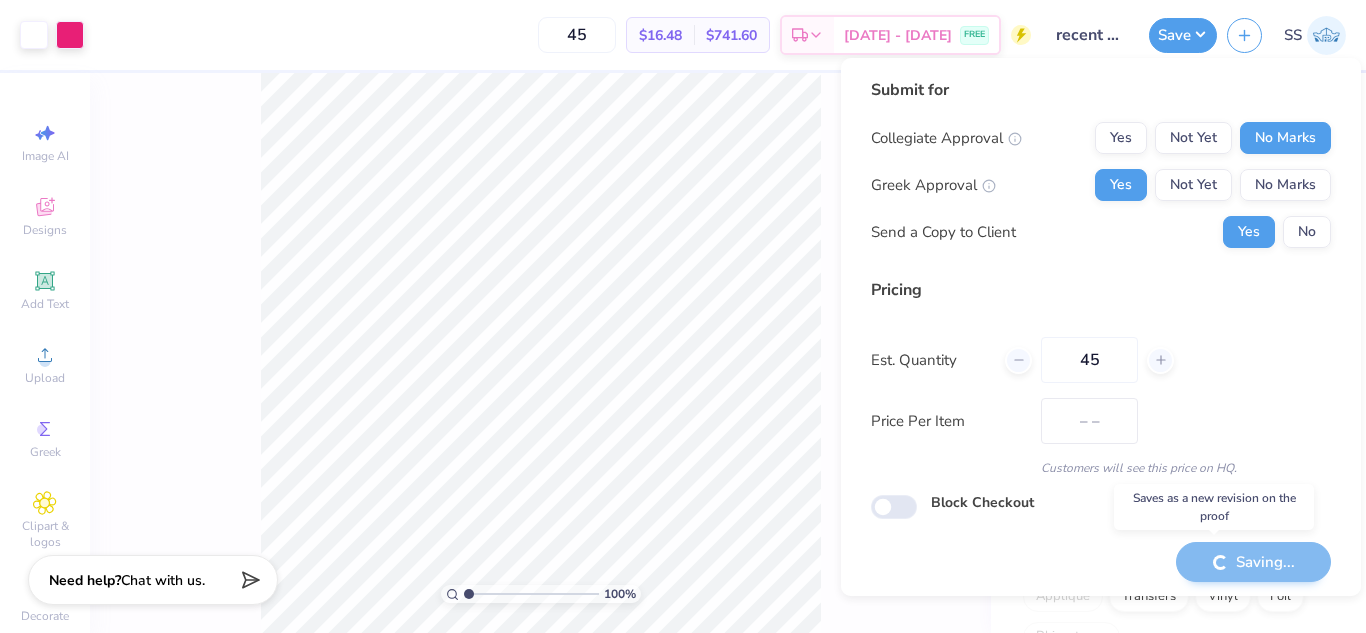 type on "$16.48" 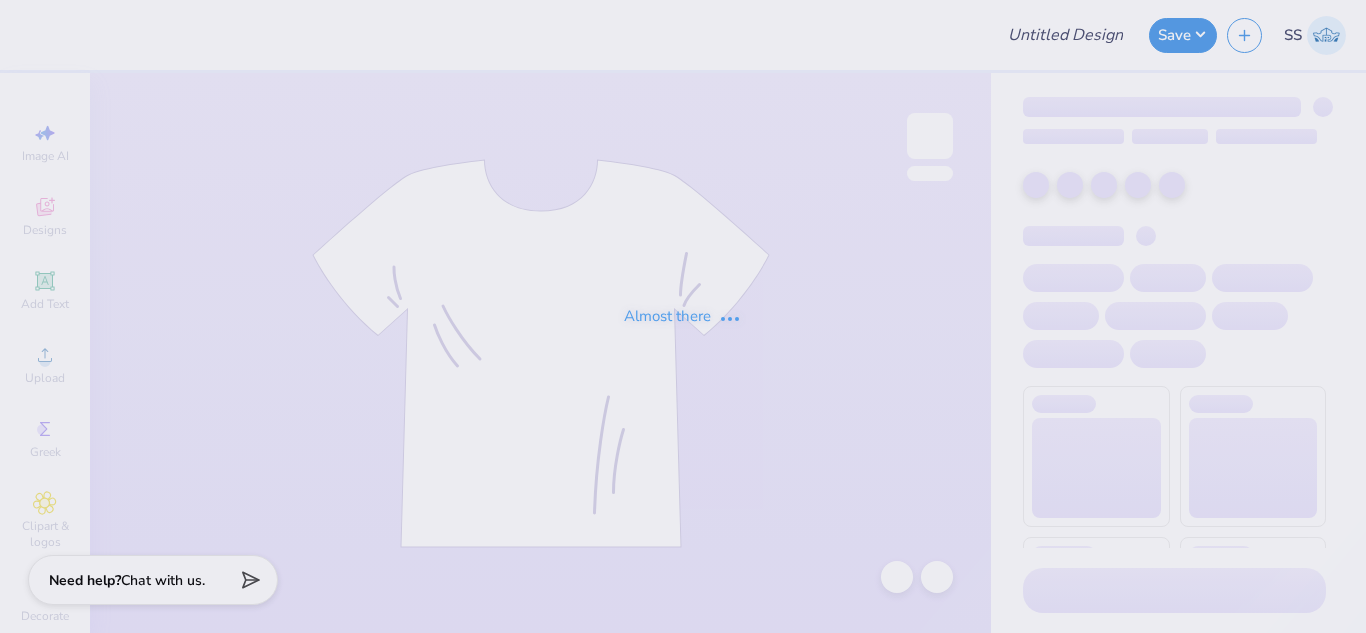 type on "recent design" 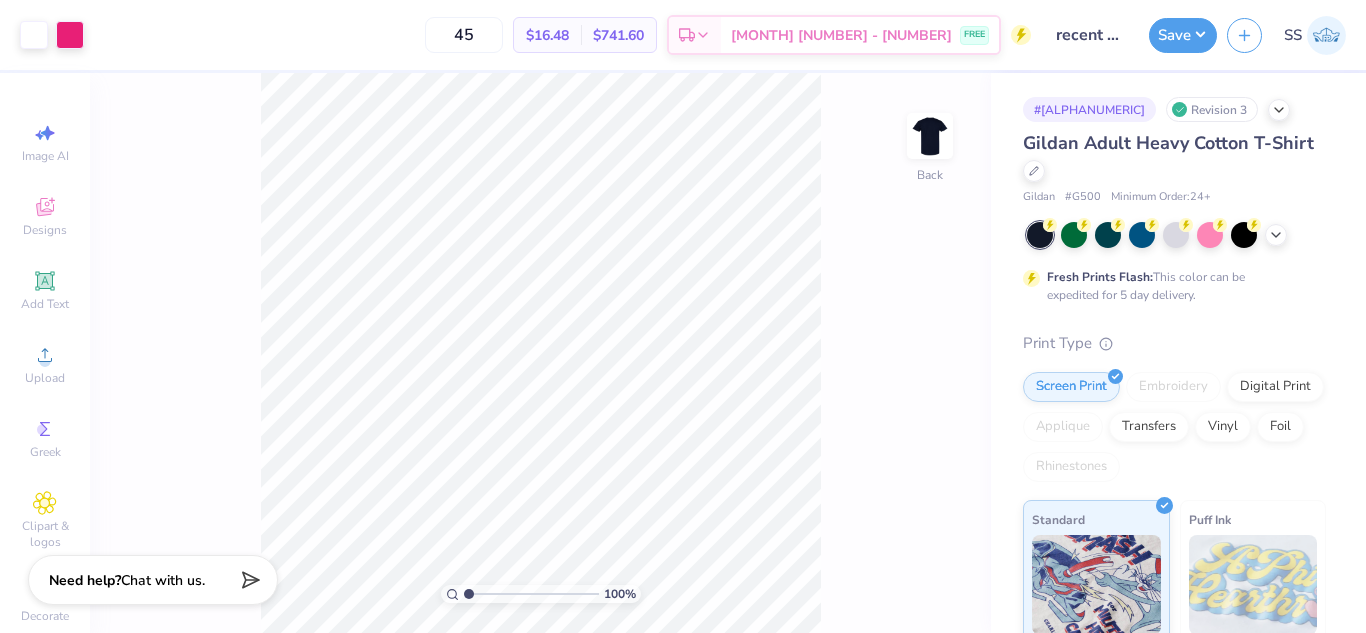 scroll, scrollTop: 0, scrollLeft: 0, axis: both 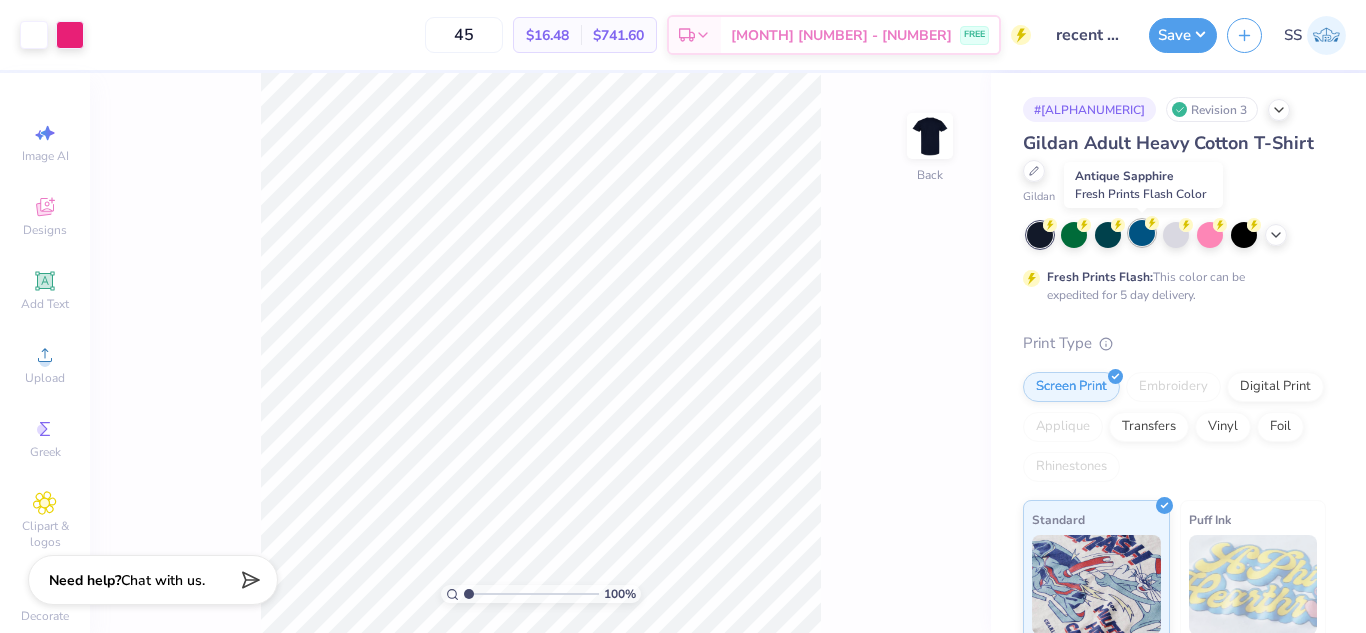 click at bounding box center [1142, 233] 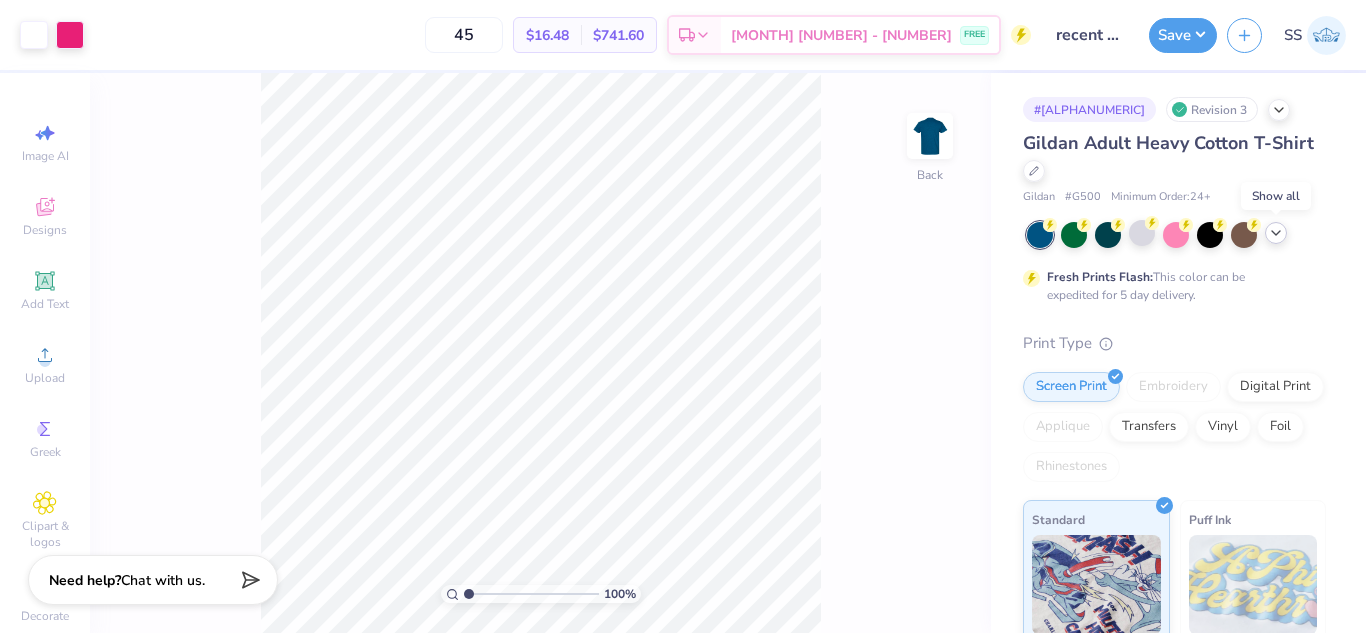 click 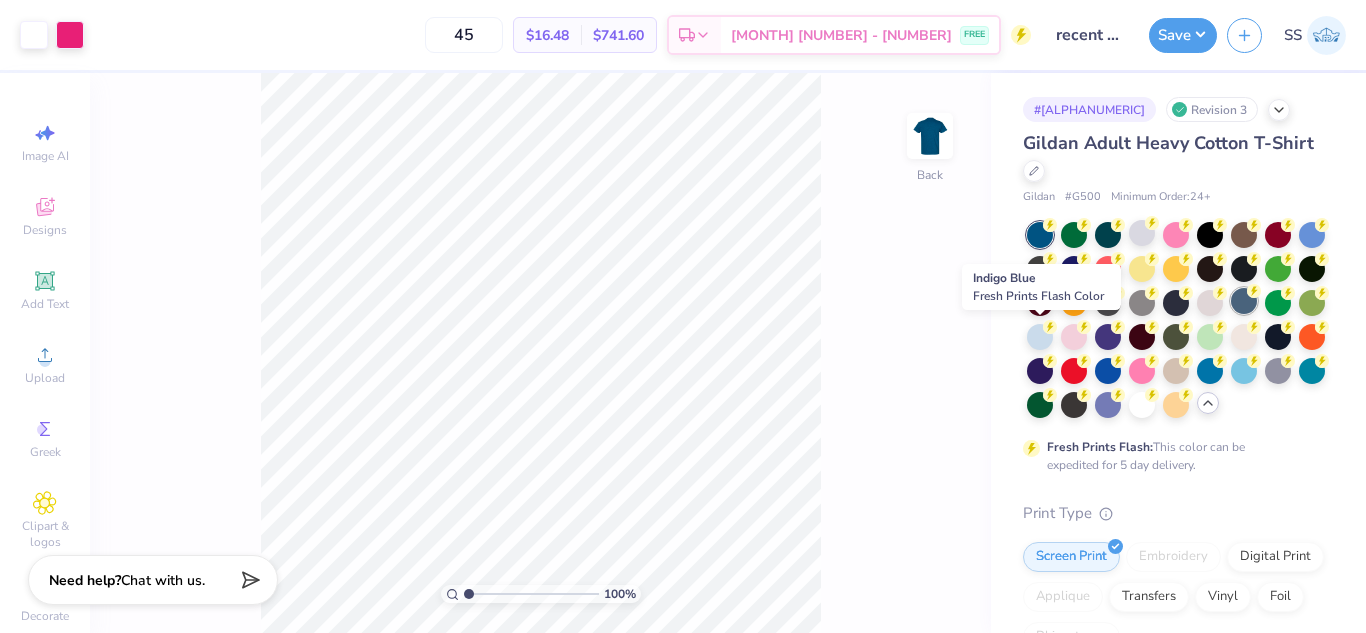 click at bounding box center [1244, 301] 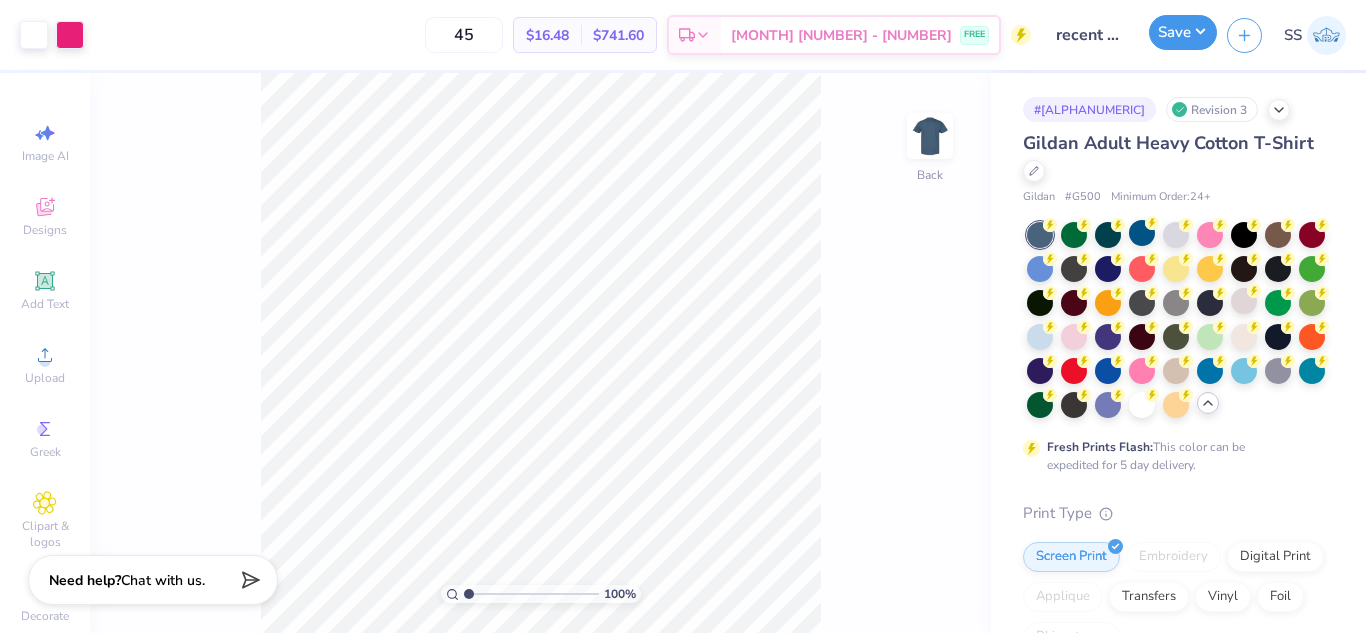 click on "Save" at bounding box center [1183, 32] 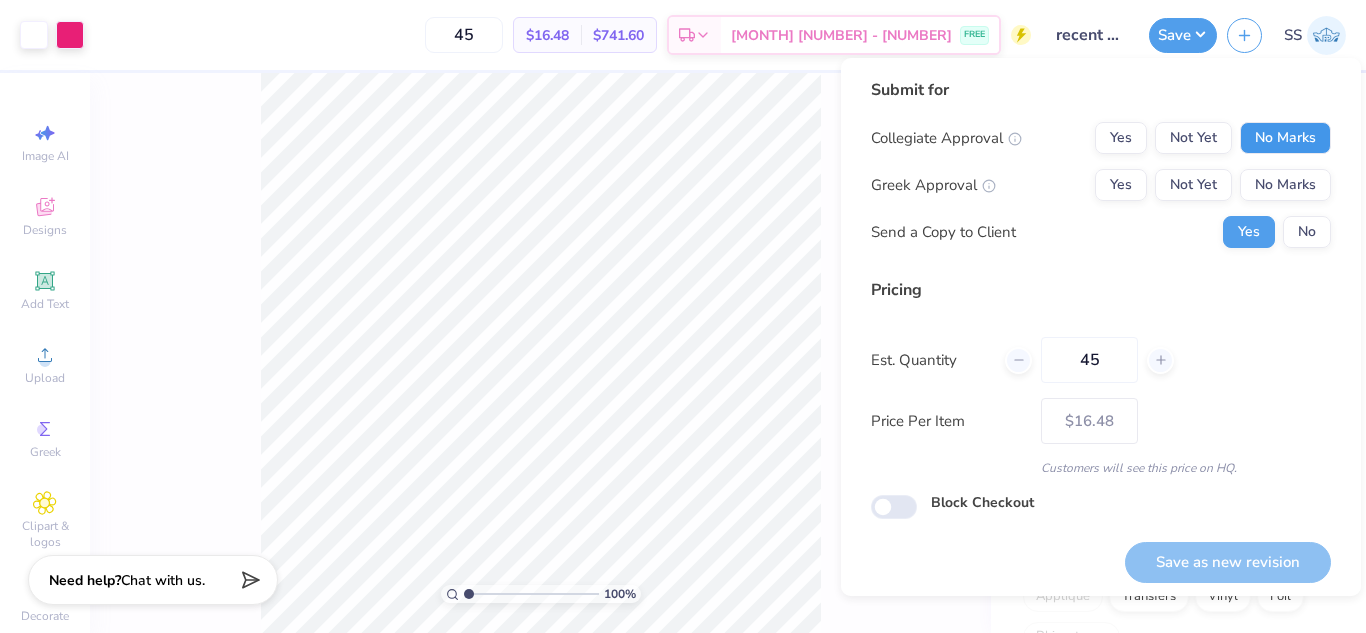 click on "No Marks" at bounding box center [1285, 138] 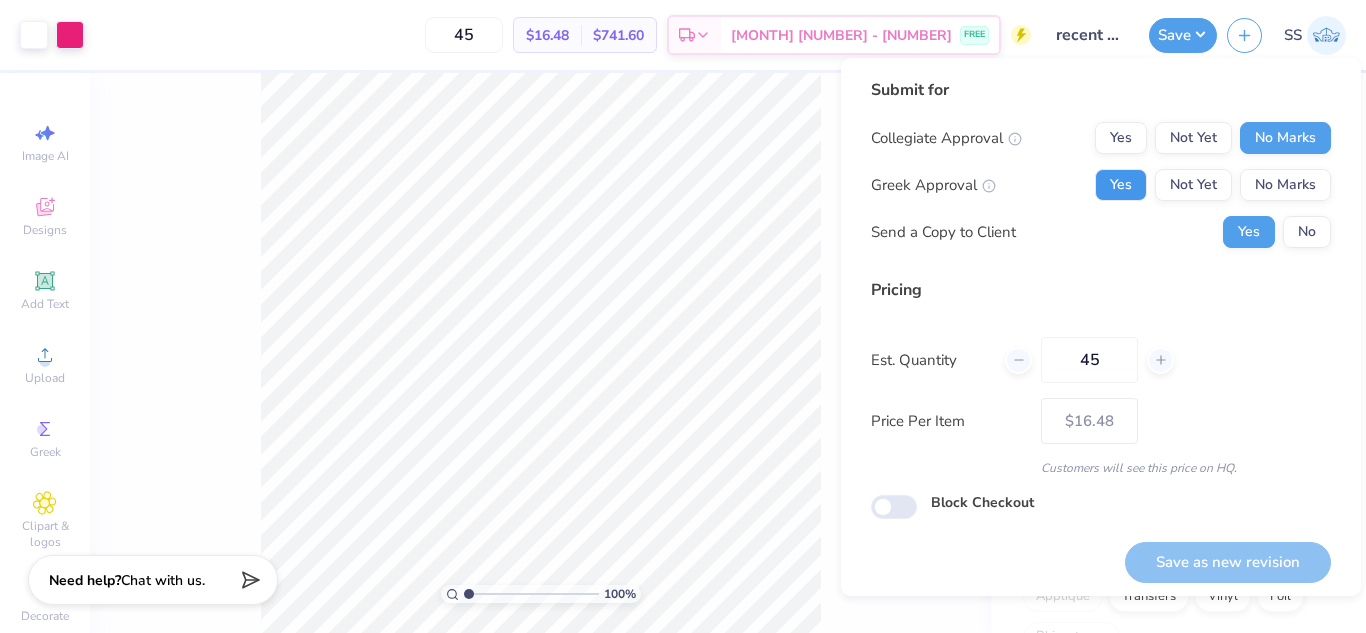 click on "Yes" at bounding box center (1121, 185) 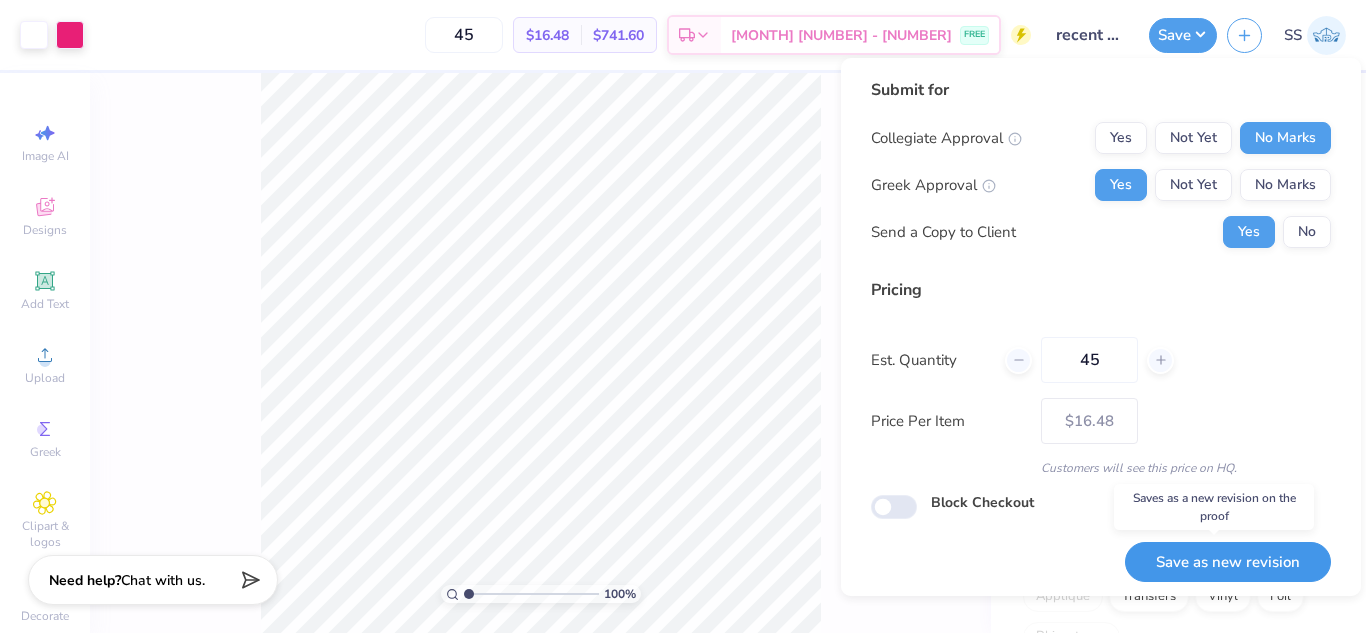 click on "Save as new revision" at bounding box center (1228, 562) 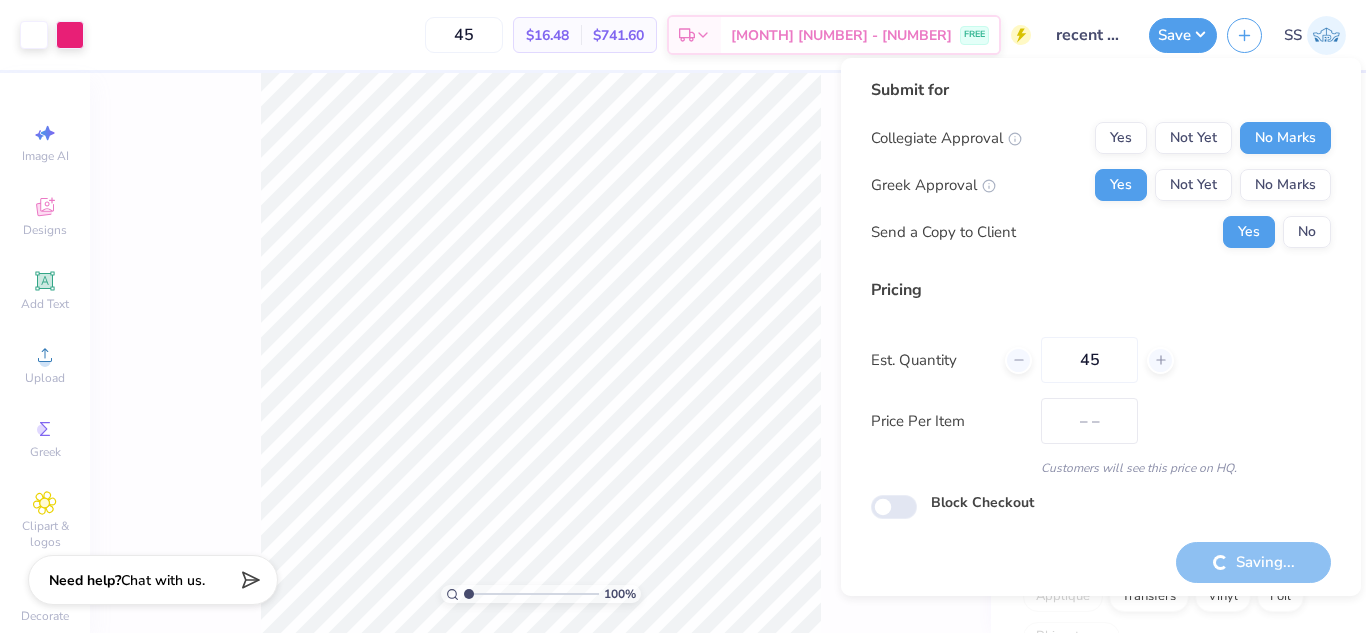 type on "$16.48" 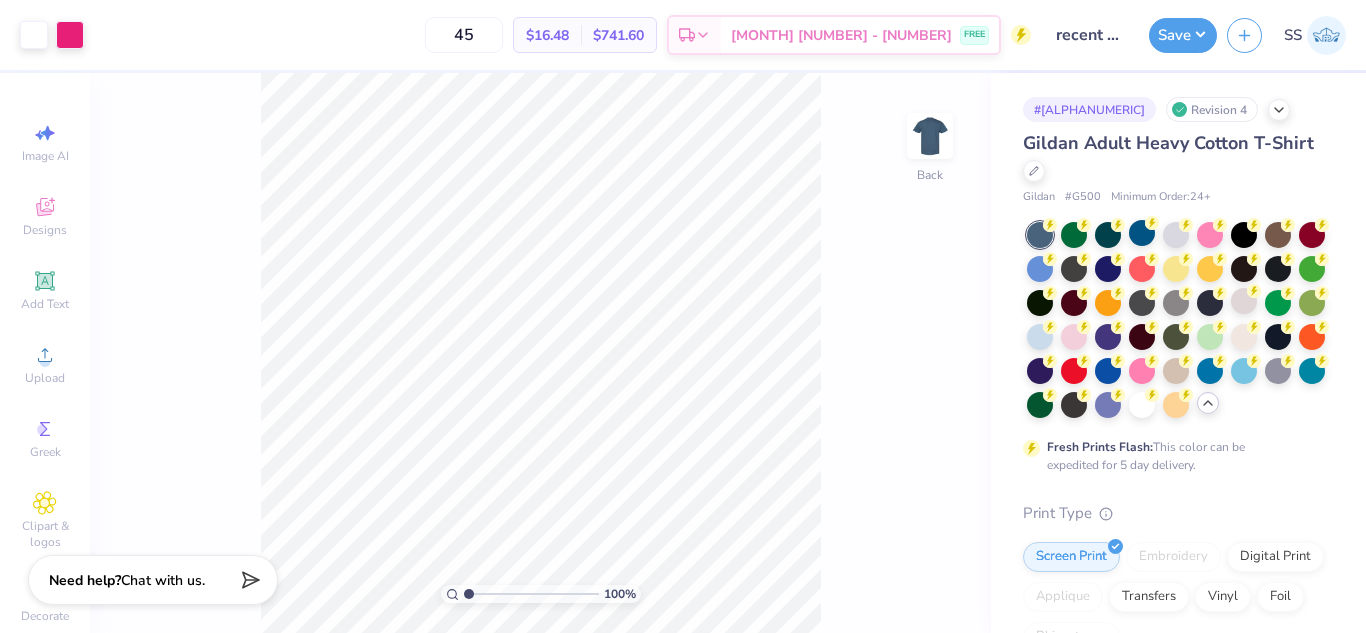 click 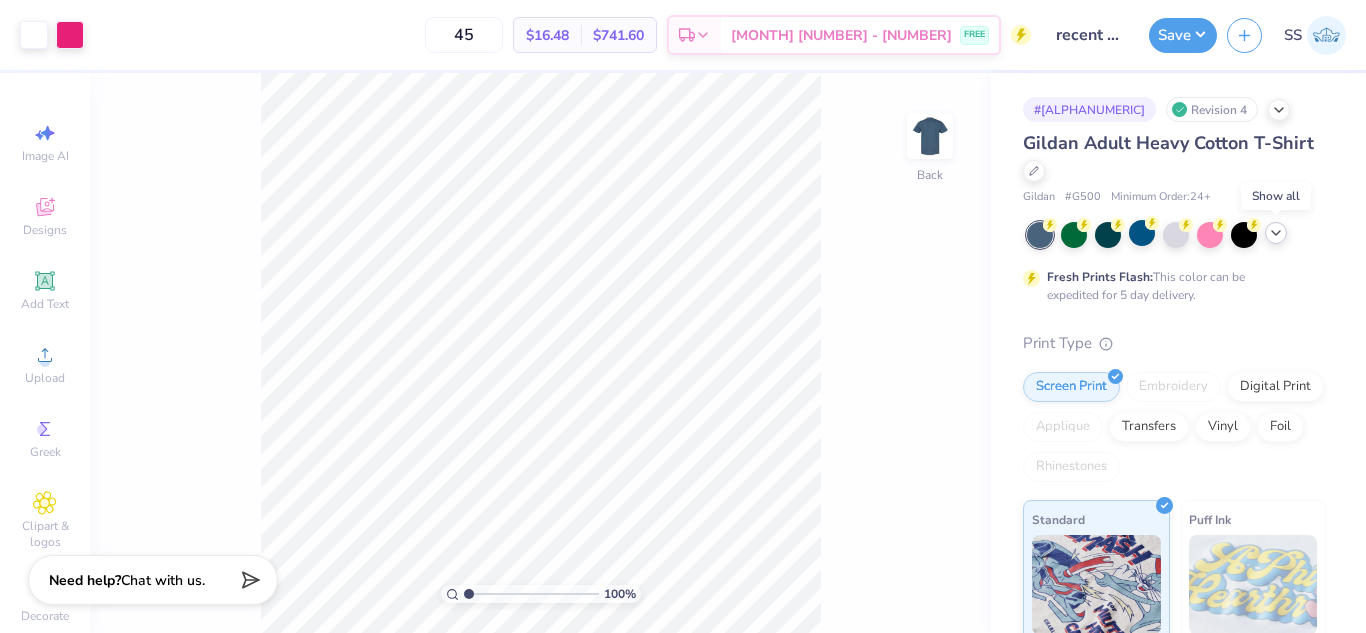click 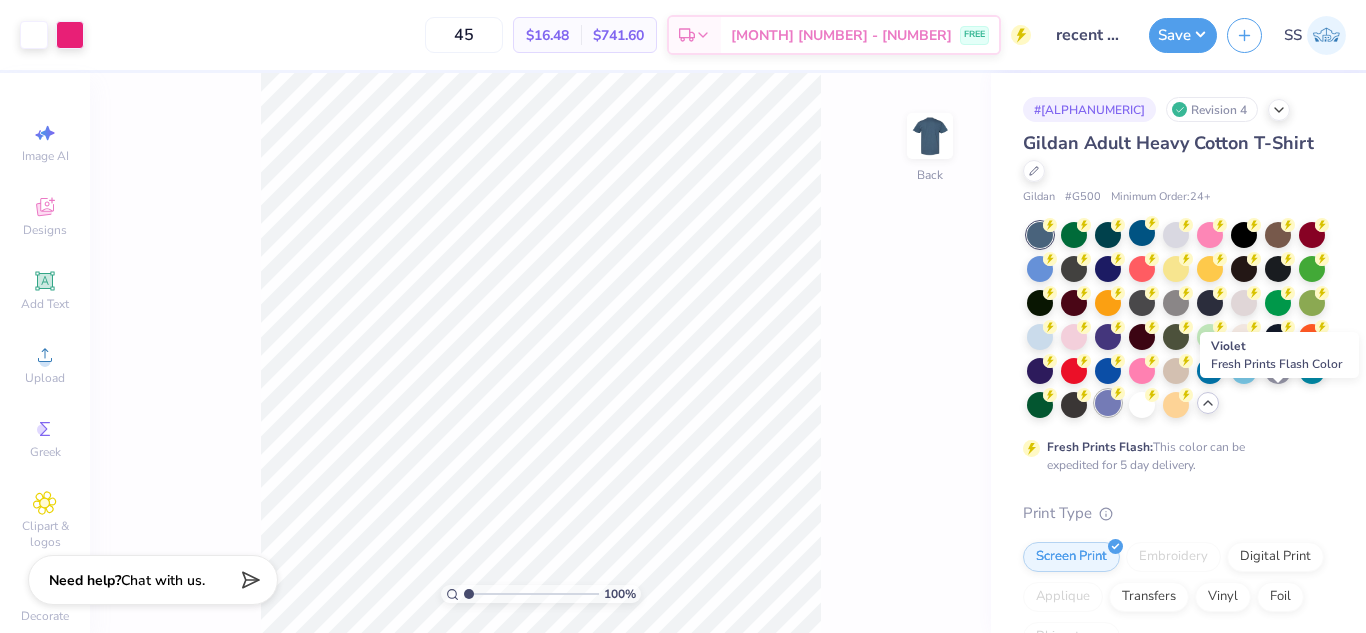 click at bounding box center [1108, 403] 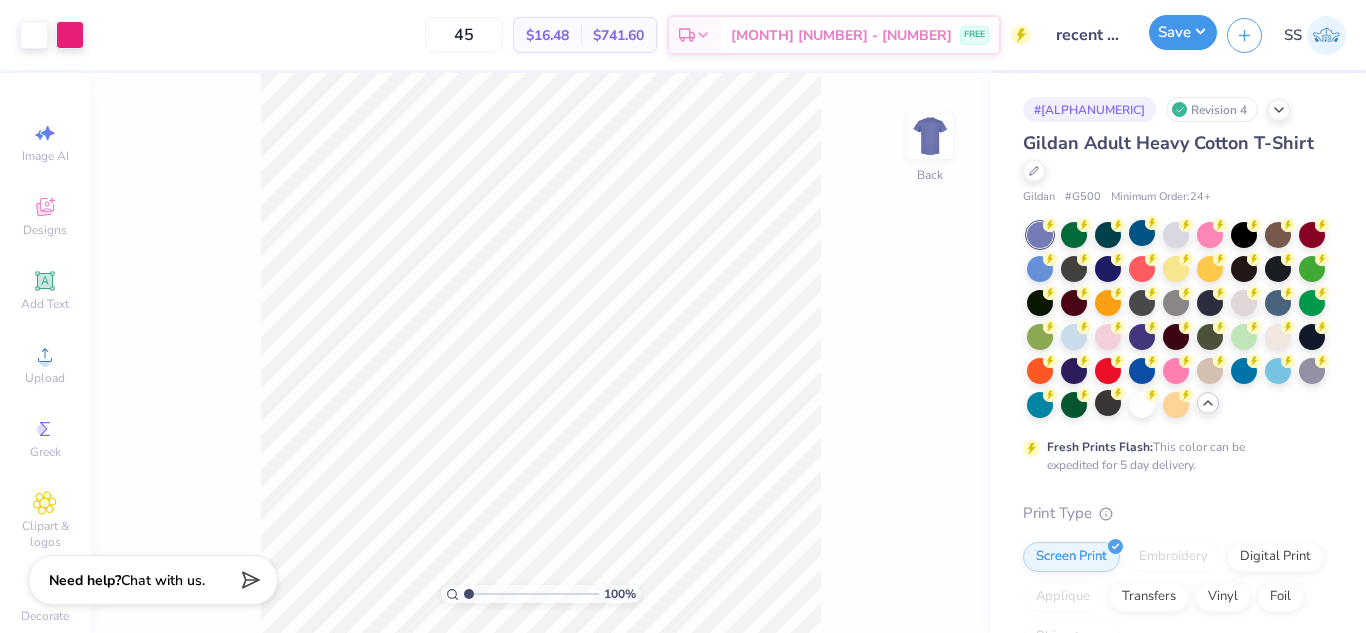 click on "Save" at bounding box center (1183, 32) 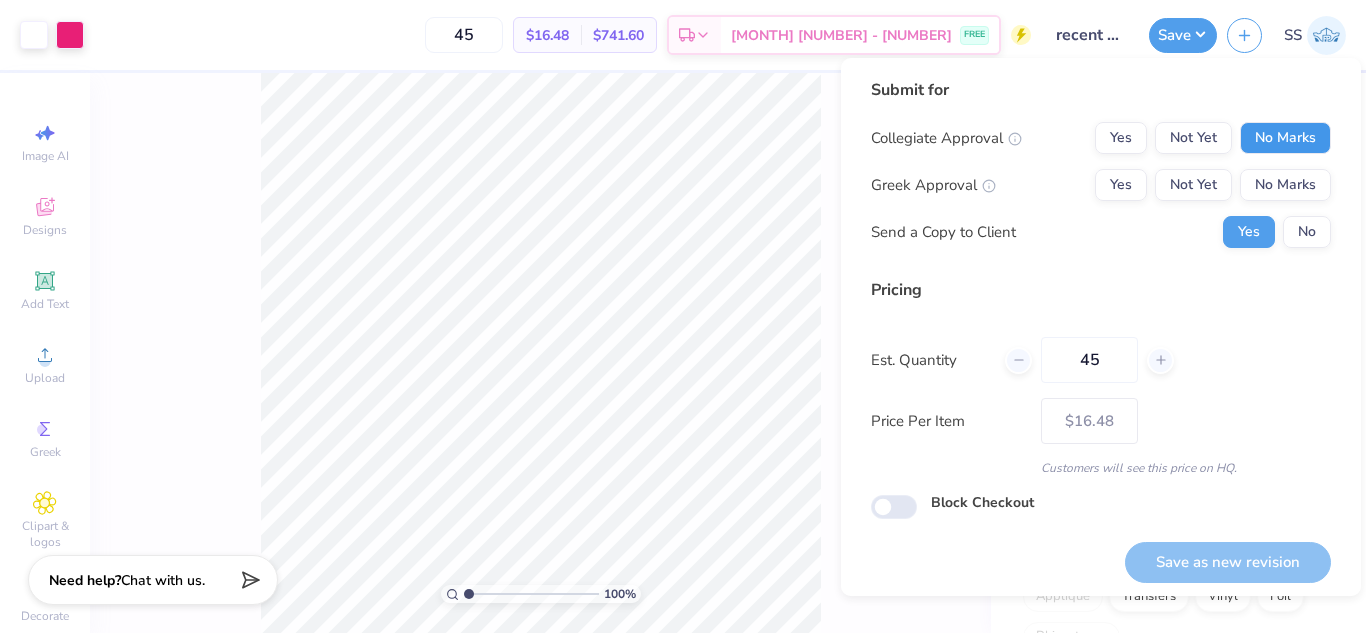 click on "No Marks" at bounding box center (1285, 138) 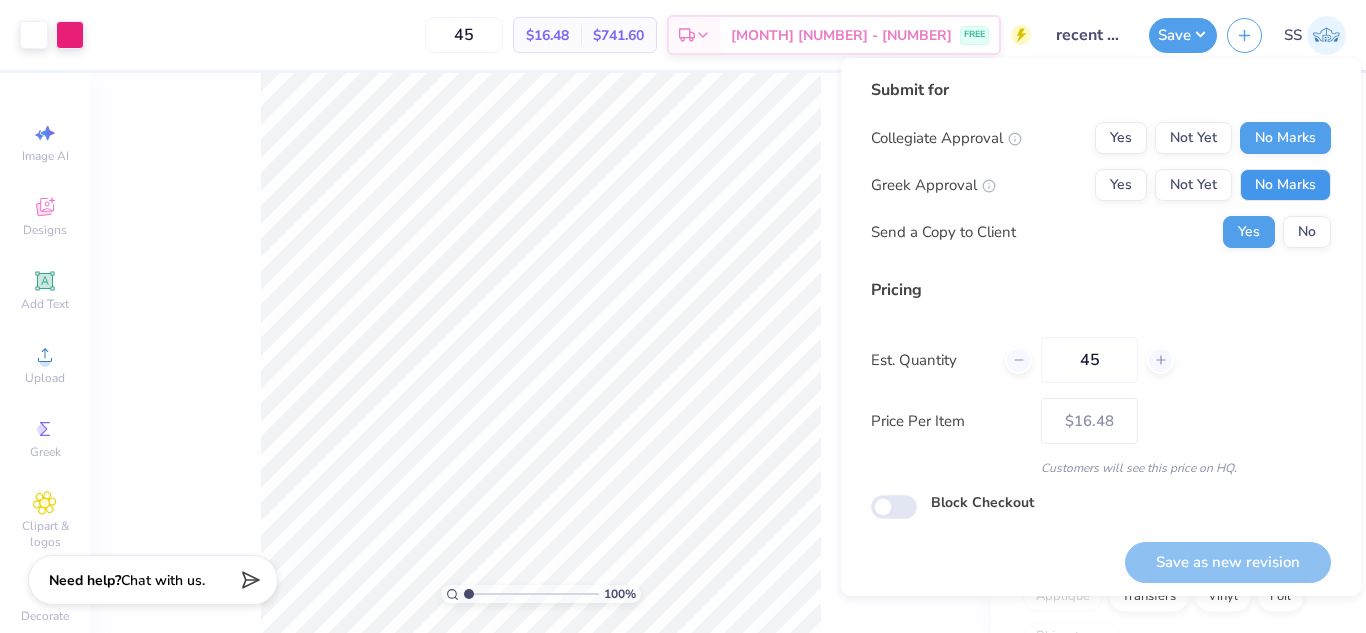 click on "No Marks" at bounding box center (1285, 185) 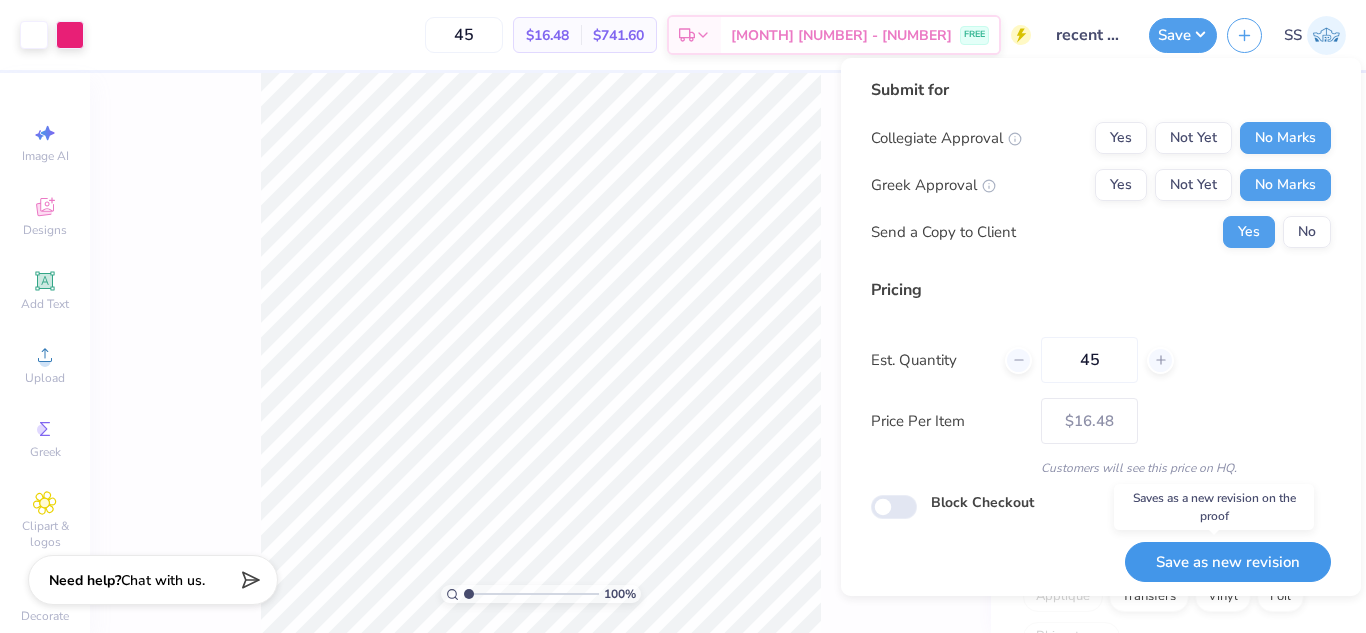 click on "Save as new revision" at bounding box center (1228, 562) 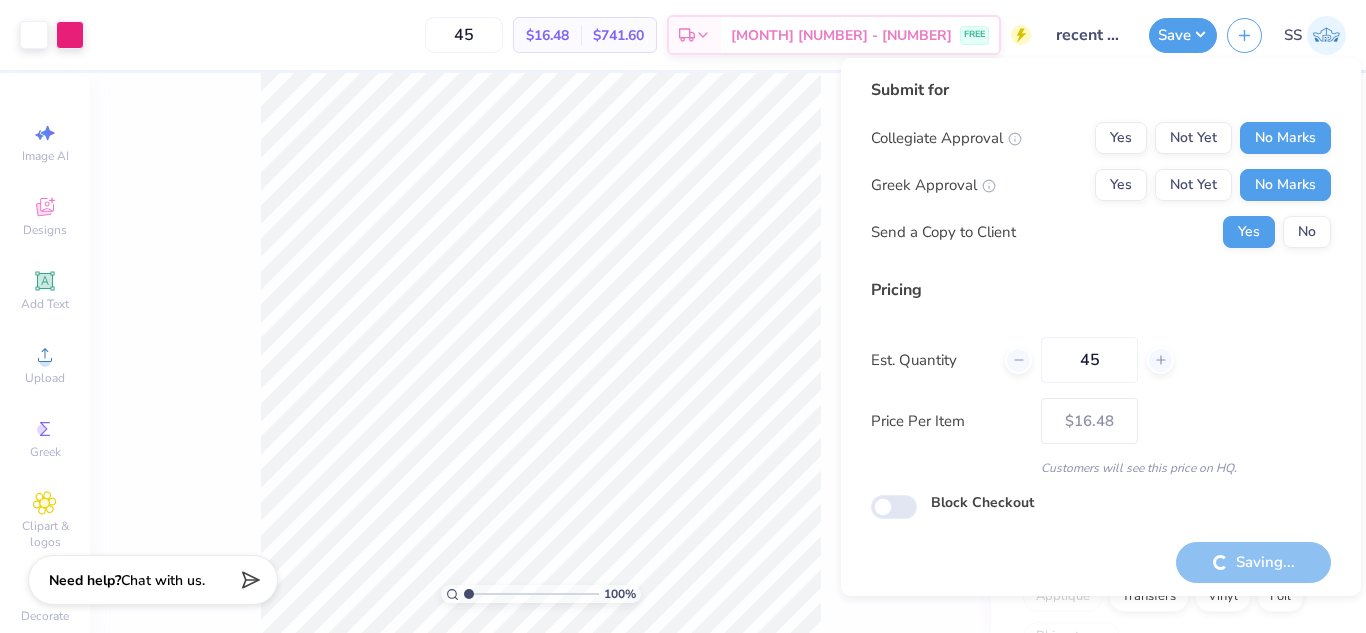 type on "– –" 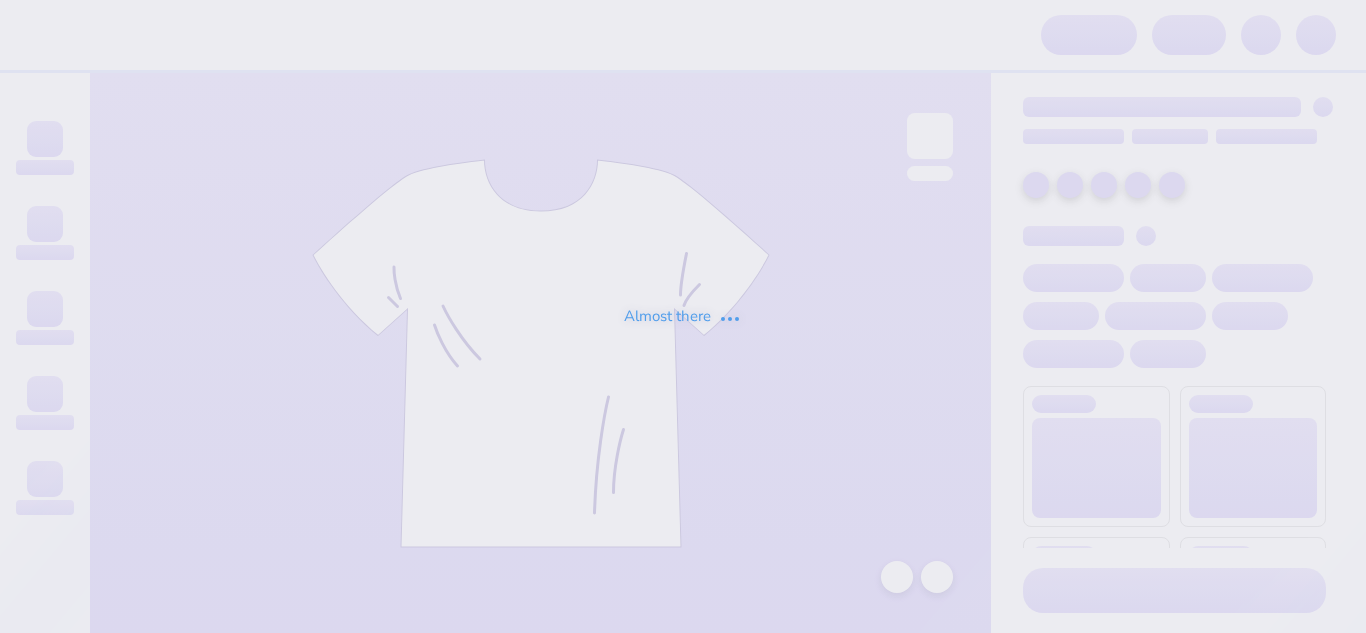 scroll, scrollTop: 0, scrollLeft: 0, axis: both 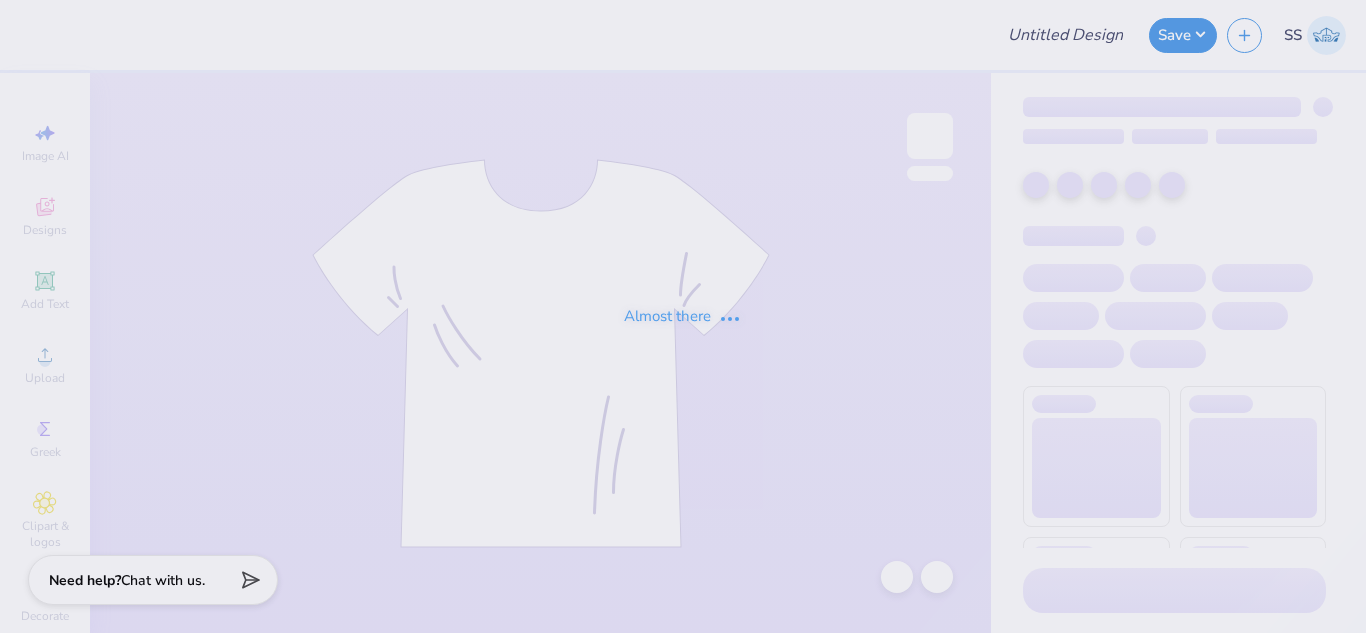 type on "recent design" 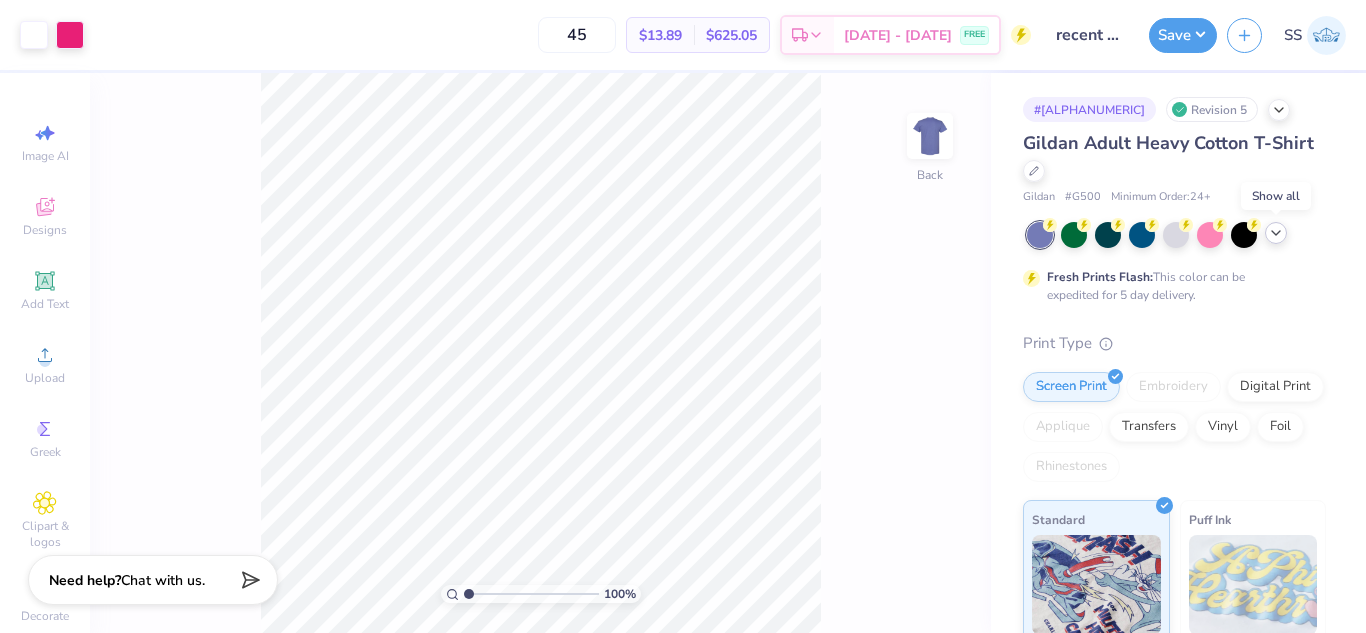 click 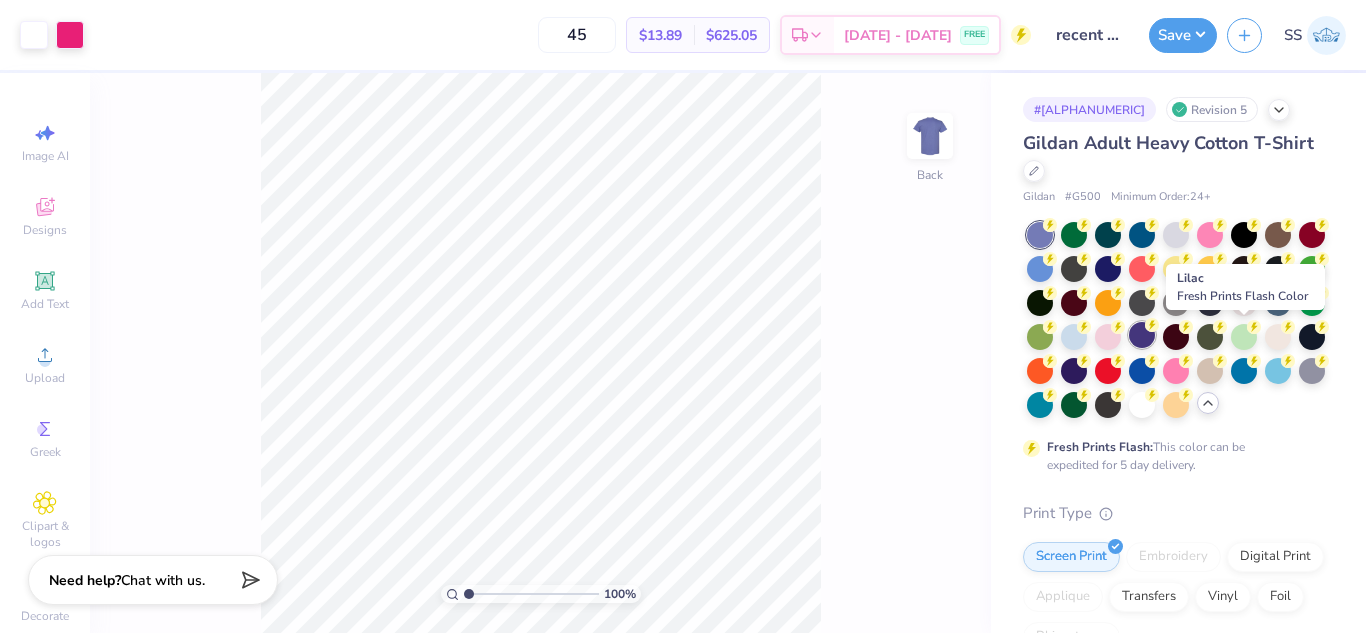 click at bounding box center [1142, 335] 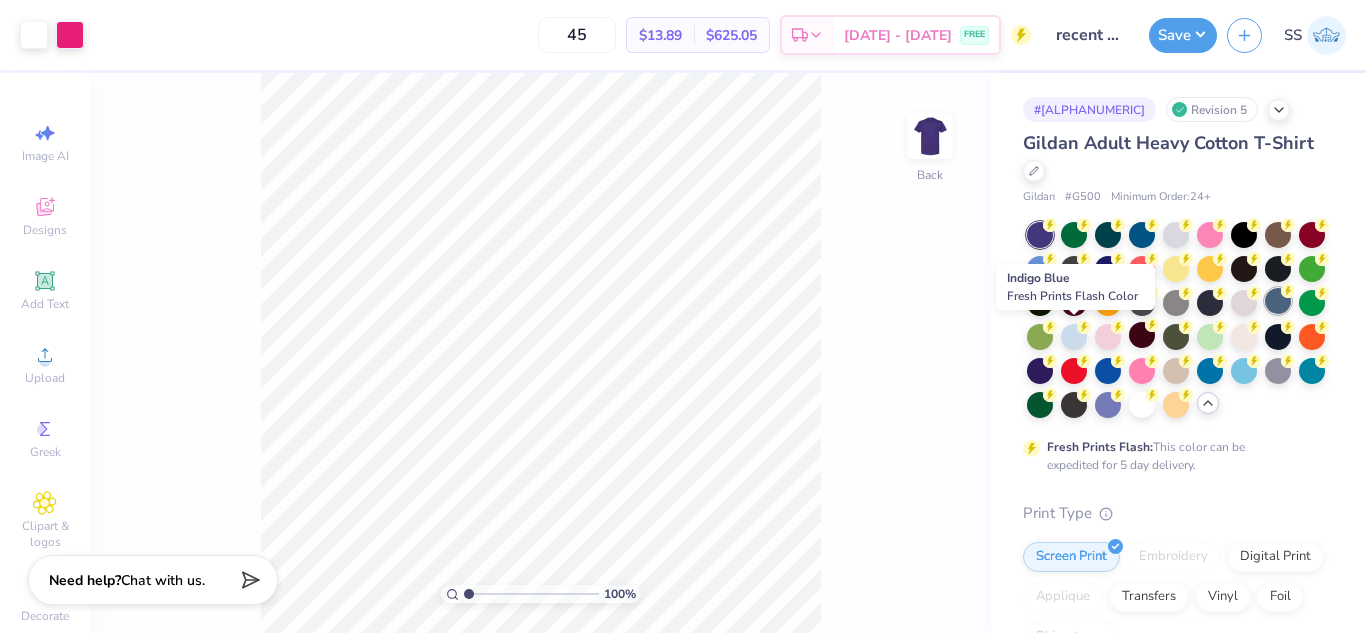 click at bounding box center (1278, 301) 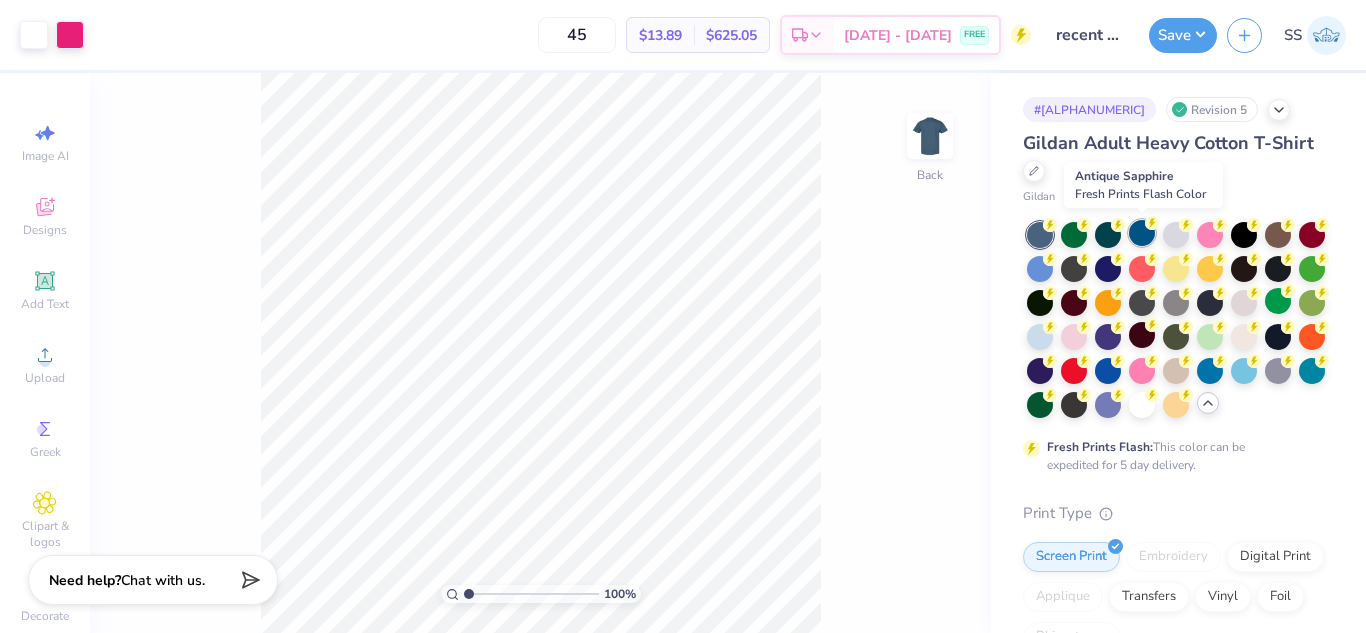 click at bounding box center [1142, 233] 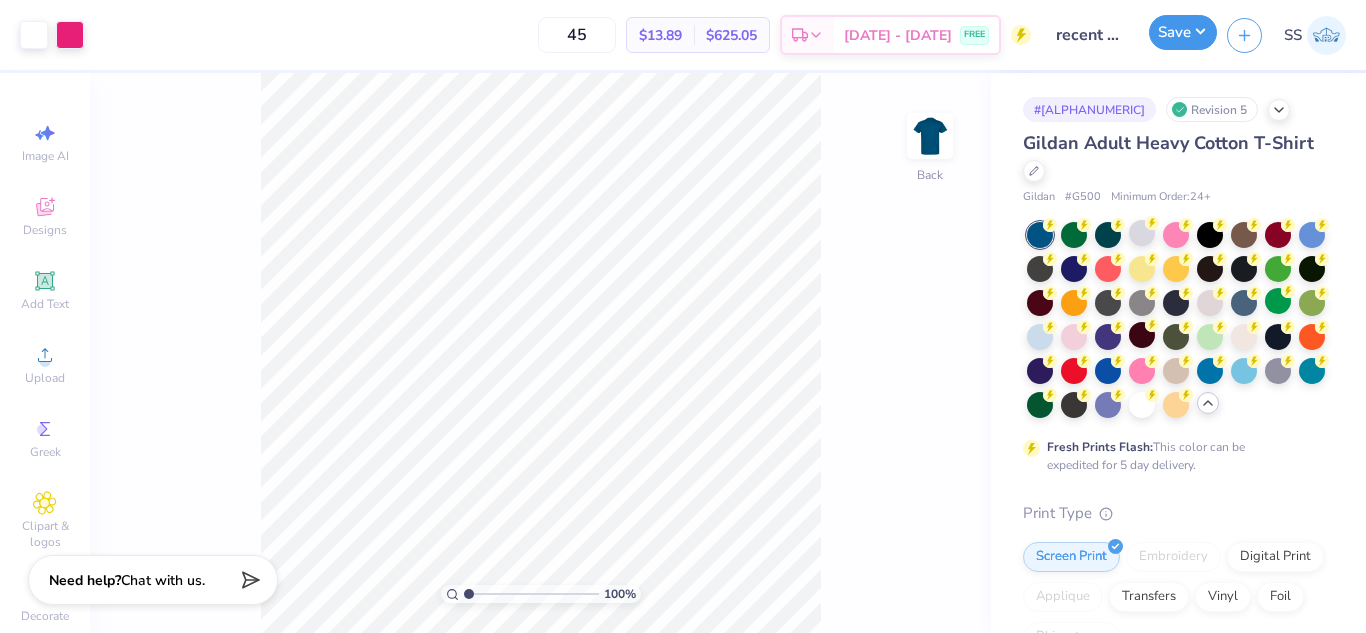 click on "Save" at bounding box center (1183, 32) 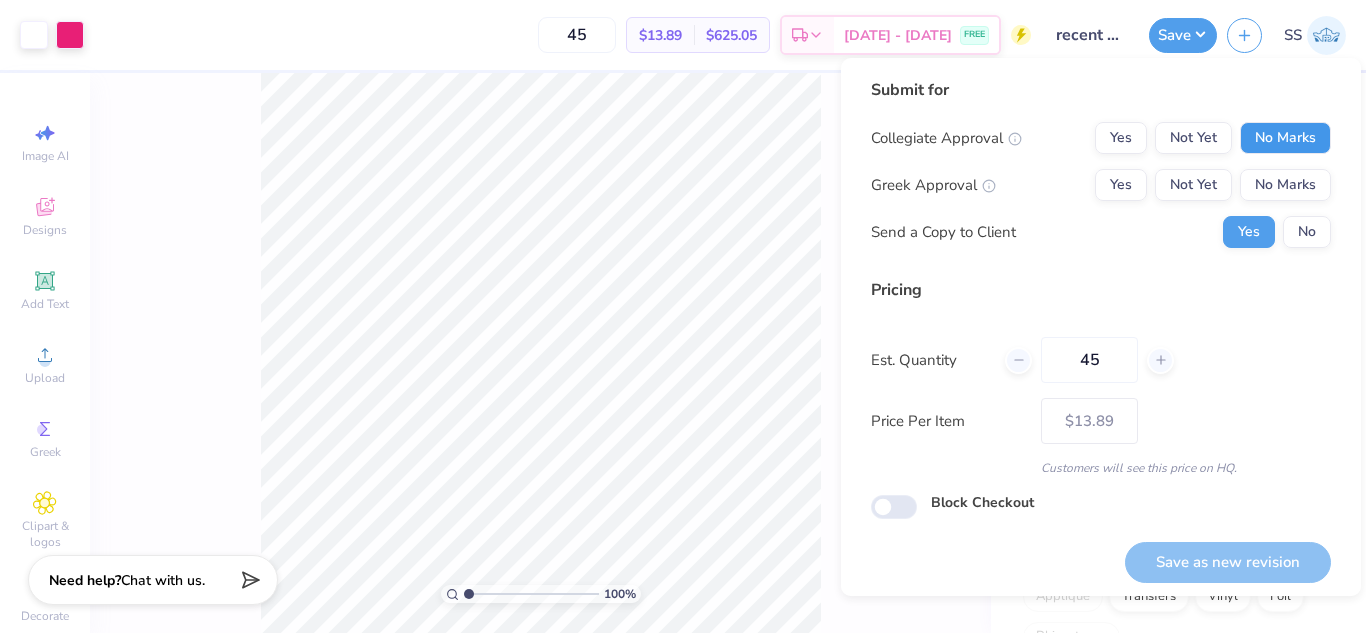 click on "No Marks" at bounding box center (1285, 138) 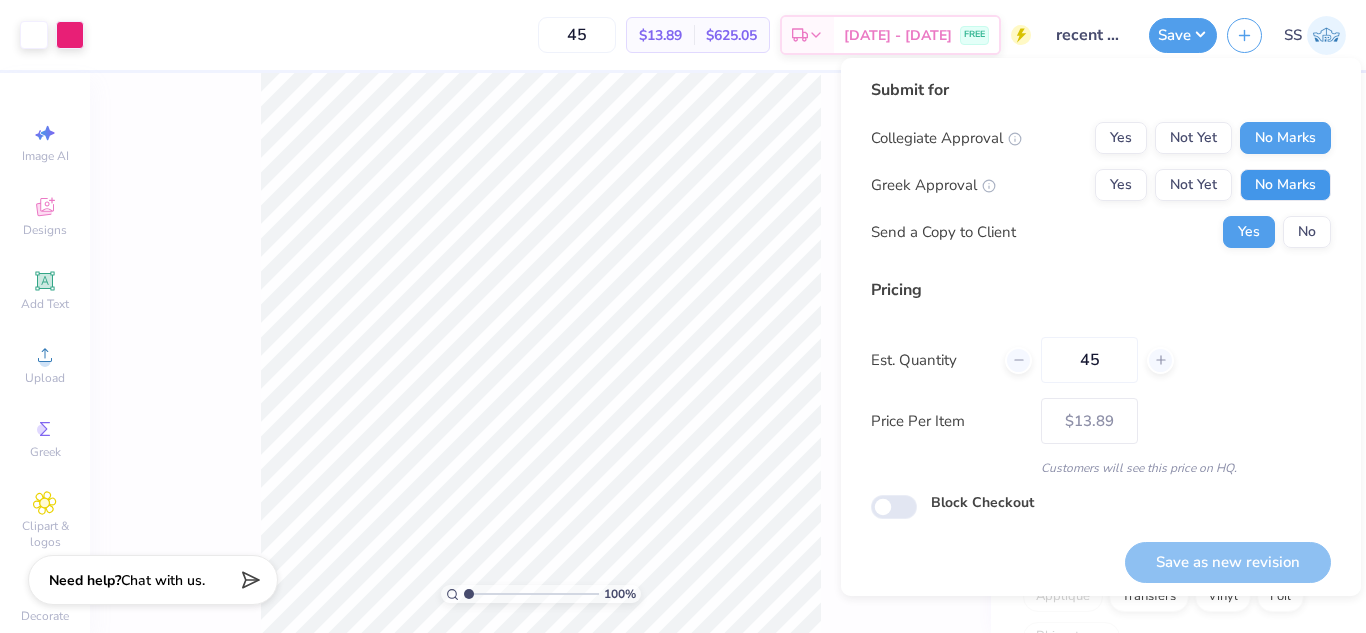 click on "No Marks" at bounding box center (1285, 185) 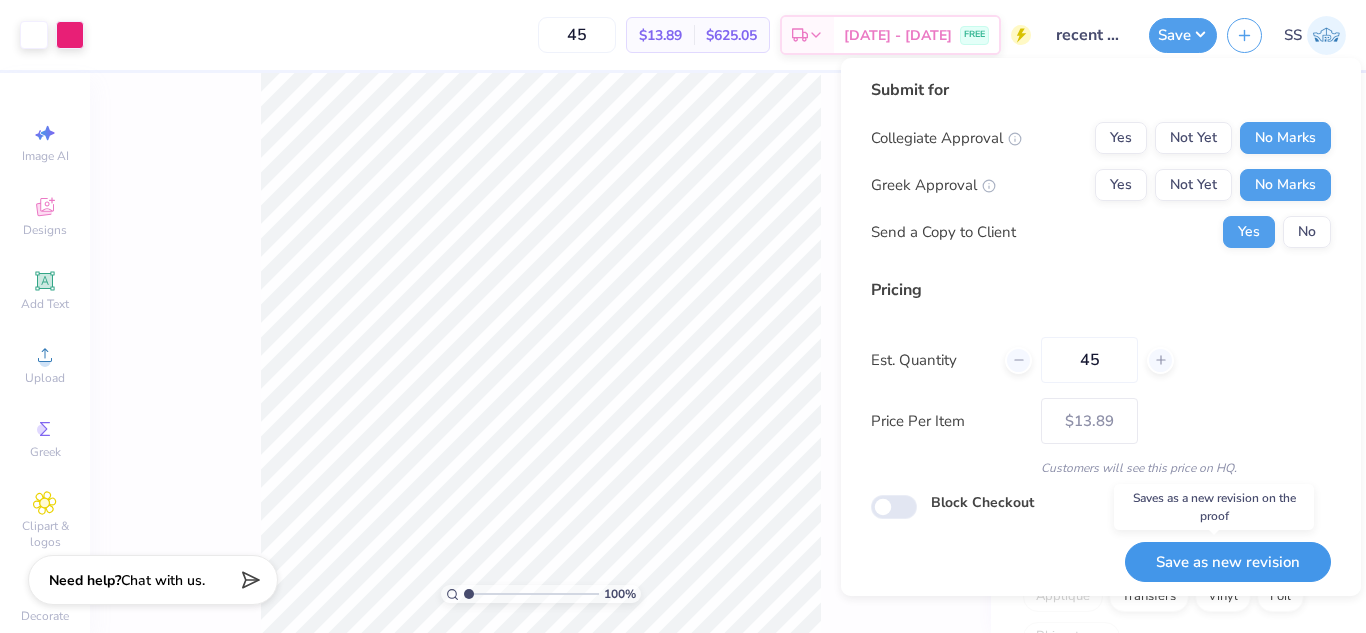 click on "Save as new revision" at bounding box center (1228, 562) 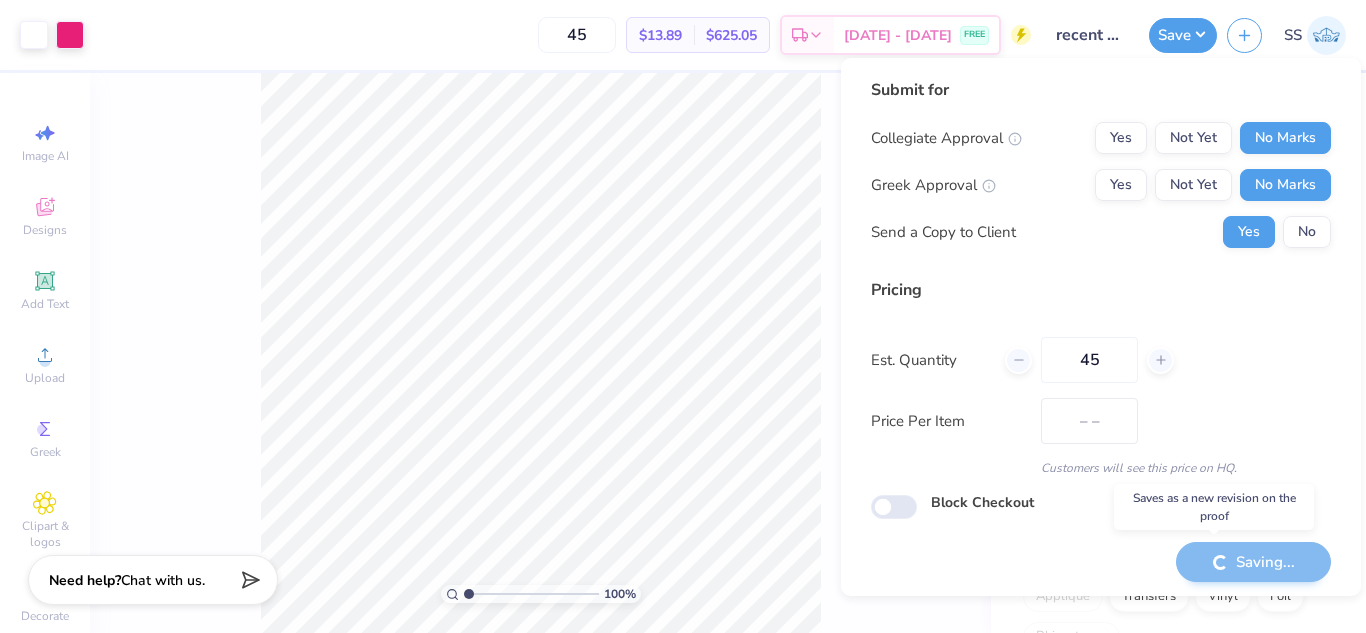 type on "$13.89" 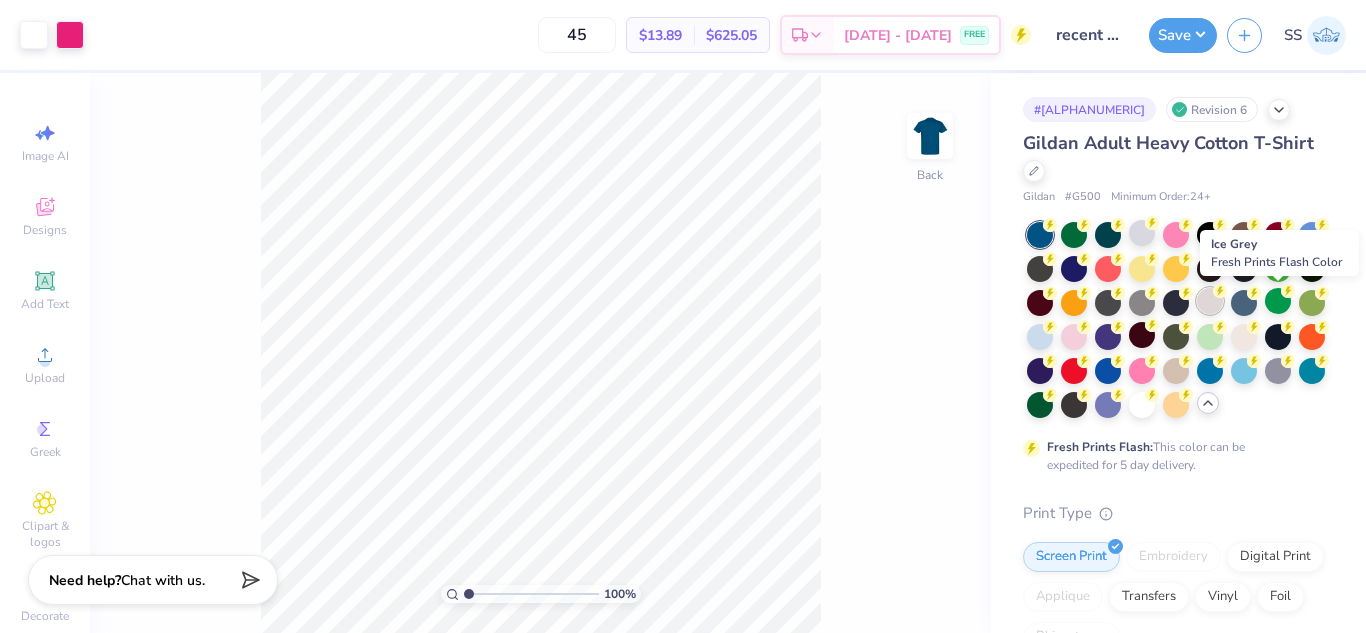 click at bounding box center (1210, 301) 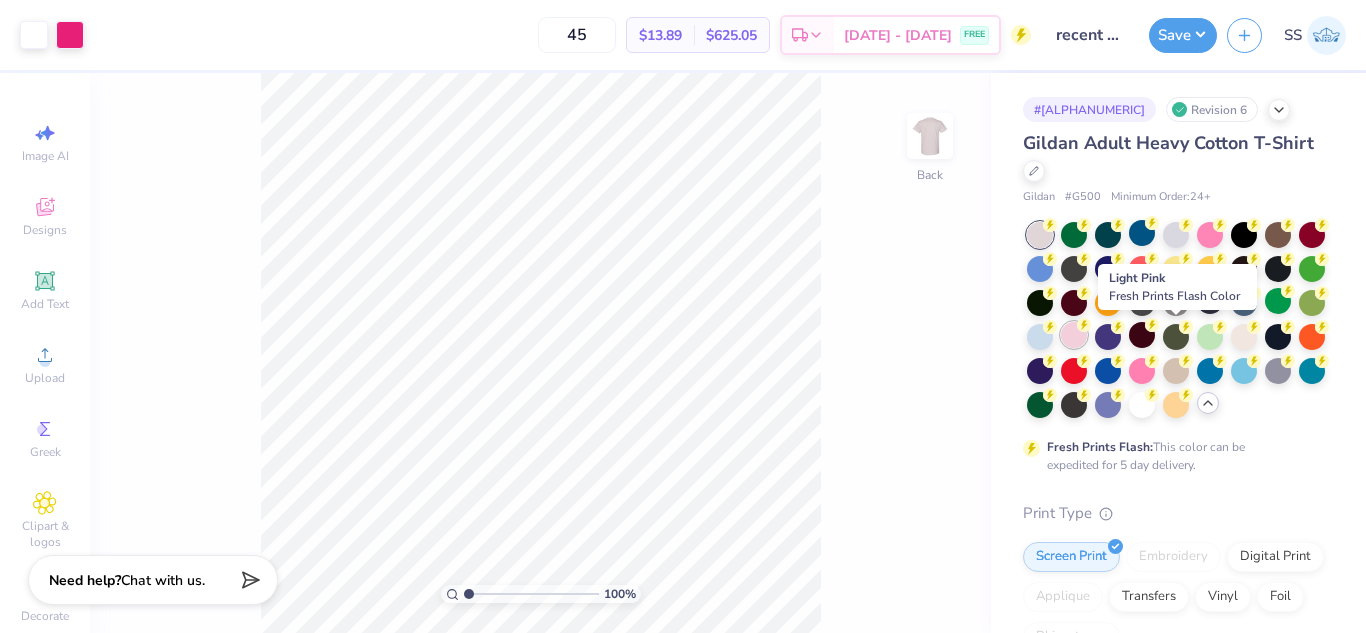 click at bounding box center [1074, 335] 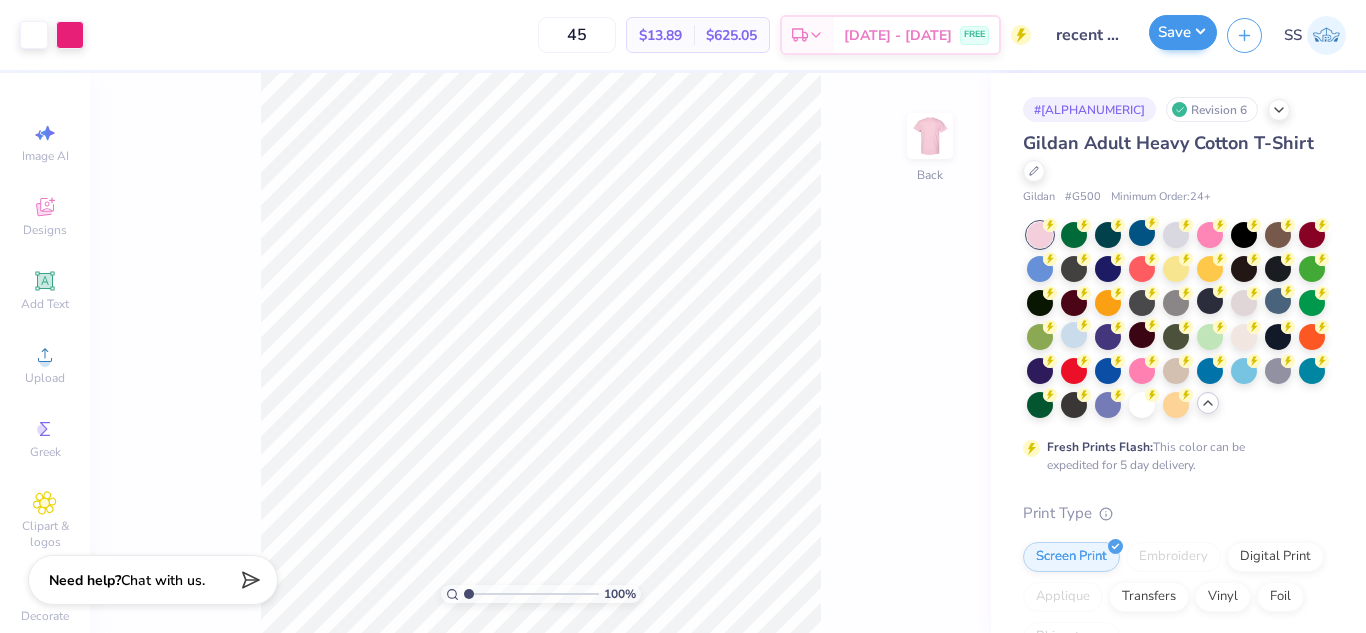 click on "Save" at bounding box center [1183, 35] 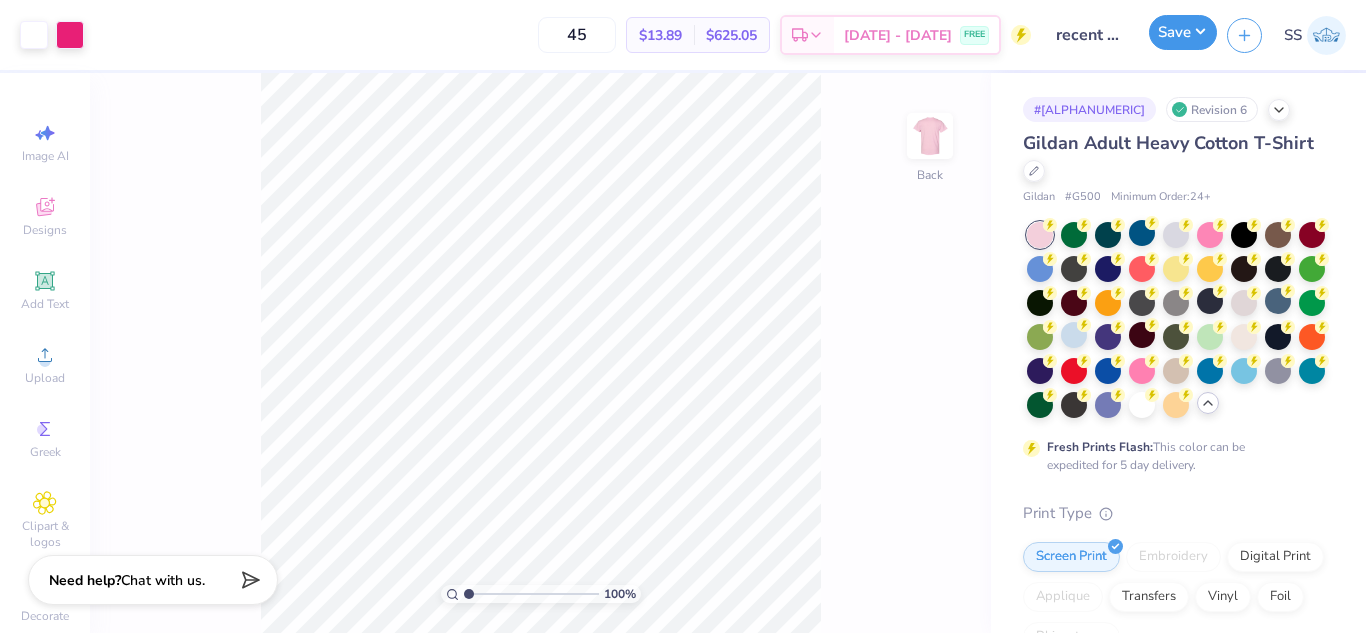 click on "Save" at bounding box center (1183, 32) 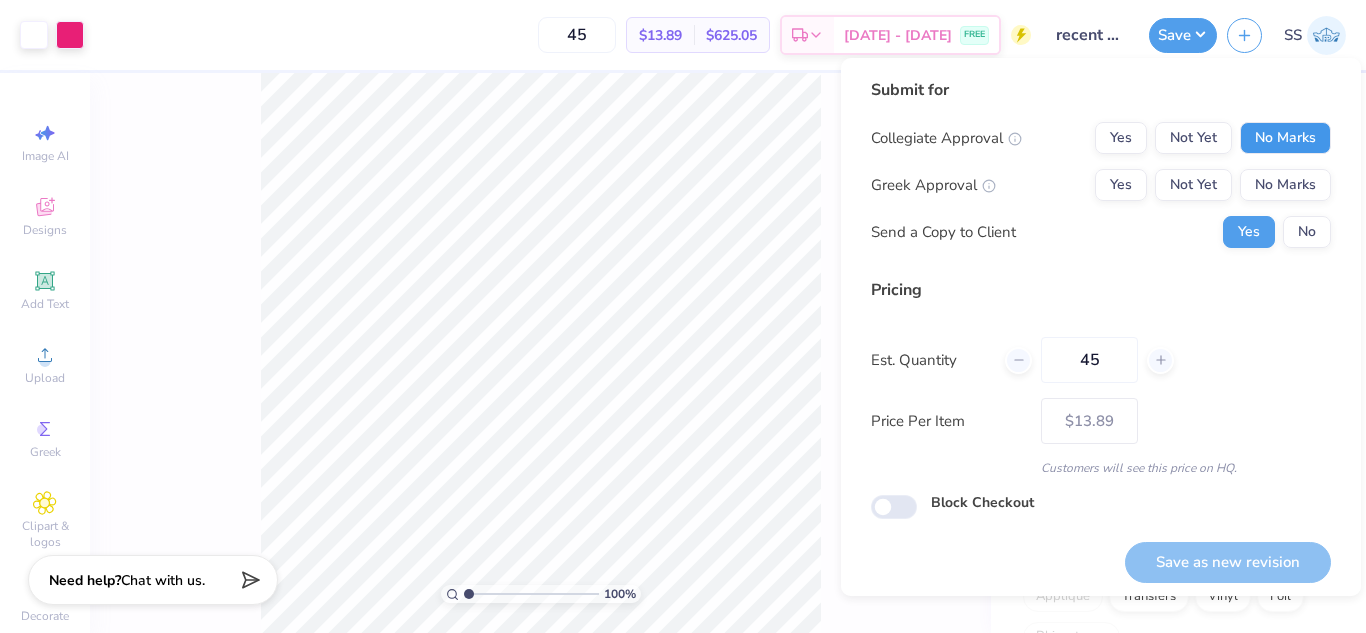 click on "No Marks" at bounding box center [1285, 138] 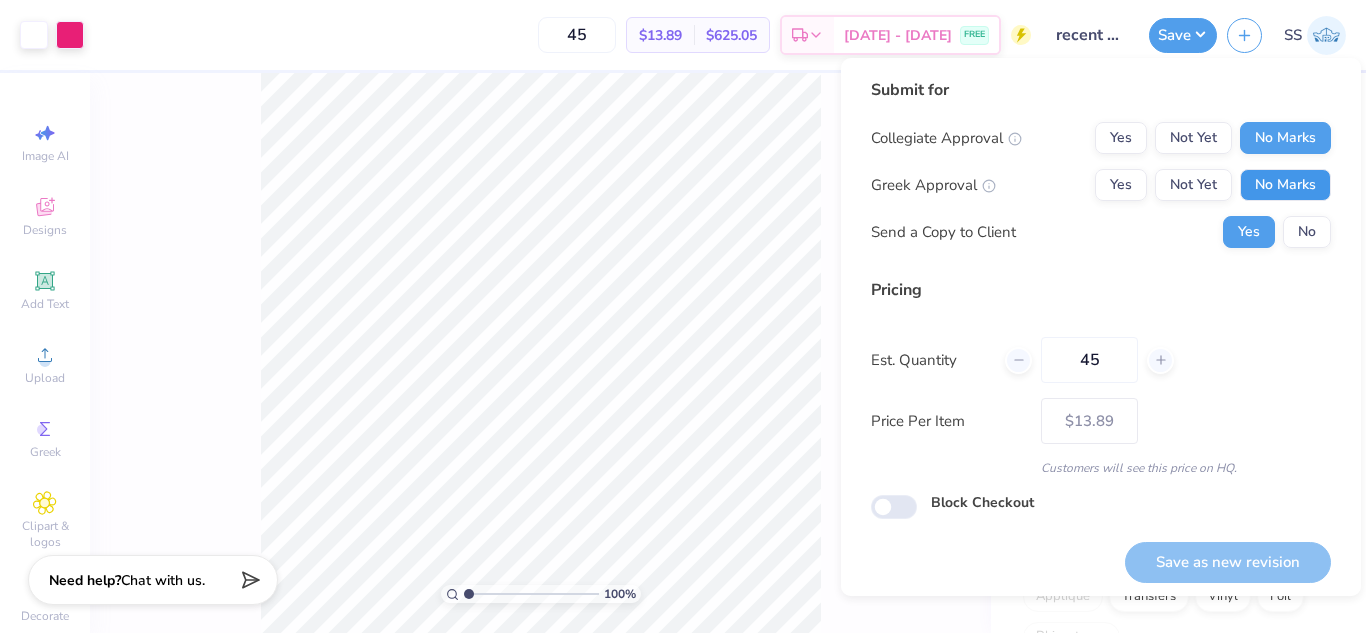 click on "No Marks" at bounding box center [1285, 185] 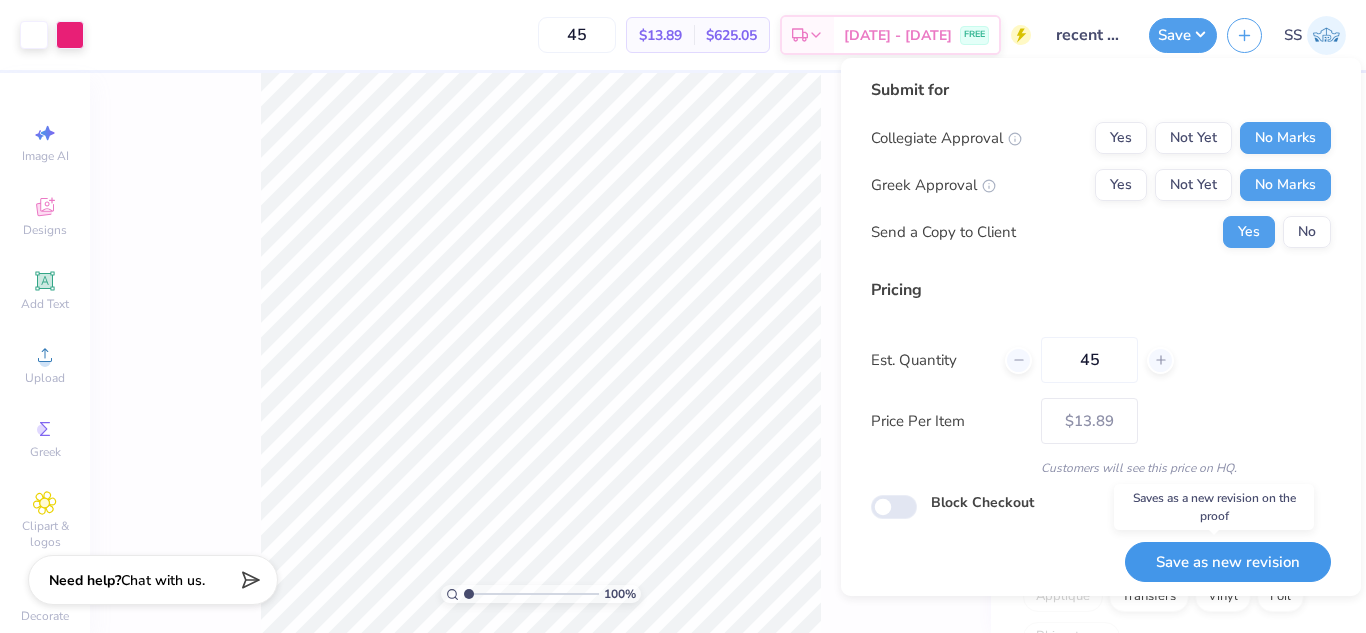 click on "Save as new revision" at bounding box center [1228, 562] 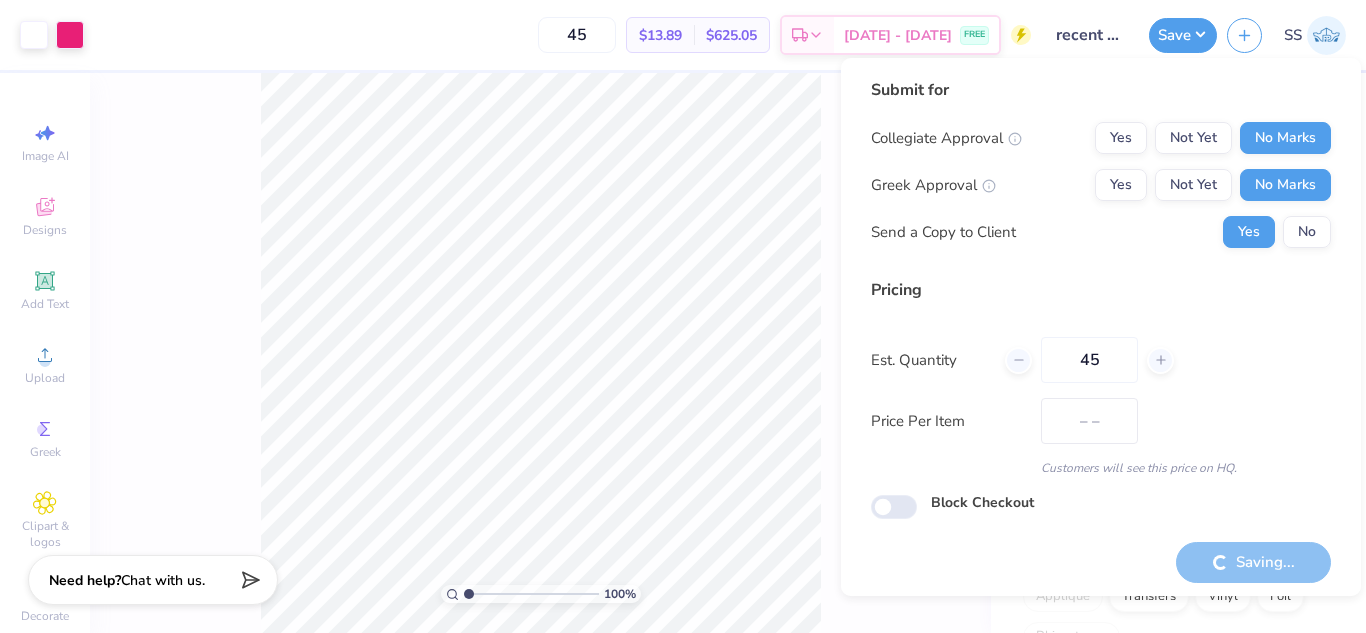 type on "$13.89" 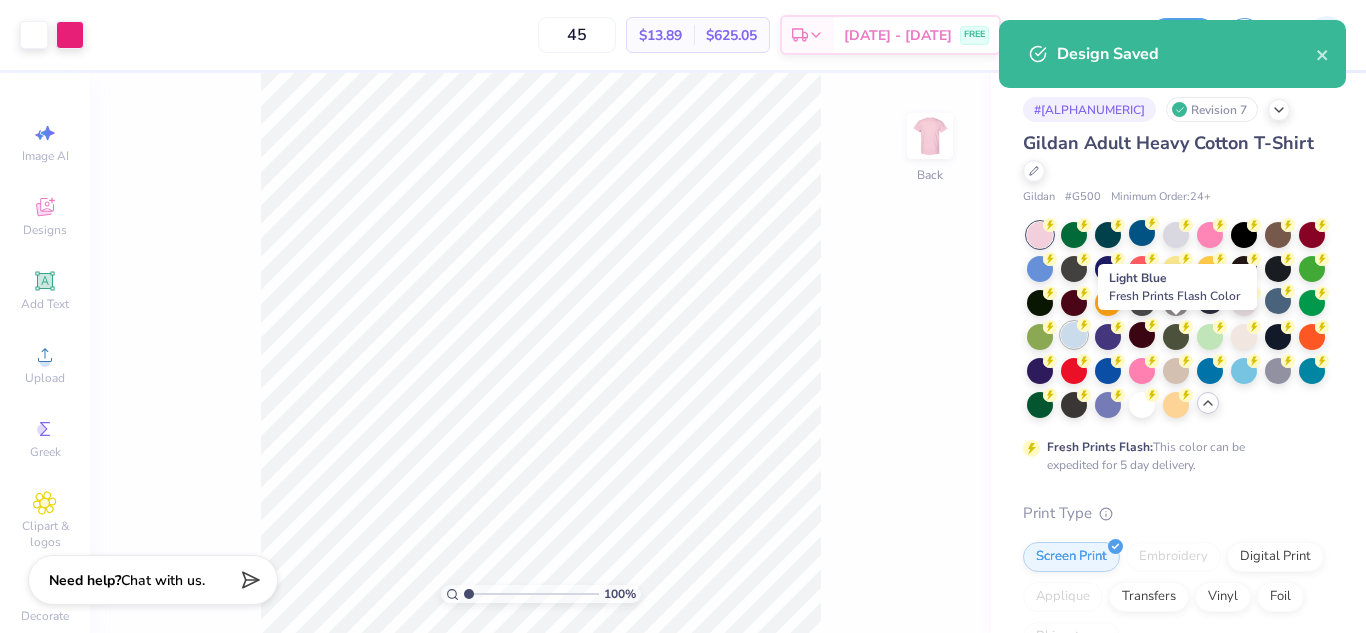 click at bounding box center [1074, 335] 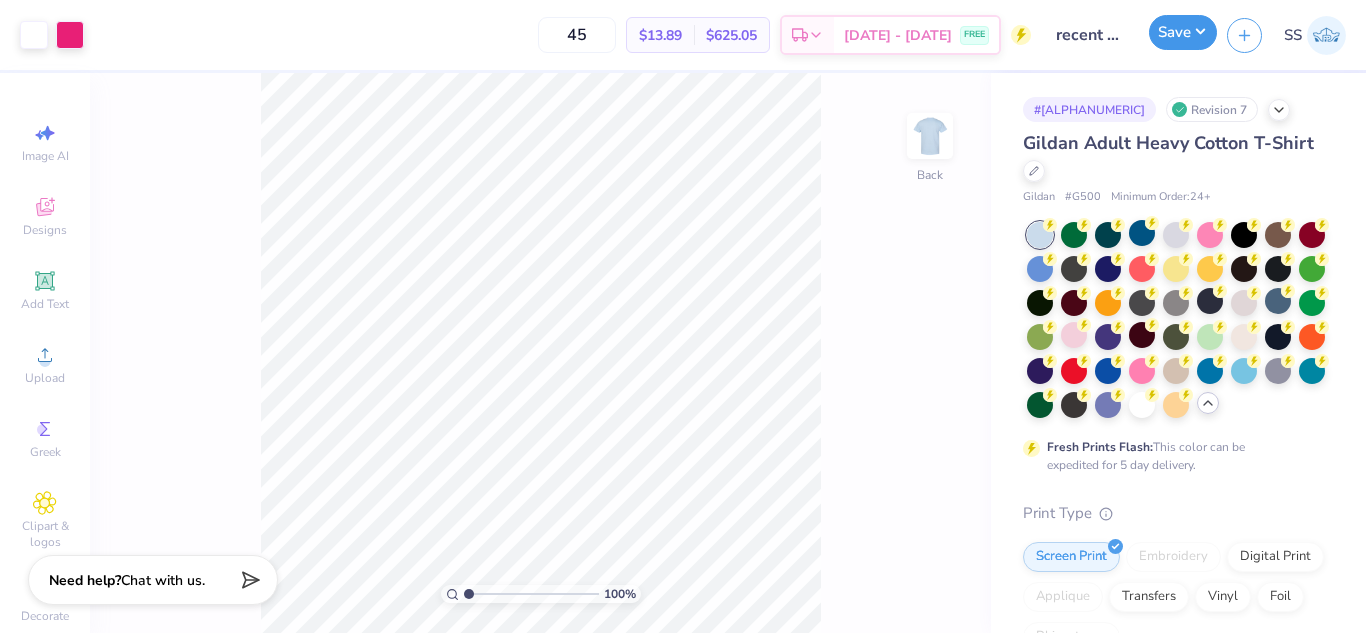 click on "Save" at bounding box center (1183, 32) 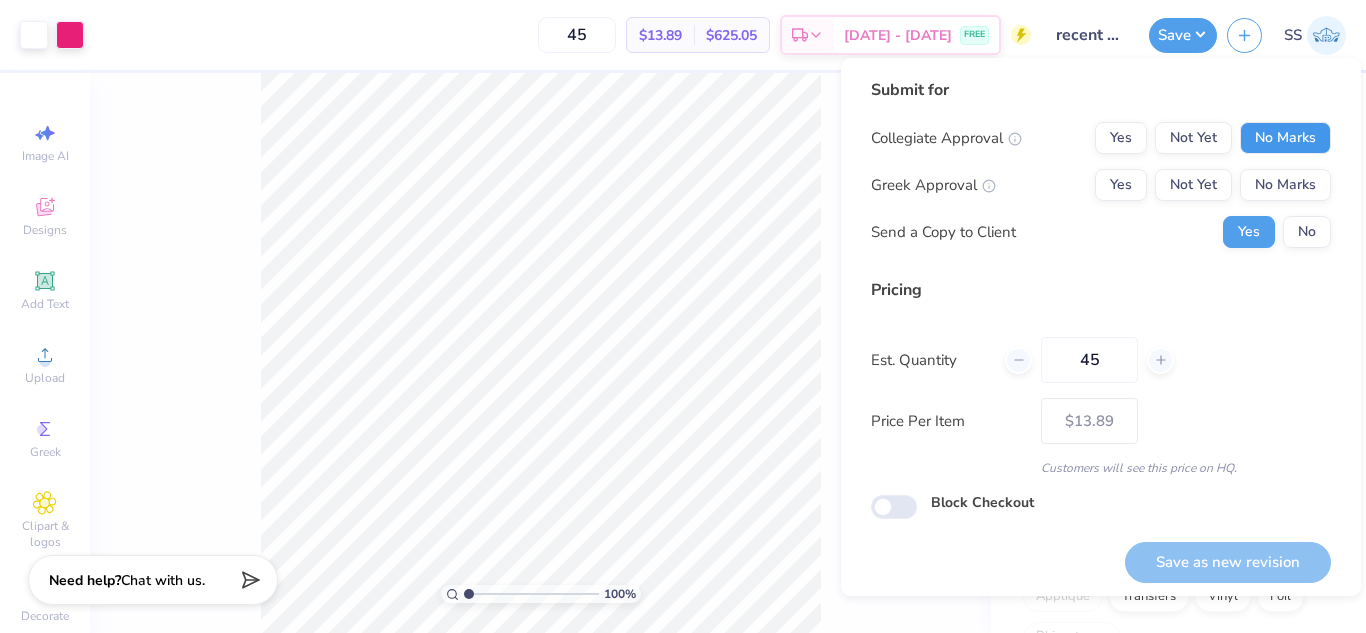 click on "No Marks" at bounding box center [1285, 138] 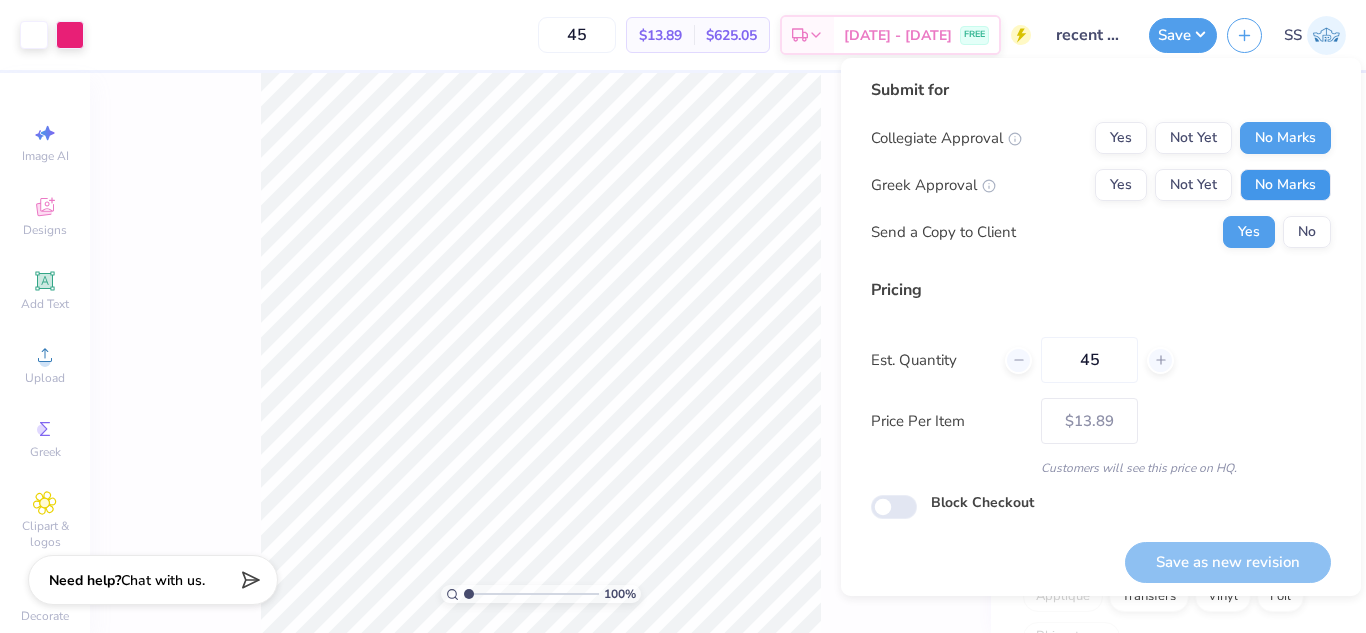 click on "No Marks" at bounding box center [1285, 185] 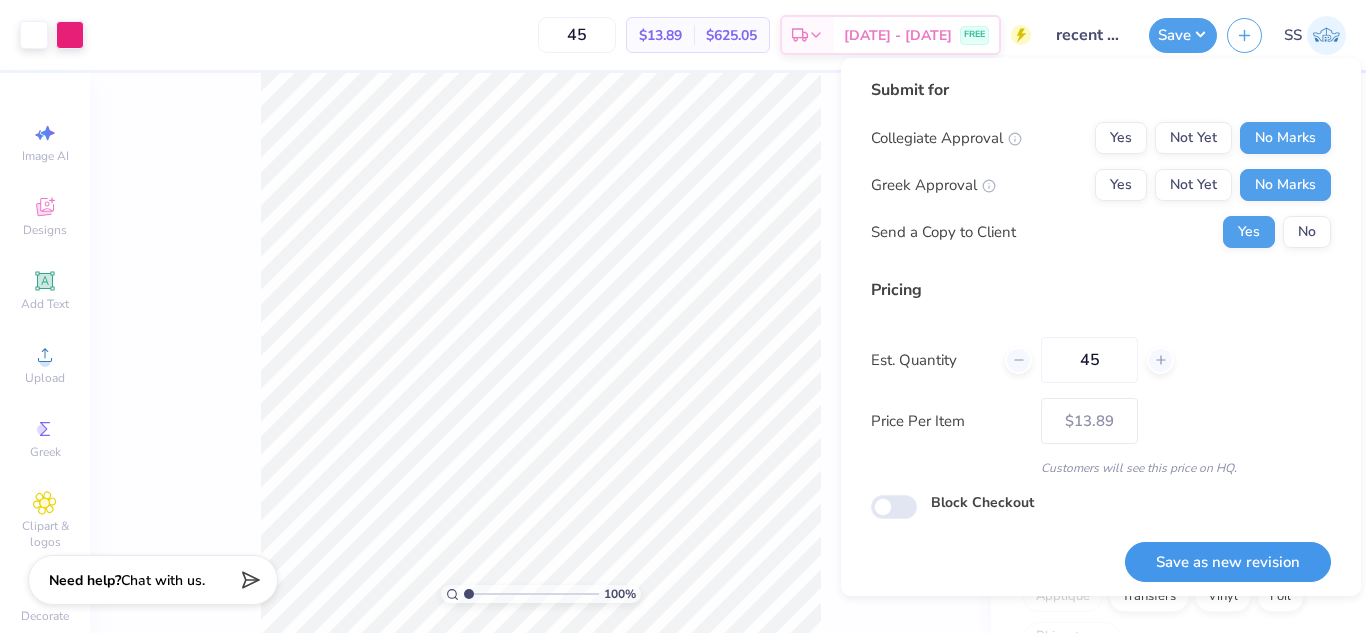 click on "Save as new revision" at bounding box center (1228, 562) 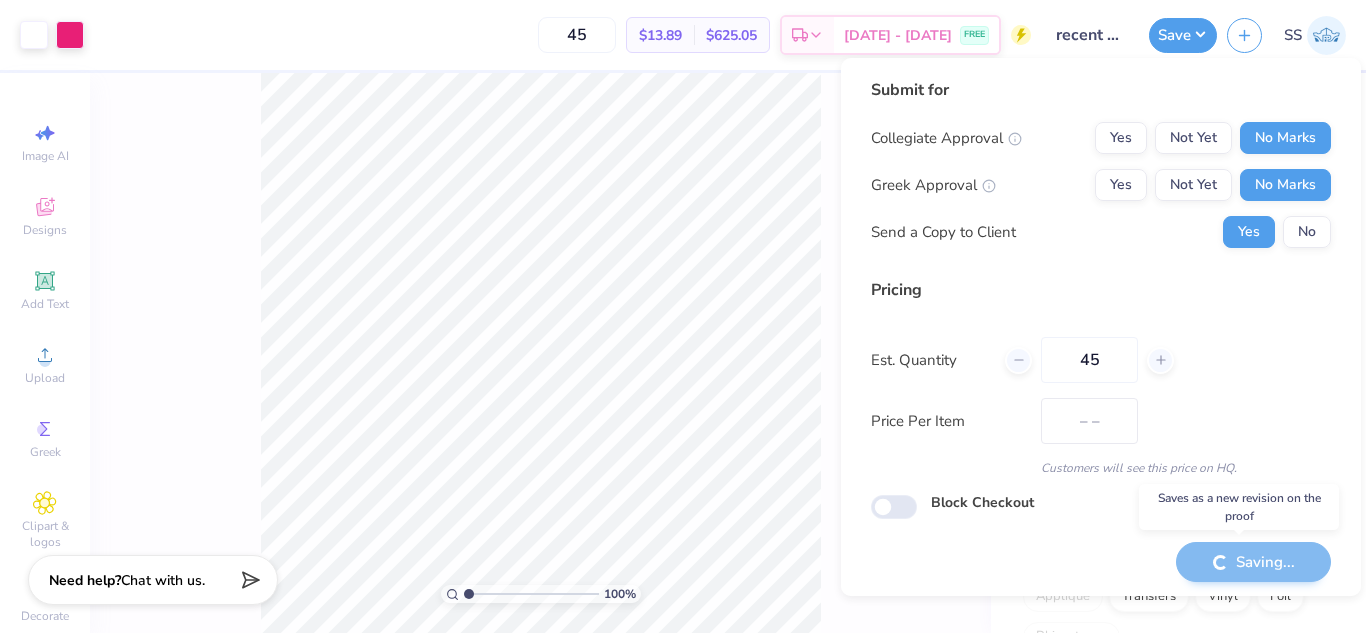 type on "$13.89" 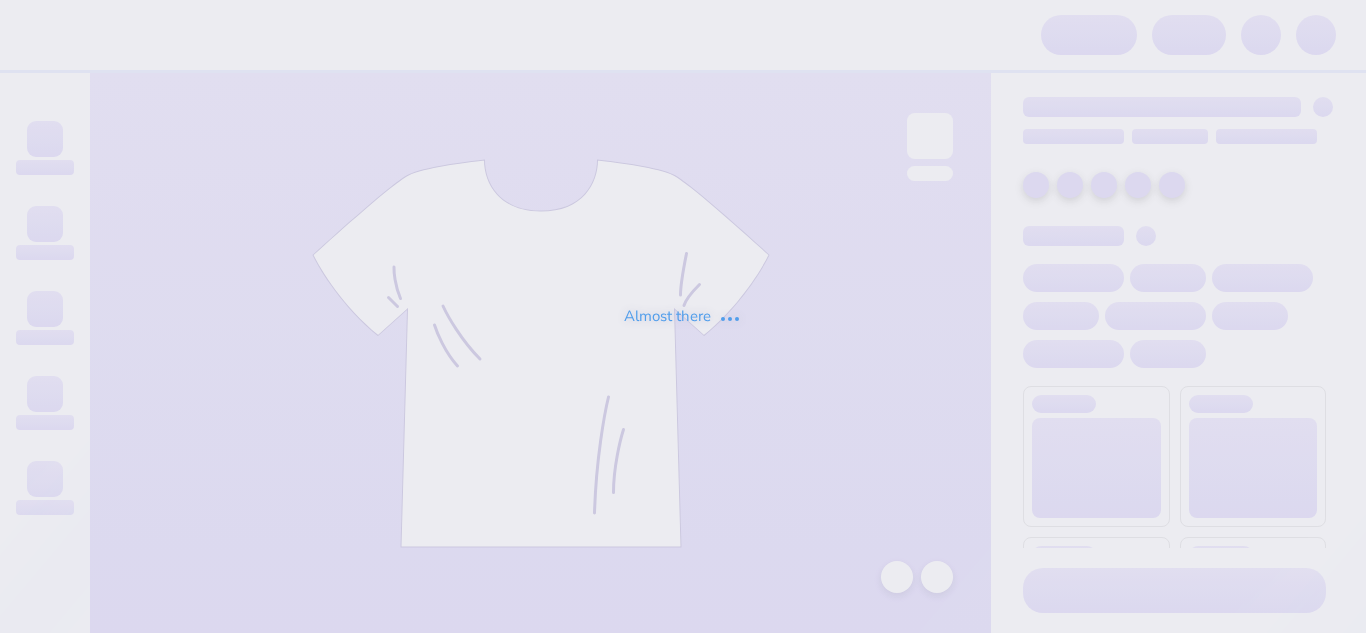 scroll, scrollTop: 0, scrollLeft: 0, axis: both 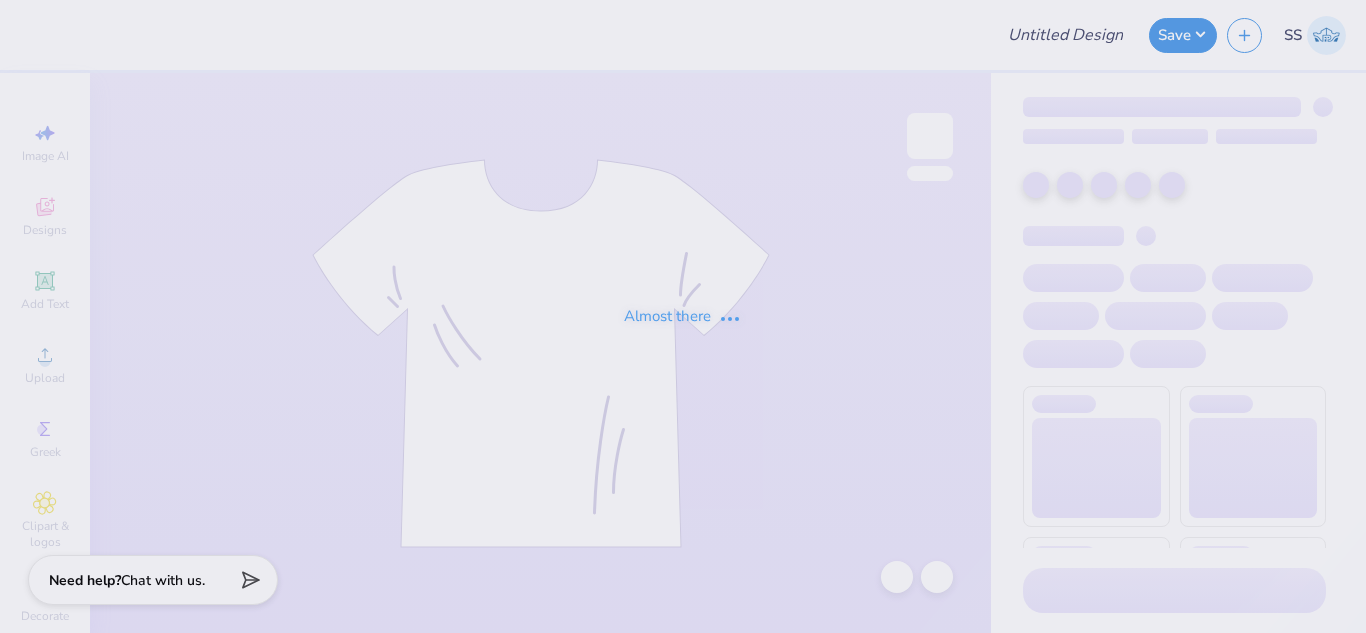type on "recent design" 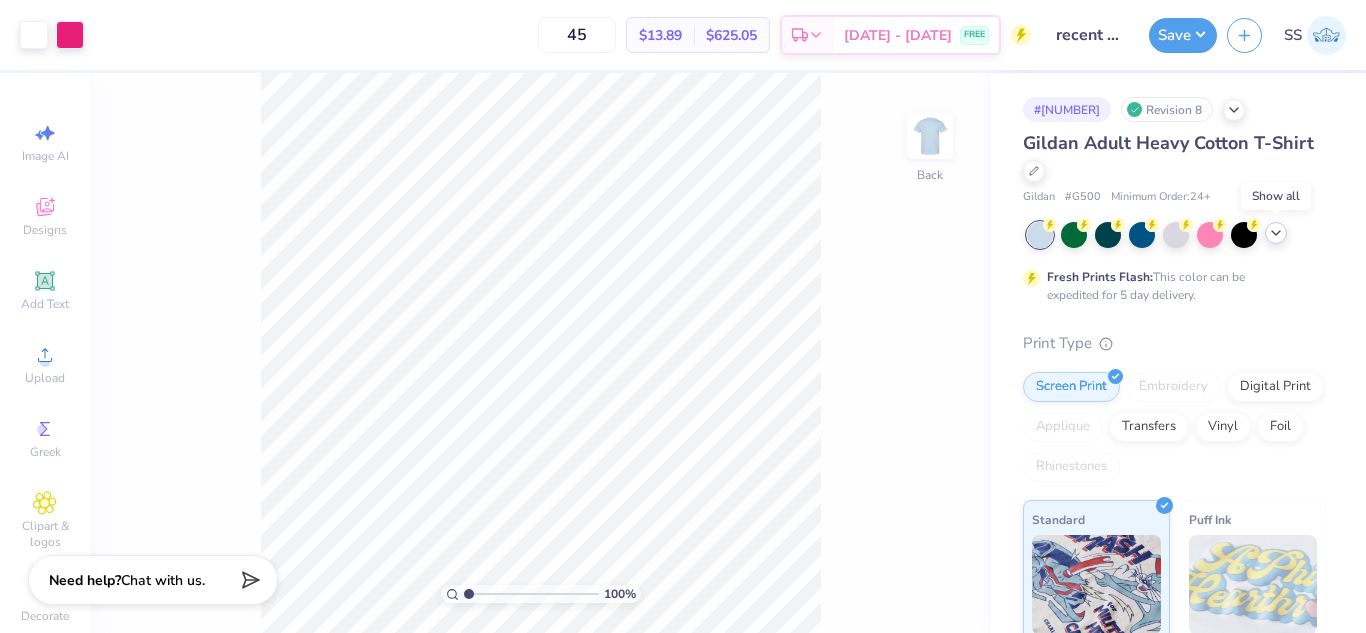 click 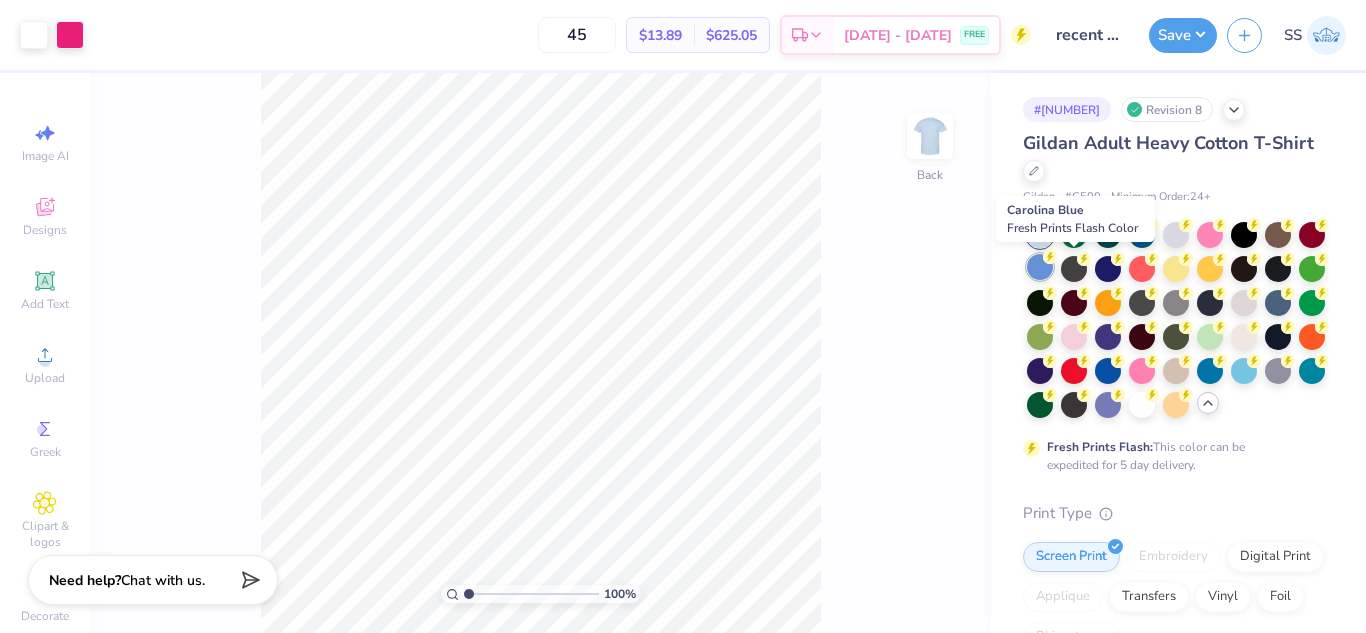 click at bounding box center [1040, 267] 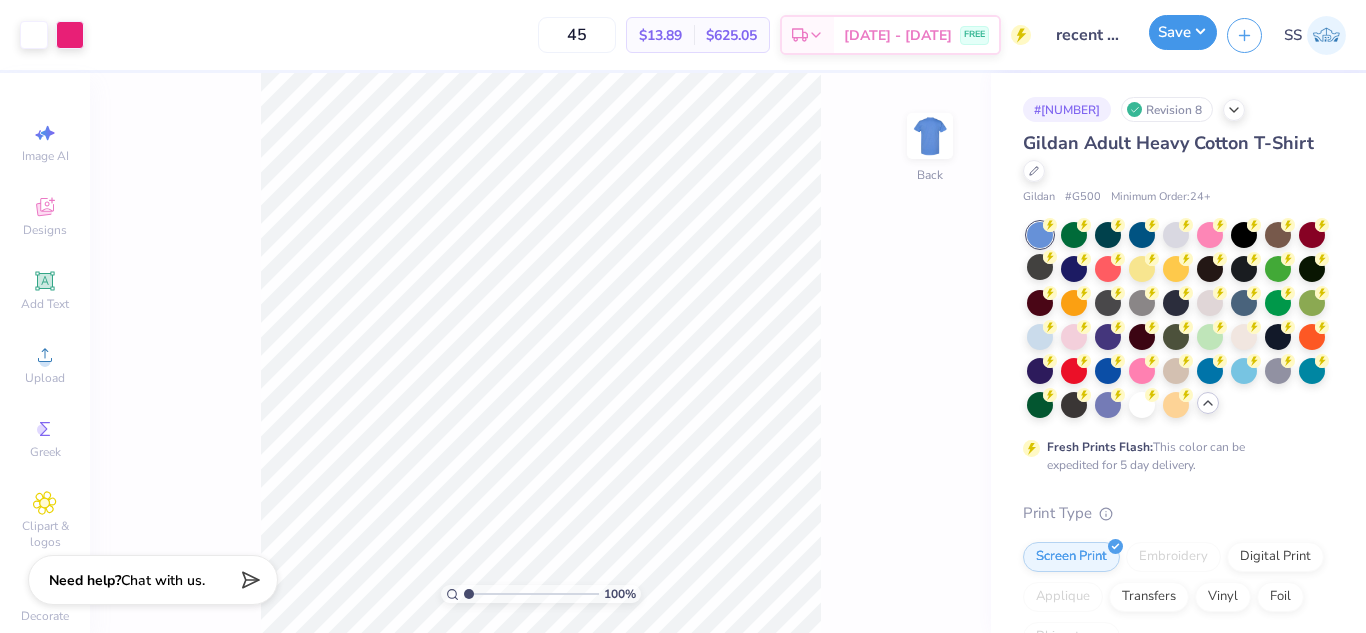 click on "Save" at bounding box center (1183, 32) 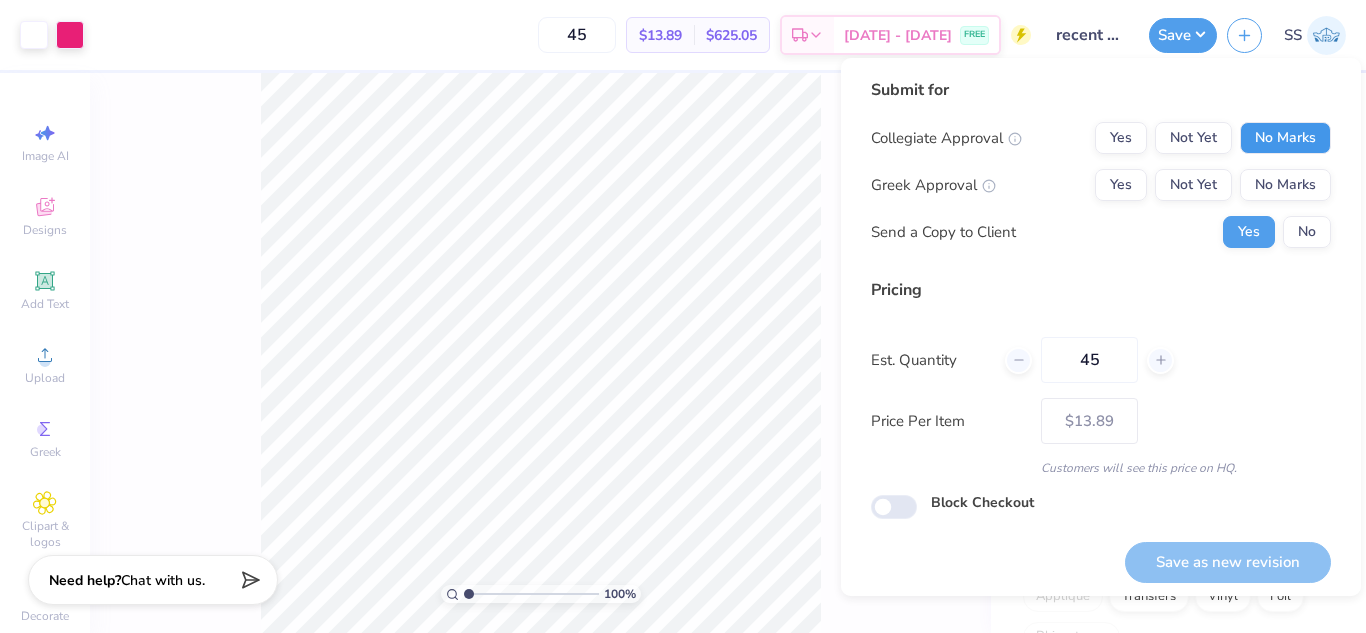 click on "No Marks" at bounding box center [1285, 138] 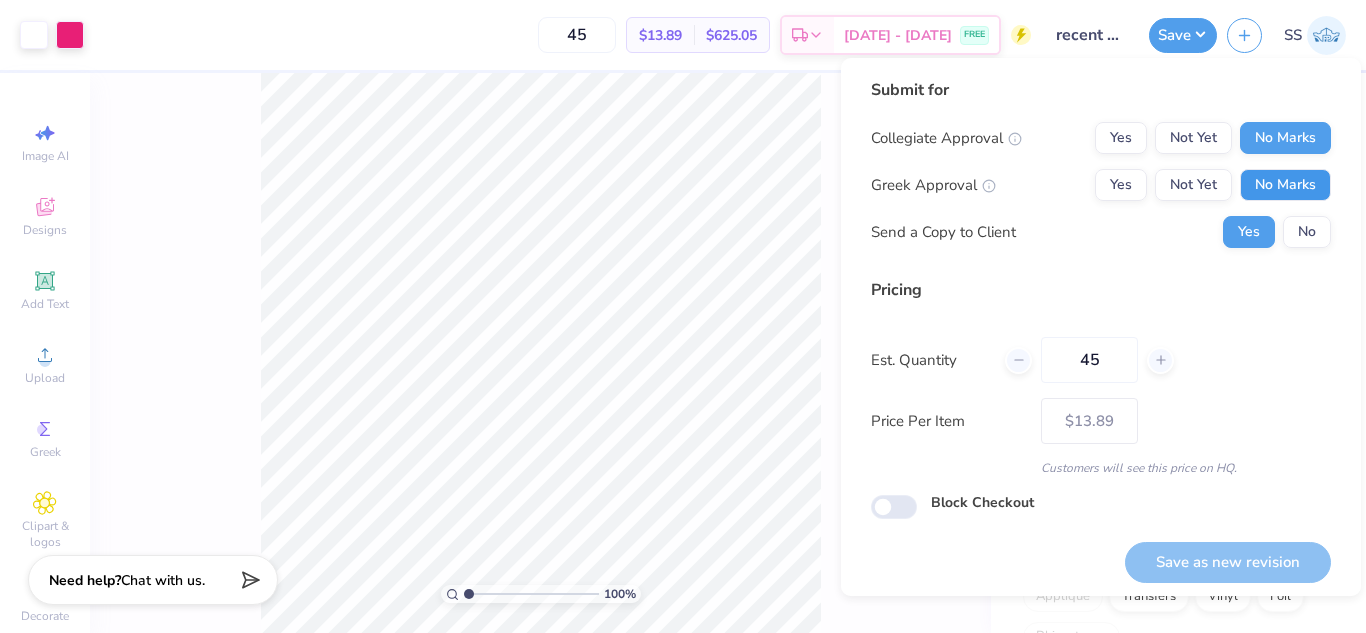 click on "No Marks" at bounding box center (1285, 185) 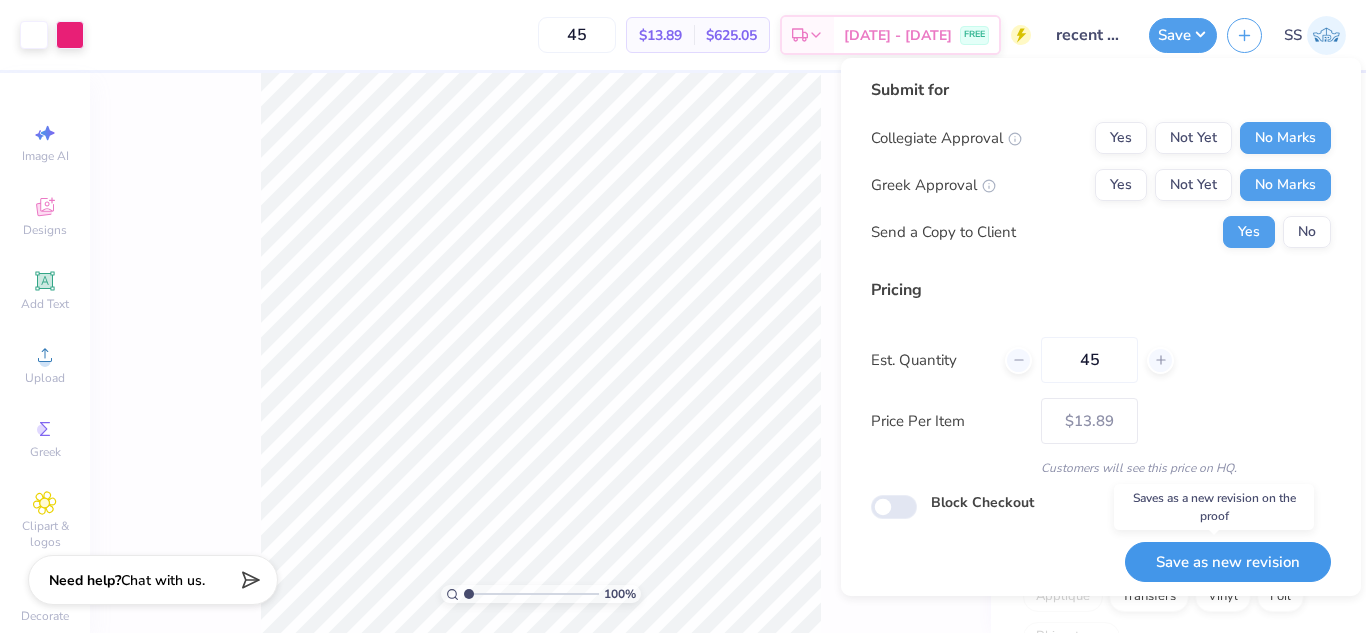 click on "Save as new revision" at bounding box center (1228, 562) 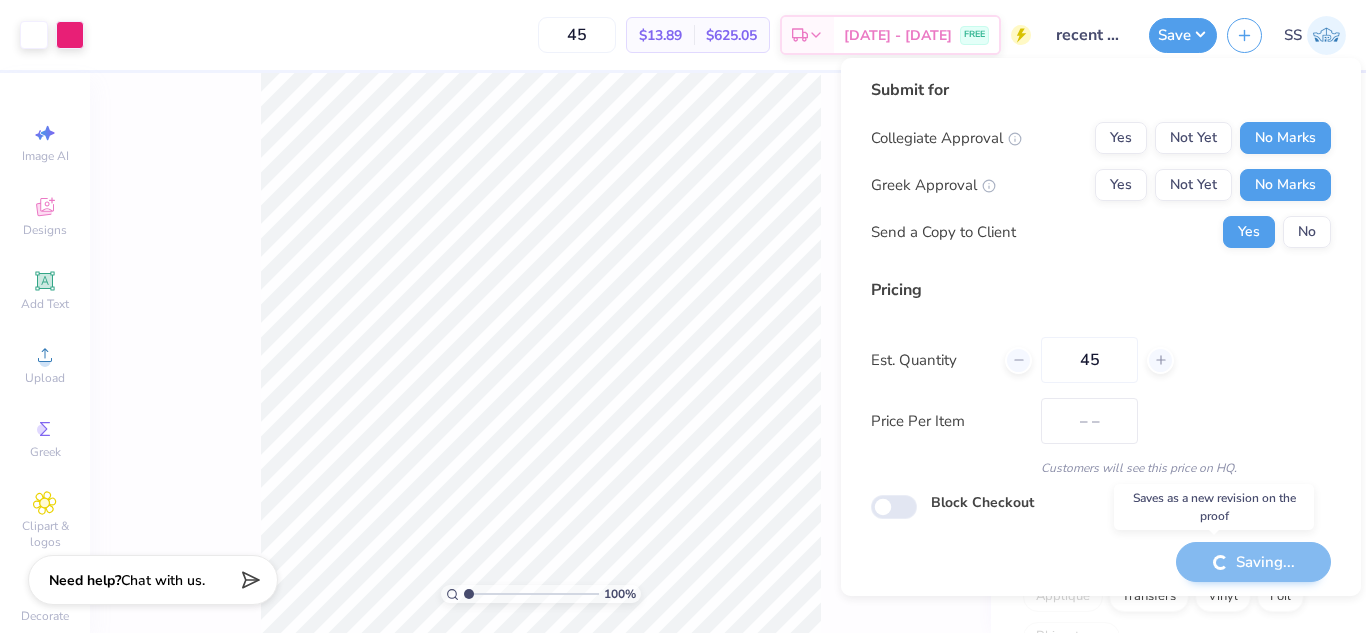 type on "$13.89" 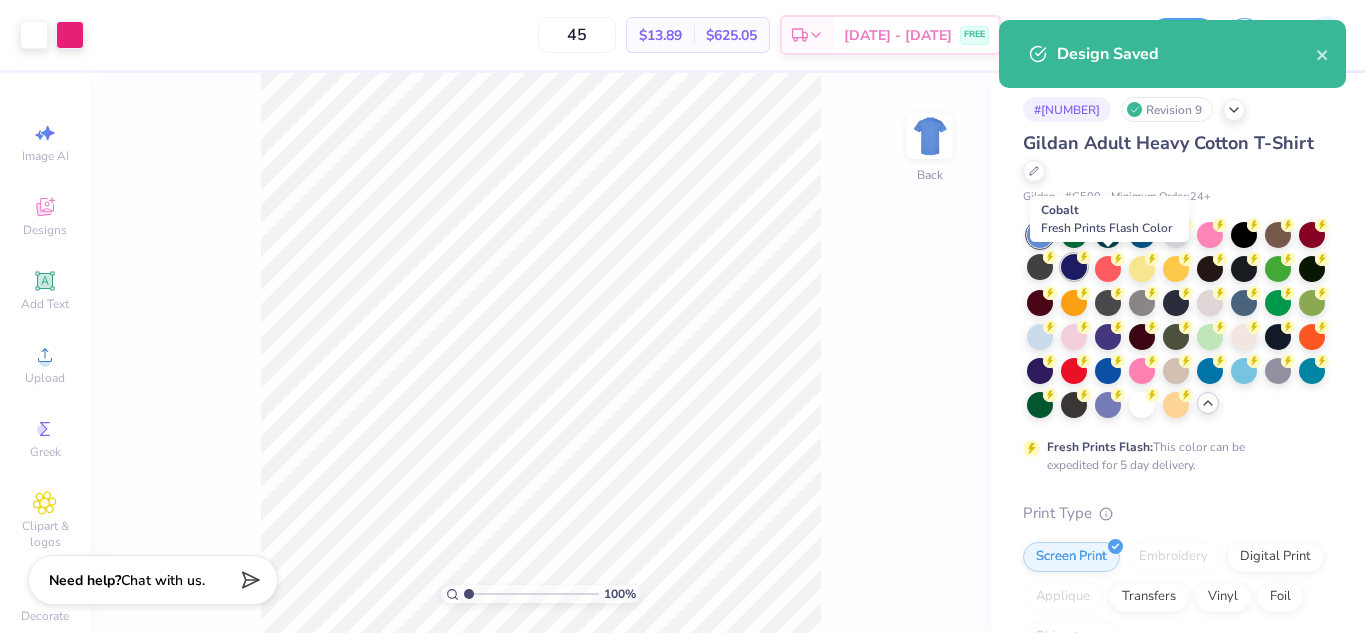 click at bounding box center [1074, 267] 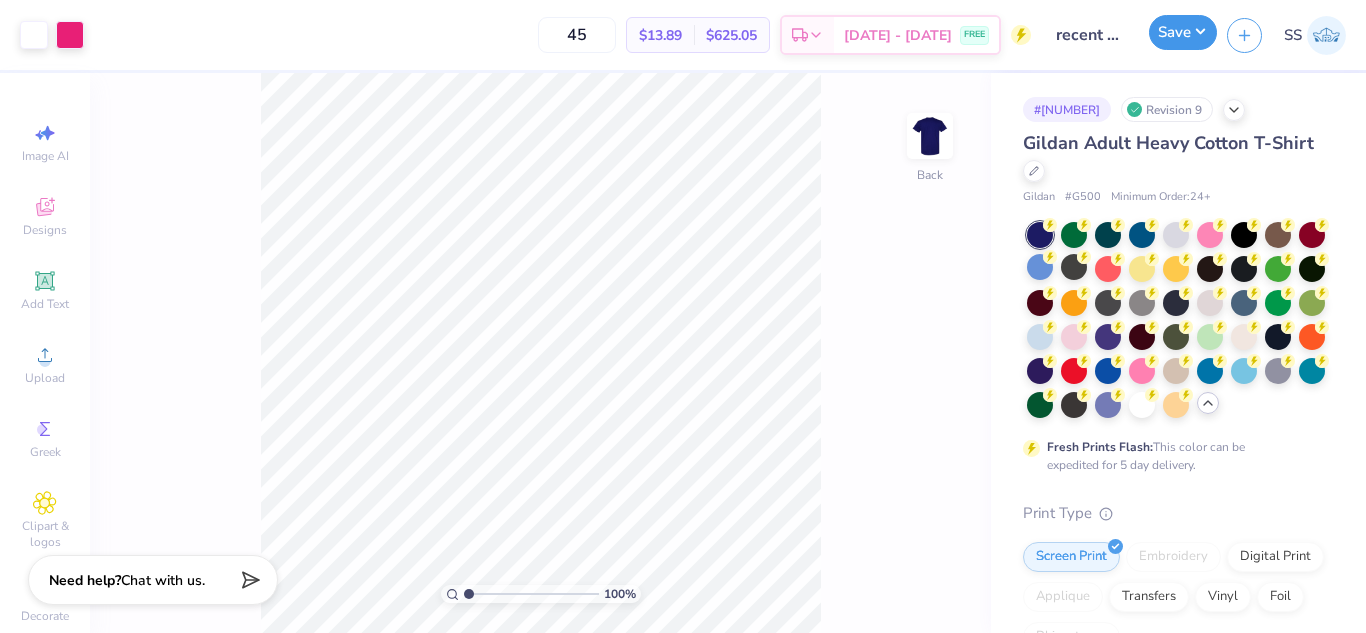 click on "Save" at bounding box center [1183, 32] 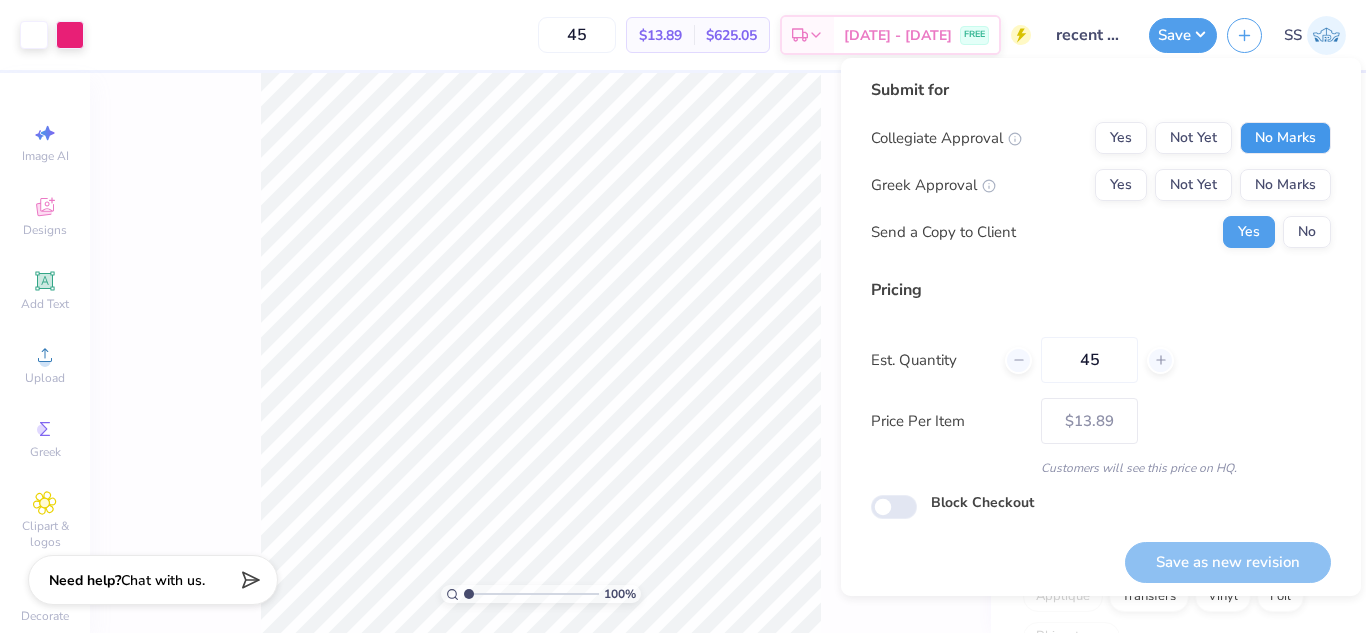 click on "No Marks" at bounding box center (1285, 138) 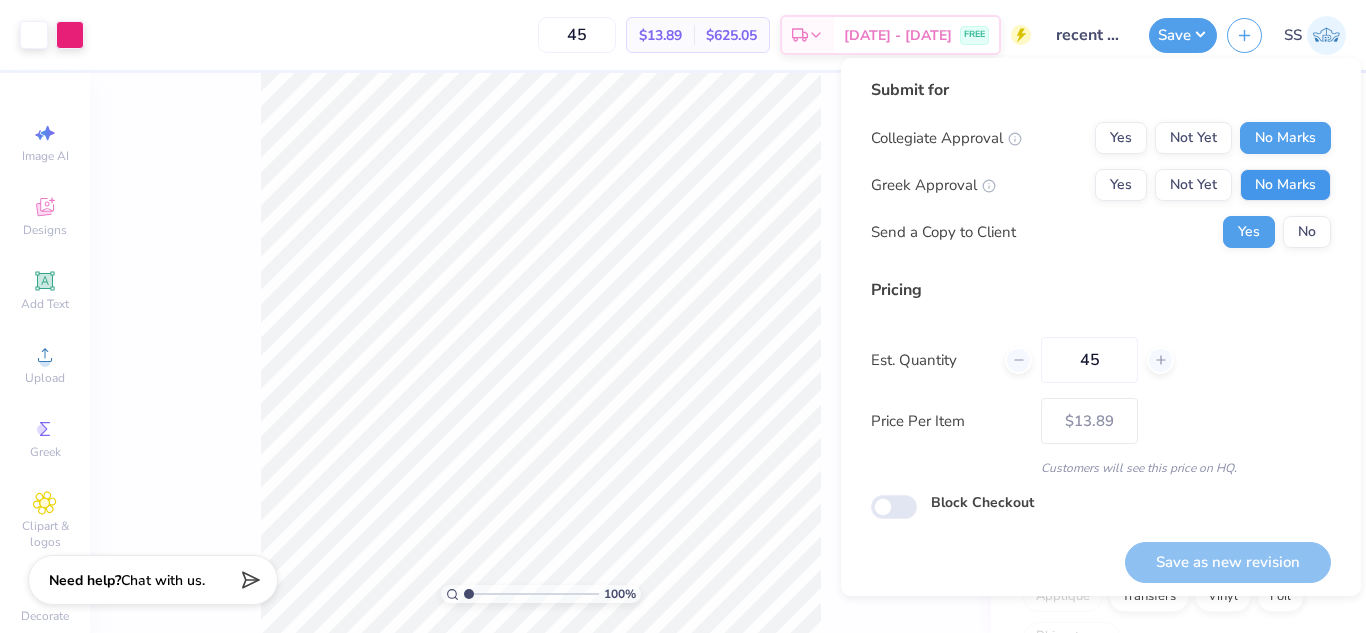 click on "Collegiate Approval Yes Not Yet No Marks Greek Approval Yes Not Yet No Marks Send a Copy to Client Yes No" at bounding box center [1101, 185] 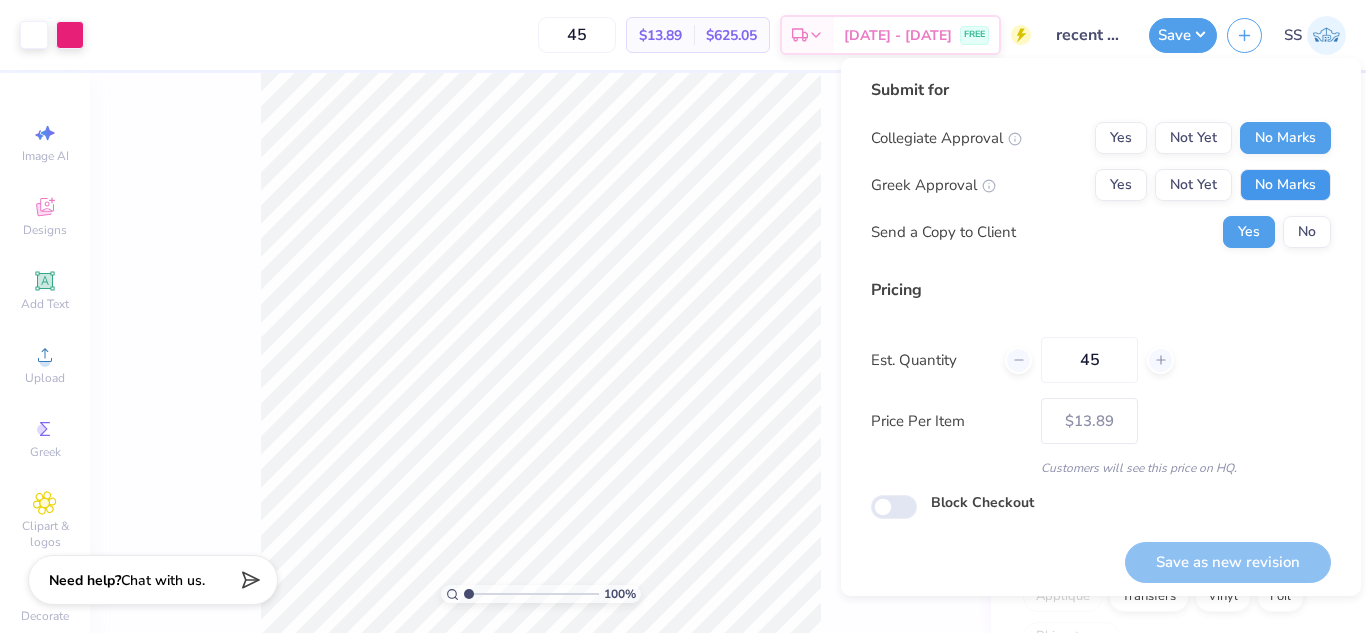 click on "No Marks" at bounding box center (1285, 185) 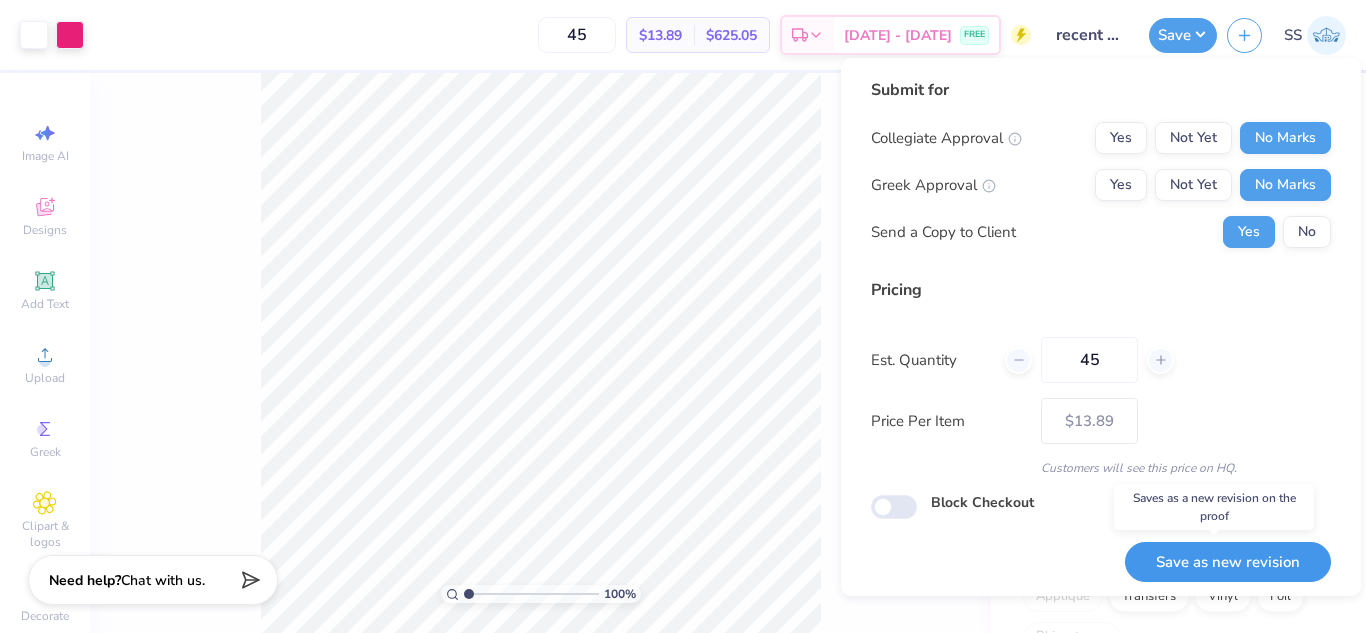 click on "Save as new revision" at bounding box center (1228, 562) 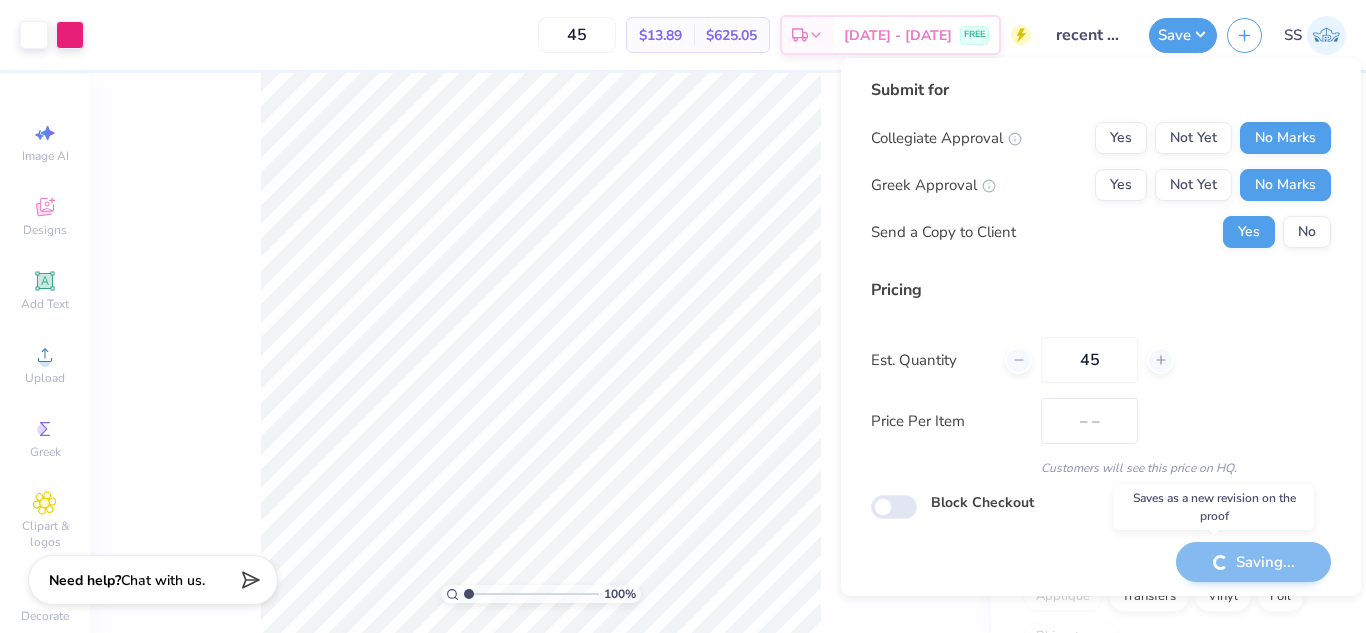 type on "$13.89" 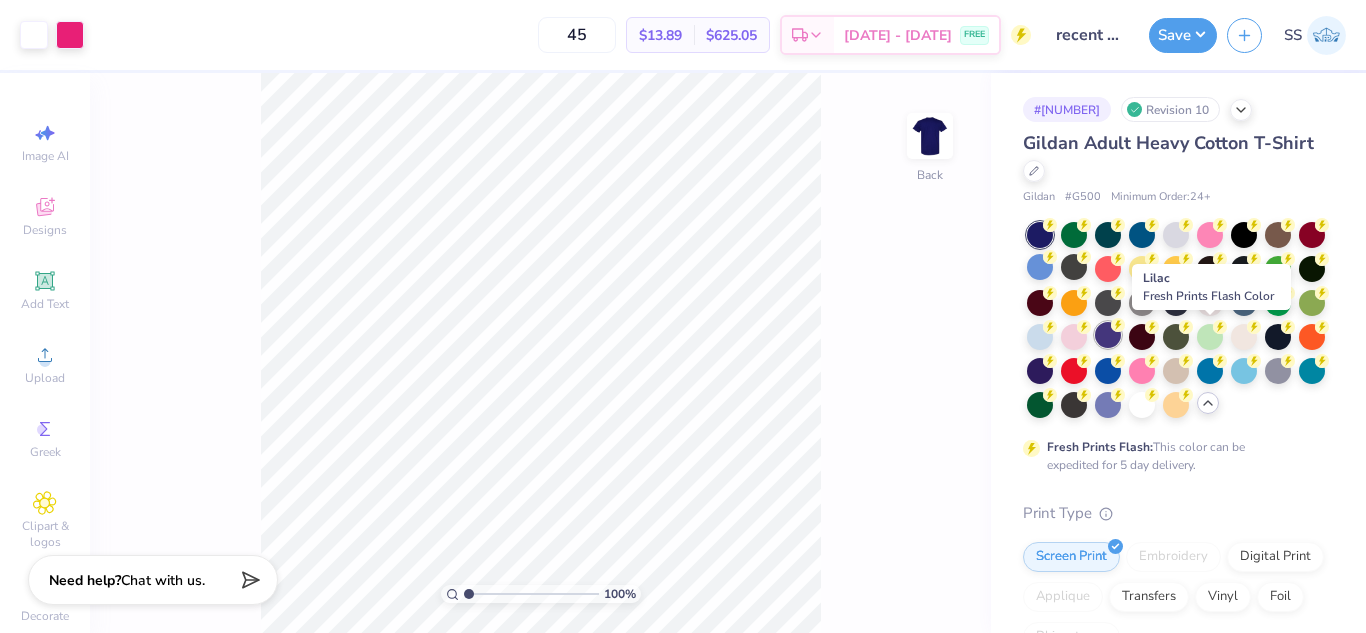 click at bounding box center (1108, 335) 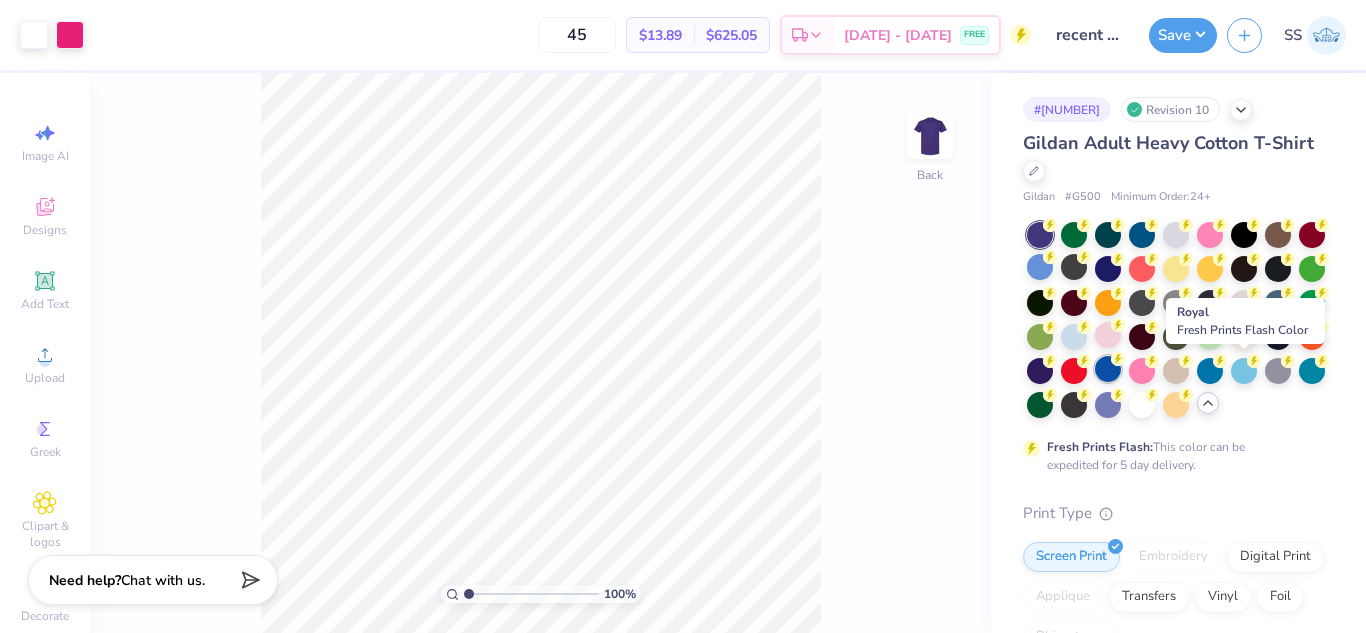 click at bounding box center [1108, 369] 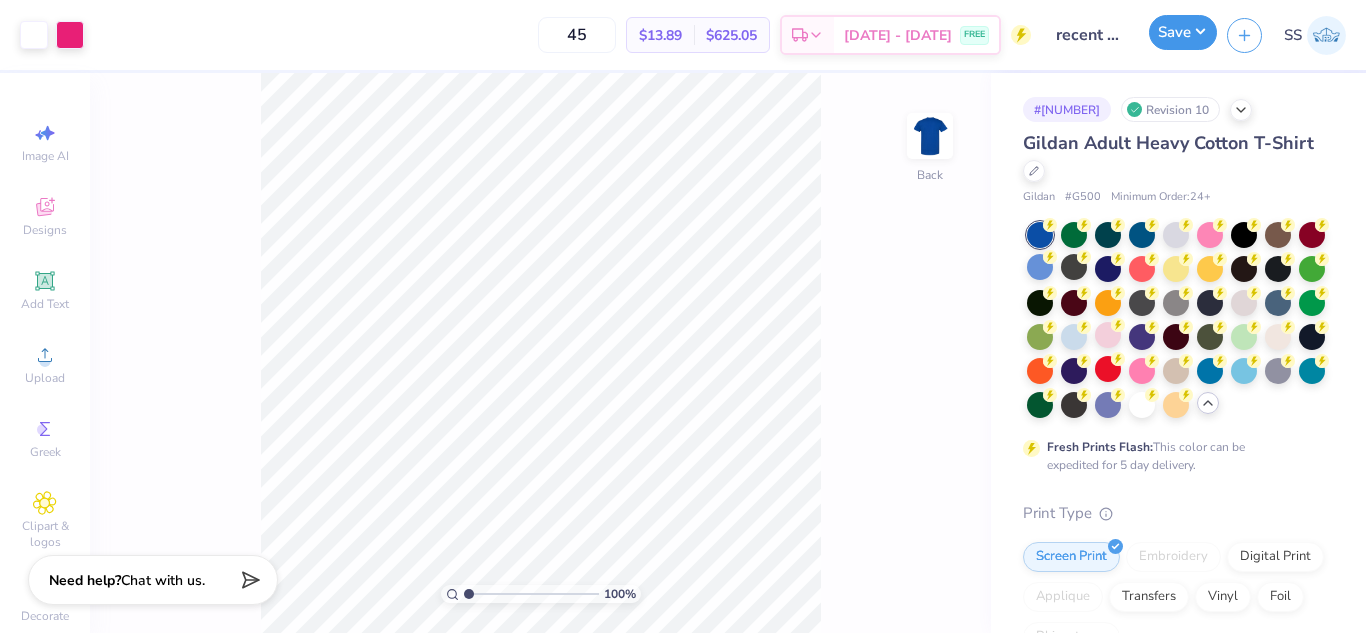 click on "Save" at bounding box center (1183, 32) 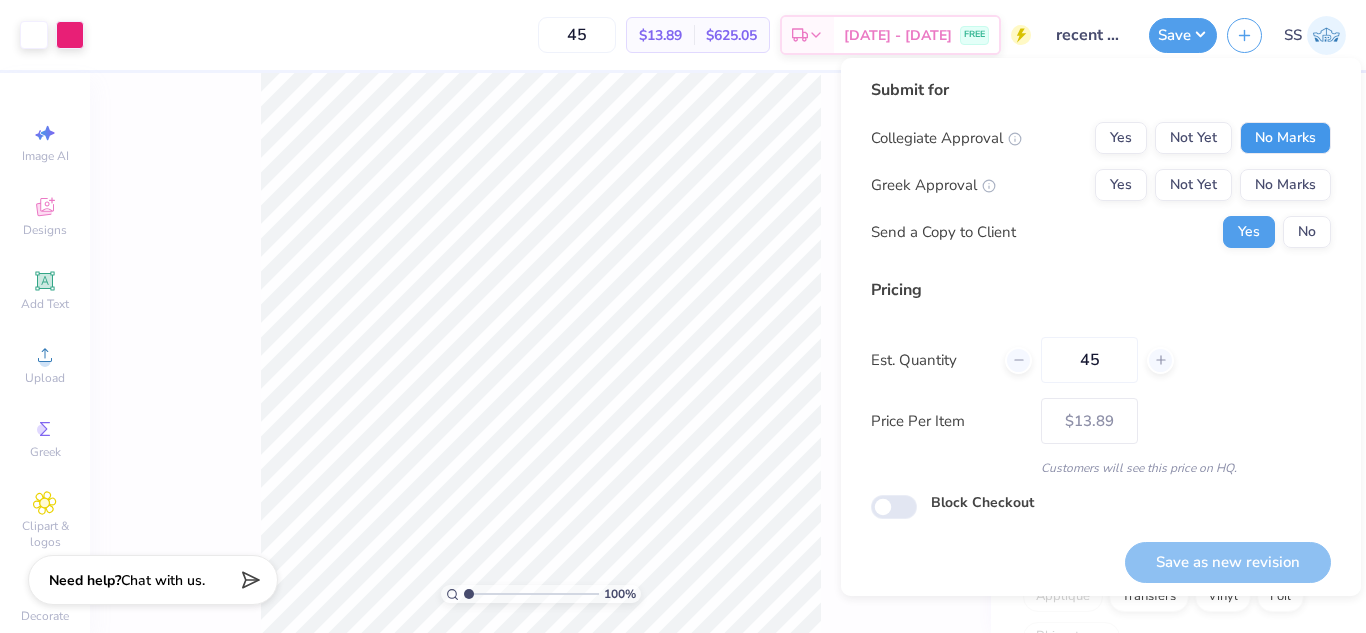 click on "No Marks" at bounding box center [1285, 138] 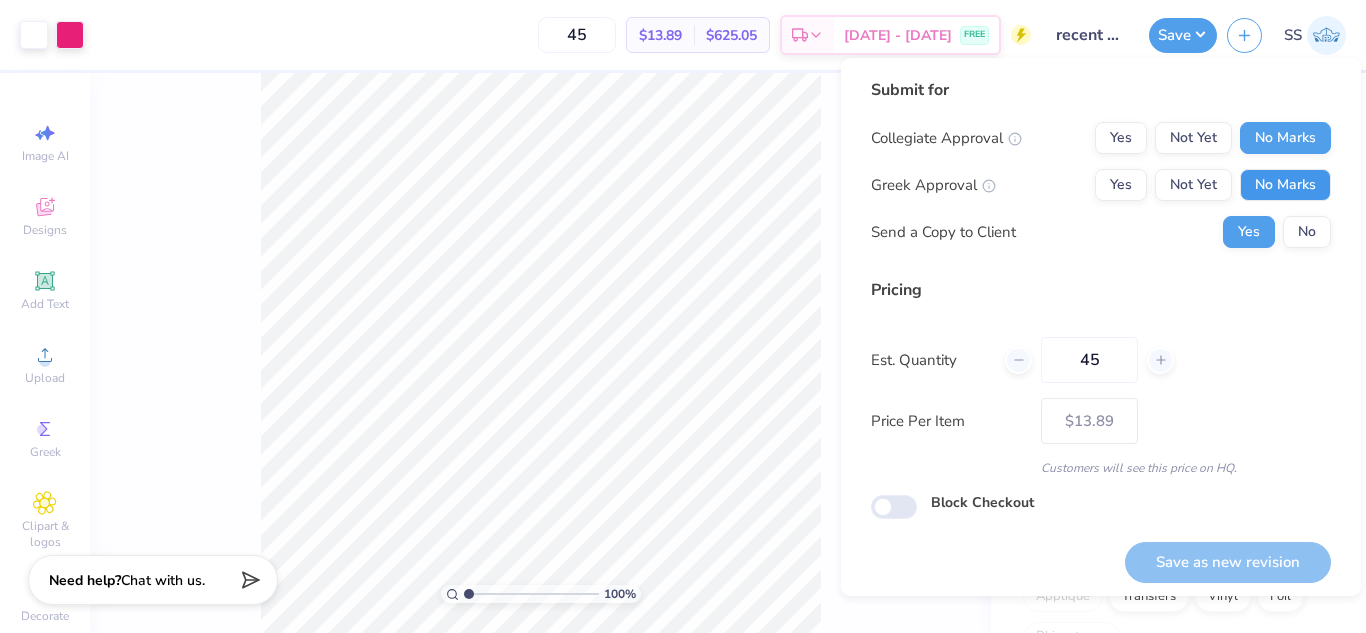 click on "No Marks" at bounding box center [1285, 185] 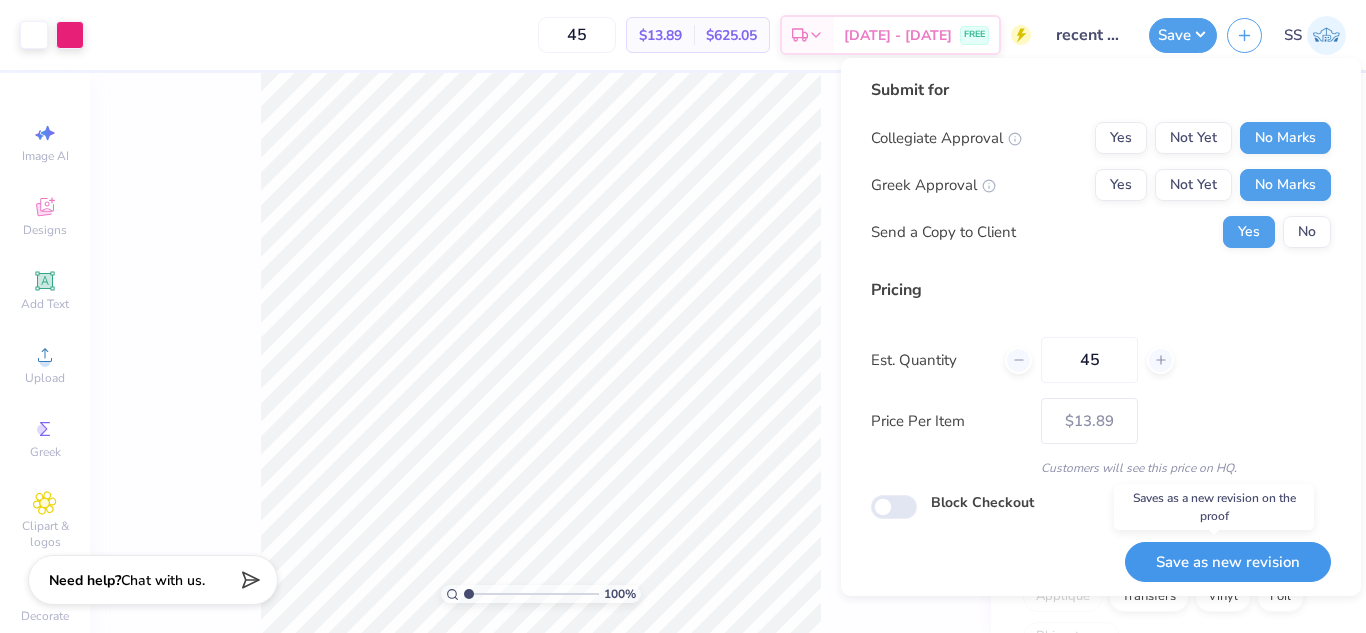 click on "Save as new revision" at bounding box center [1228, 562] 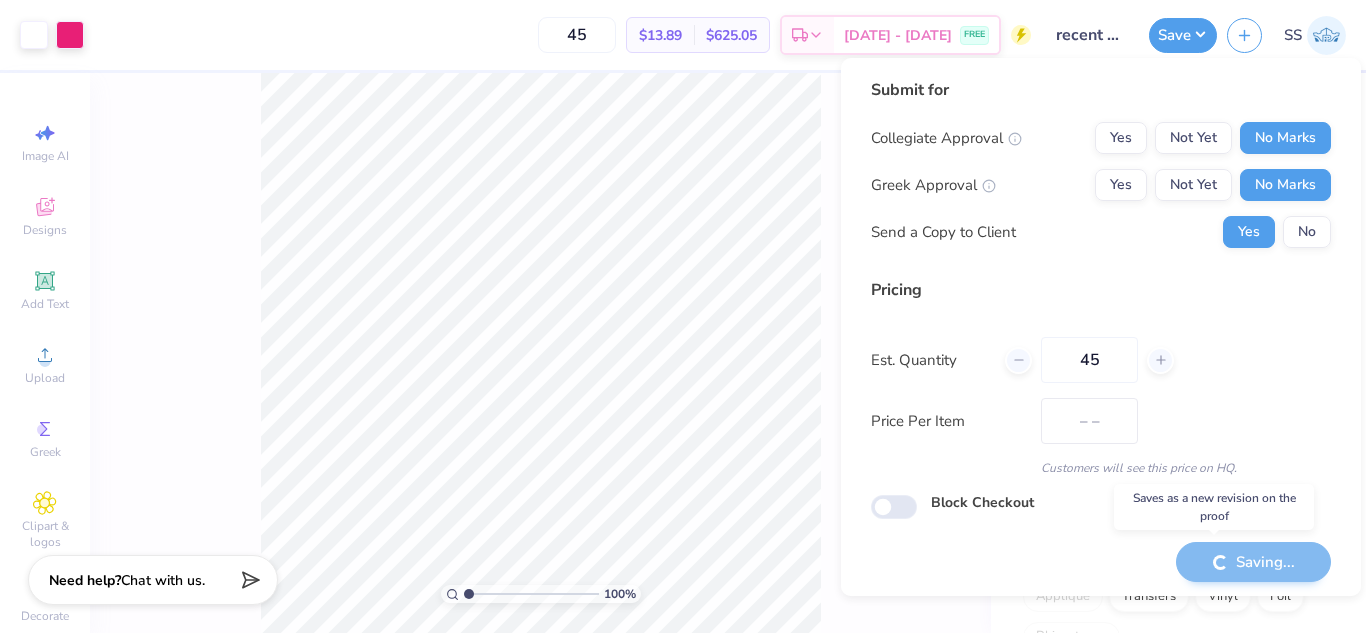 type on "$13.89" 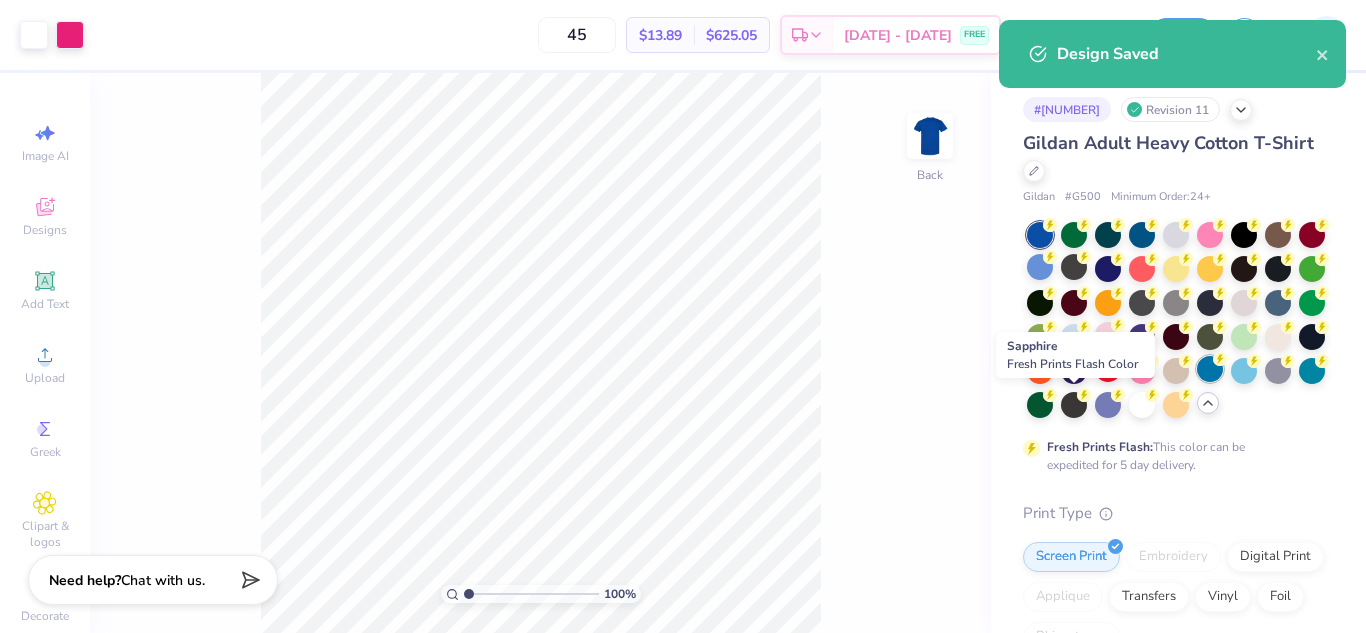 click at bounding box center [1210, 369] 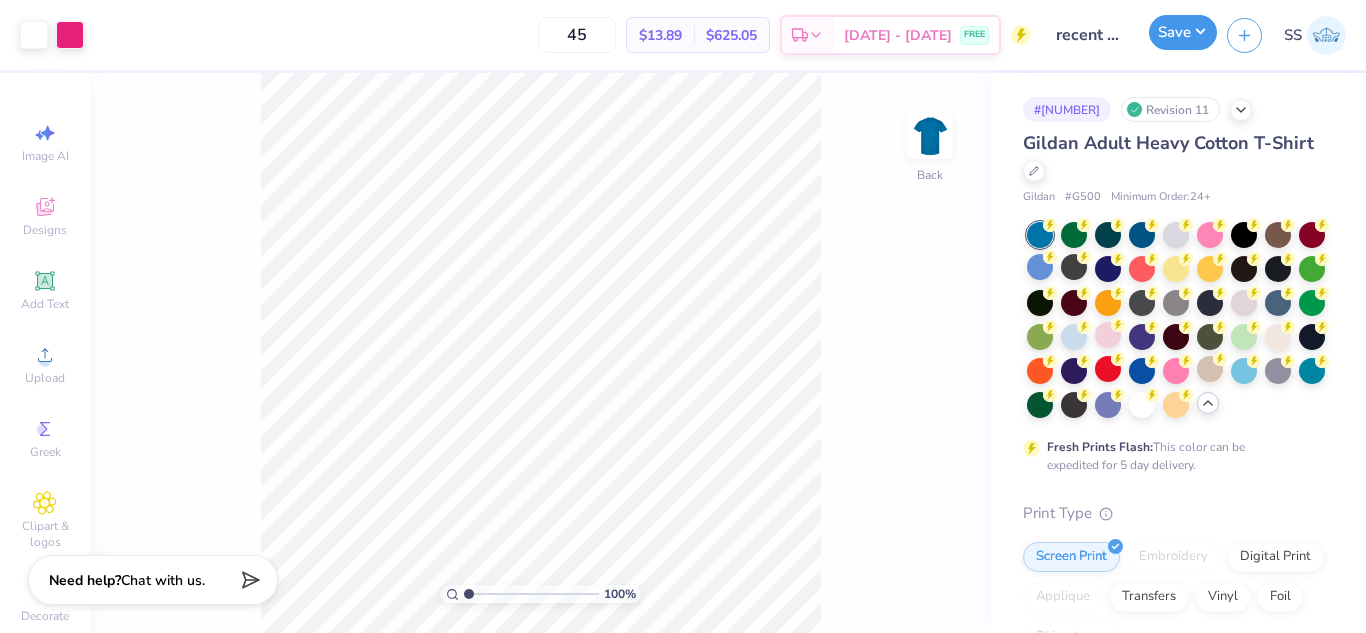 click on "Save" at bounding box center [1183, 32] 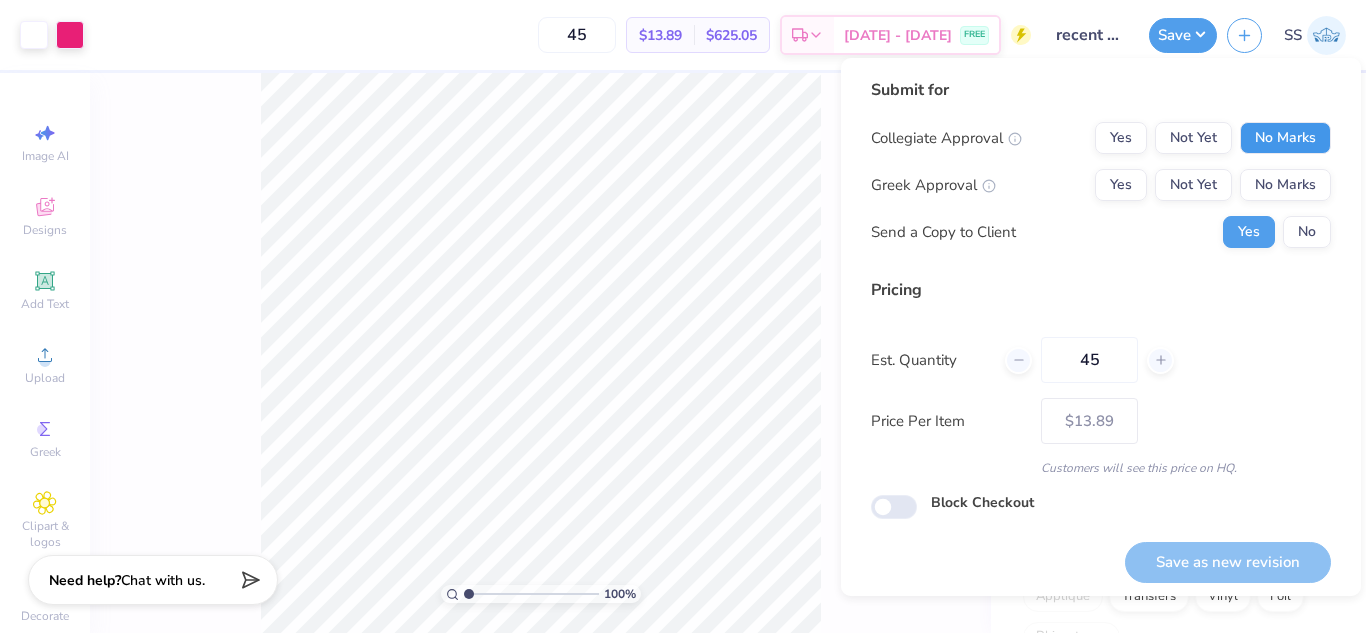 click on "No Marks" at bounding box center (1285, 138) 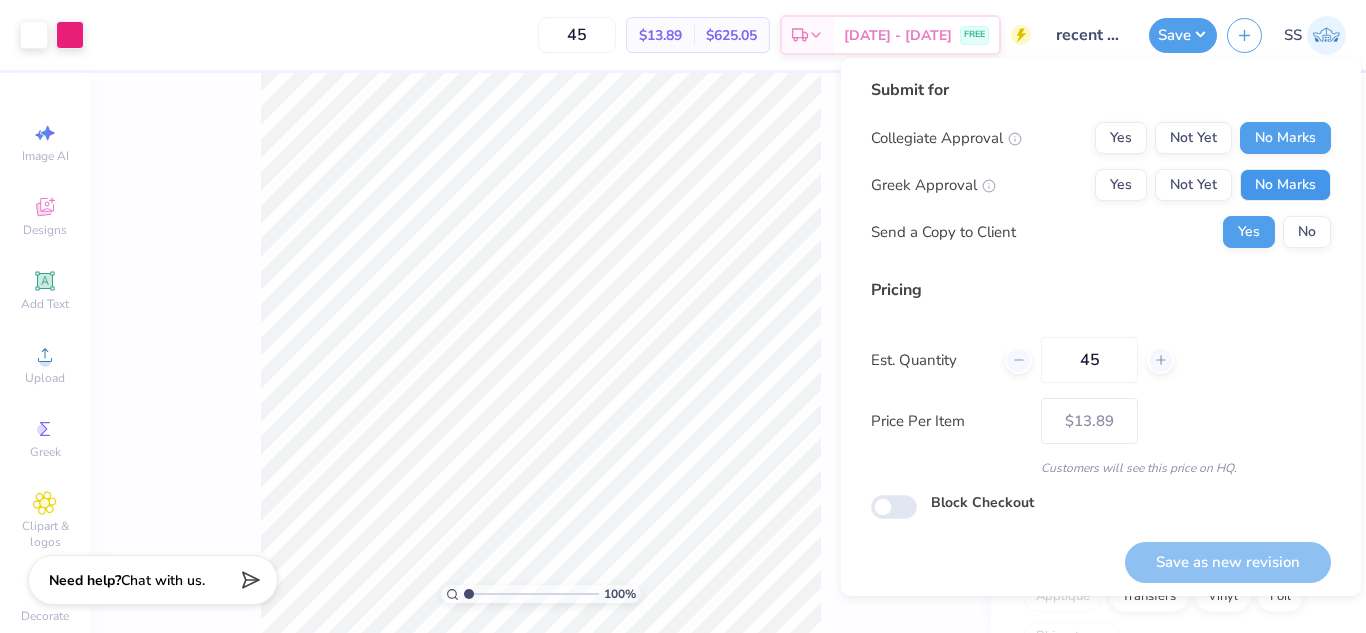 click on "No Marks" at bounding box center (1285, 185) 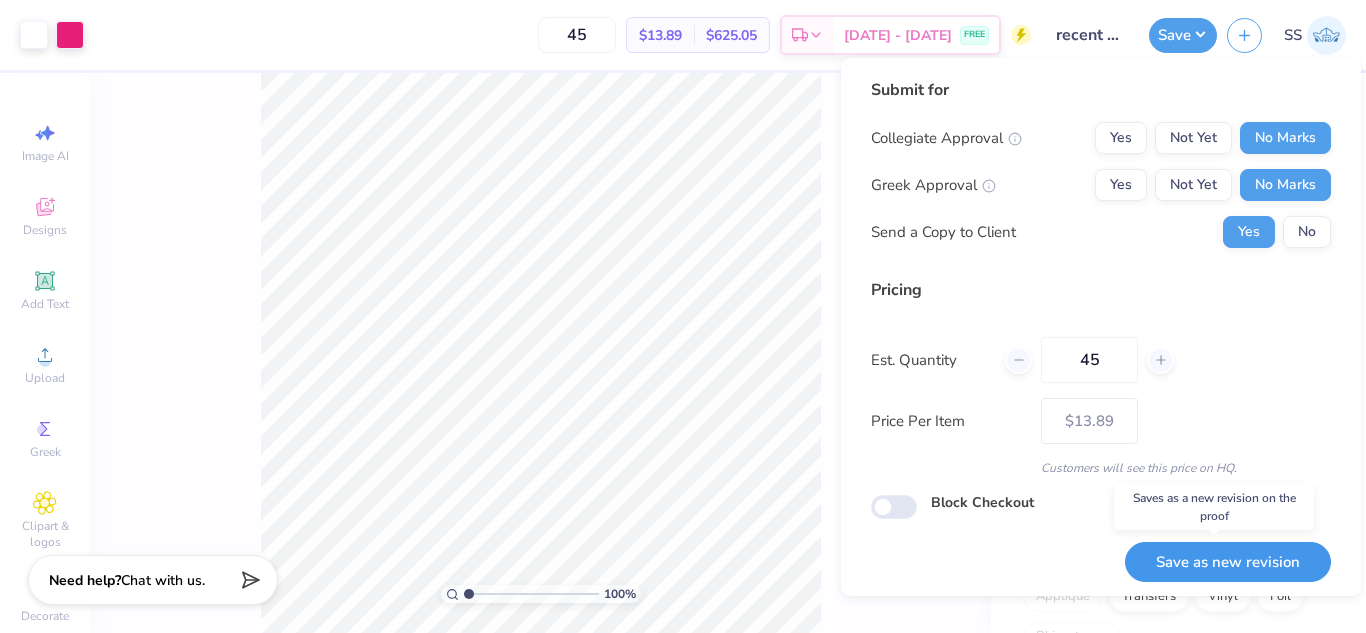 click on "Save as new revision" at bounding box center (1228, 562) 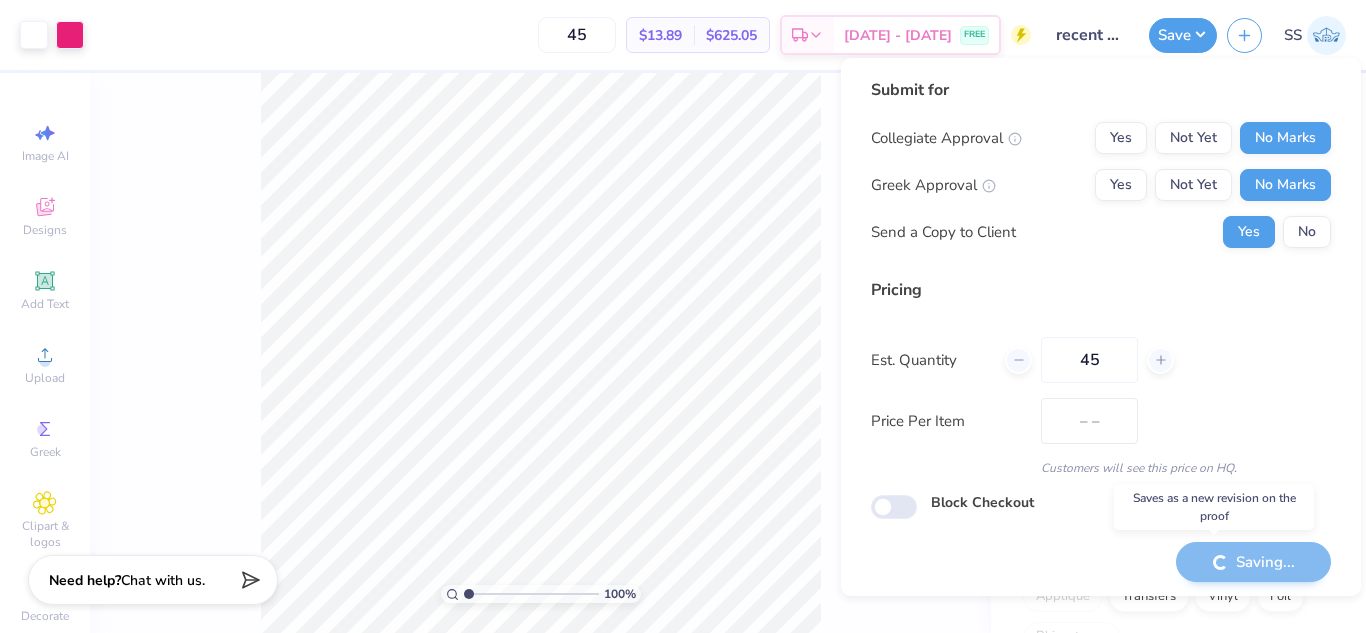 type on "$13.89" 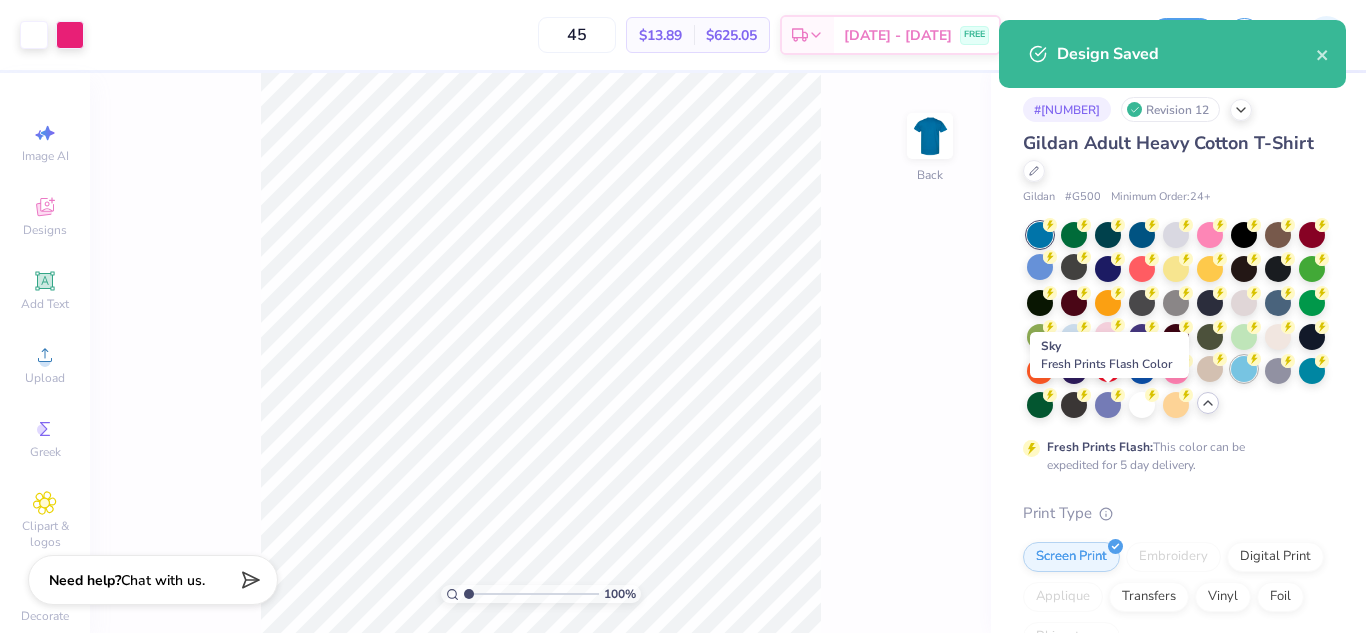 click at bounding box center (1244, 369) 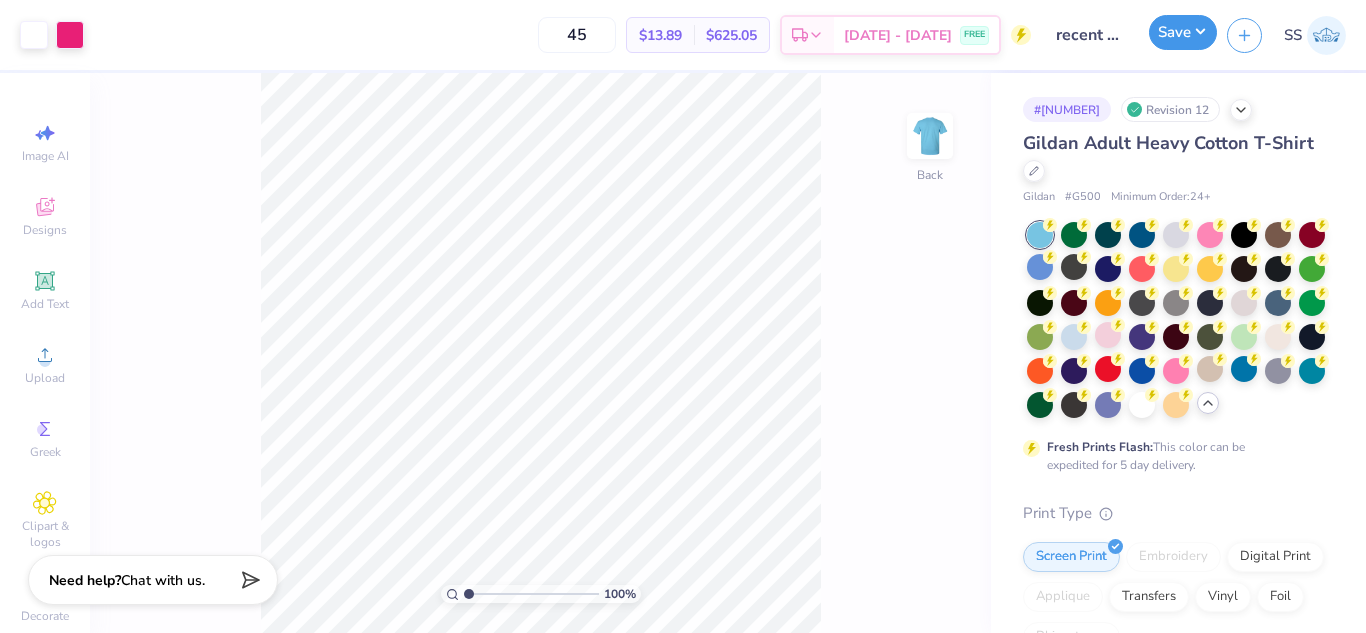 click on "Save" at bounding box center (1183, 32) 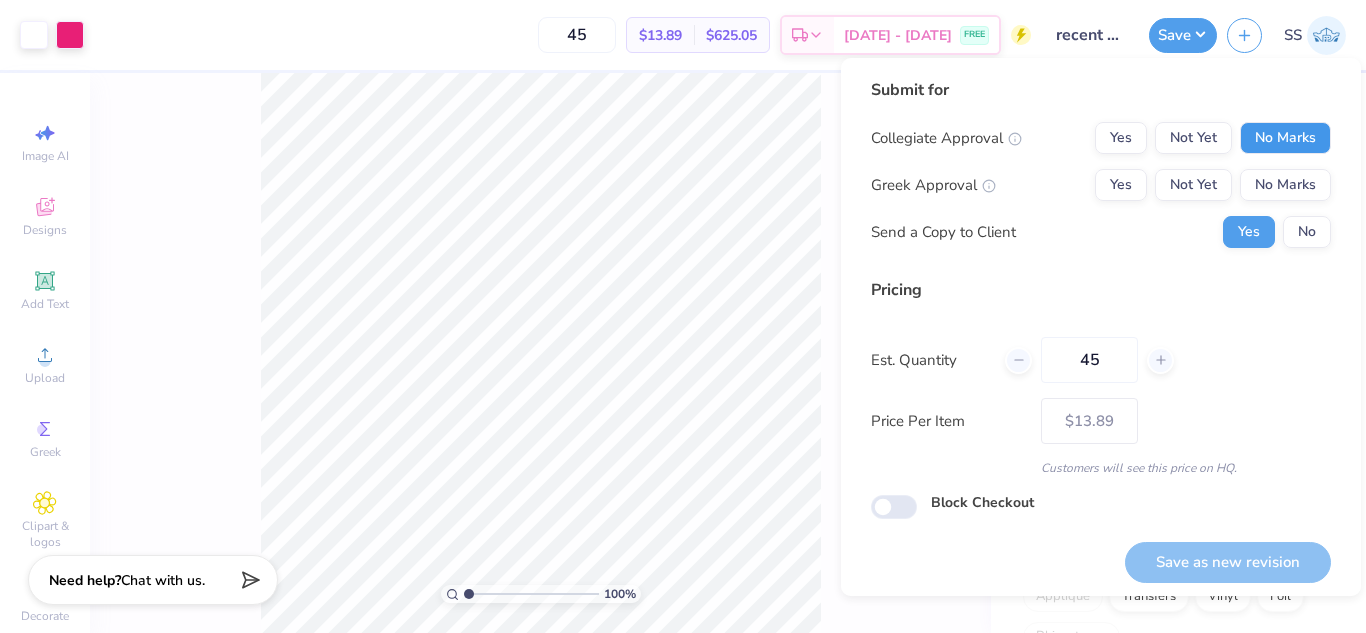 click on "No Marks" at bounding box center [1285, 138] 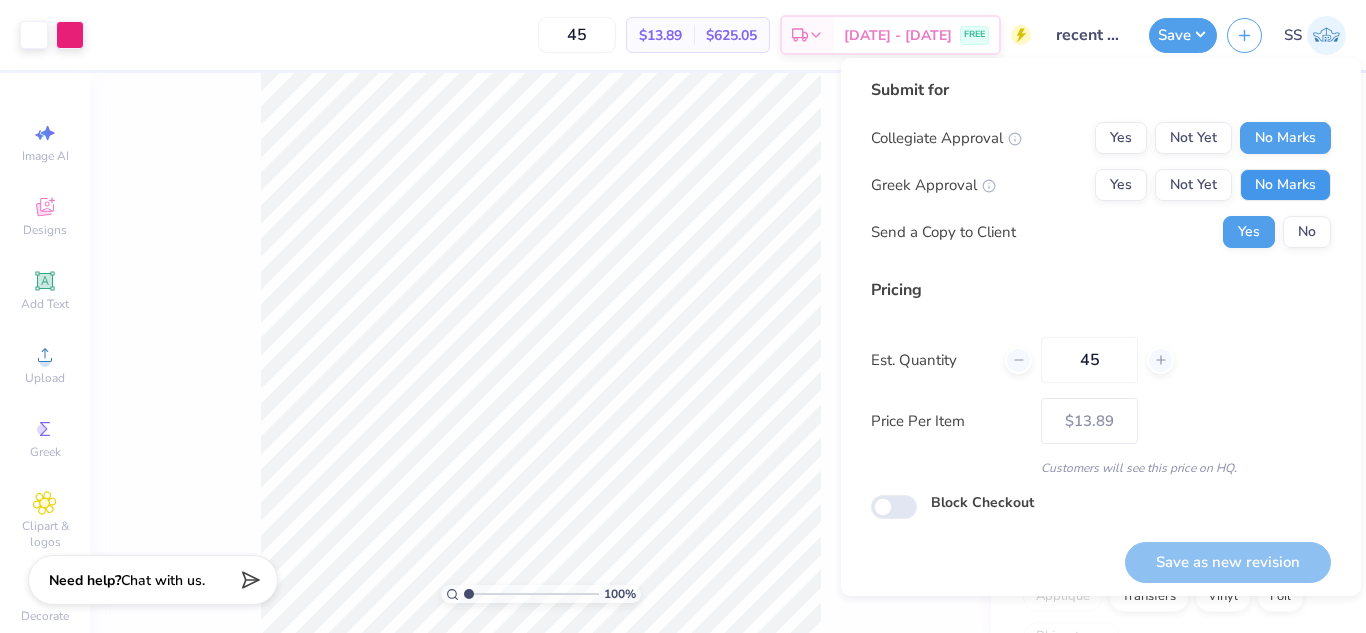 click on "No Marks" at bounding box center (1285, 185) 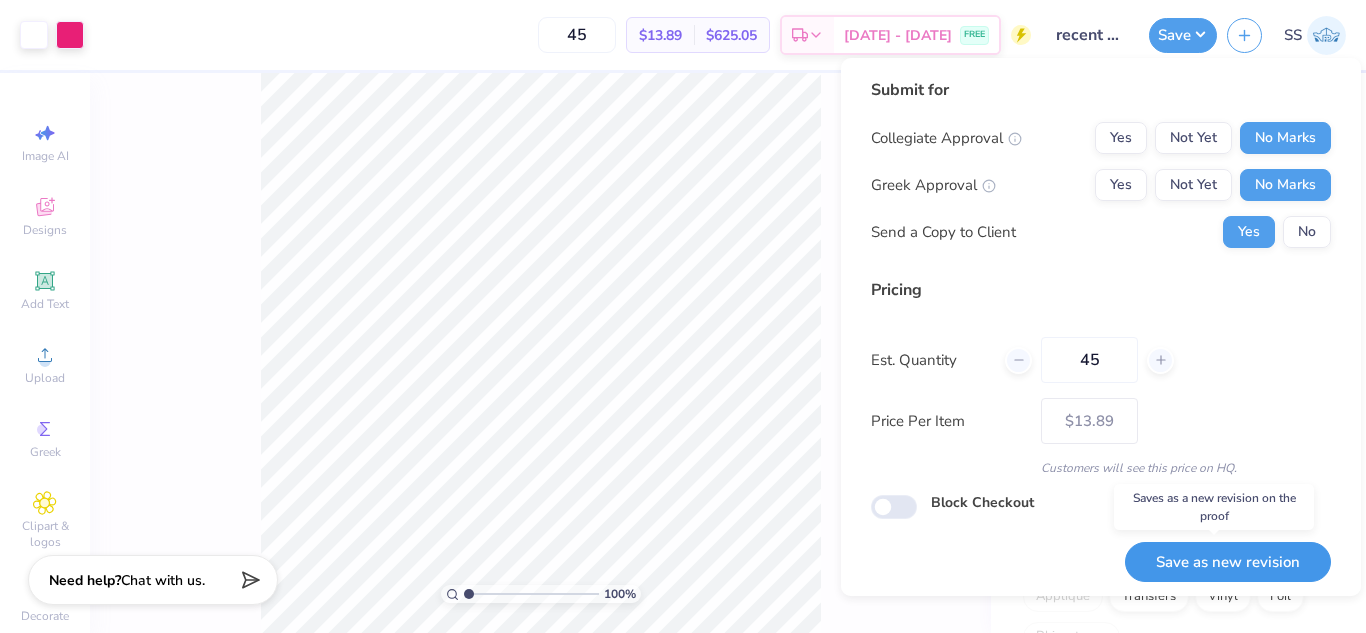 click on "Save as new revision" at bounding box center (1228, 562) 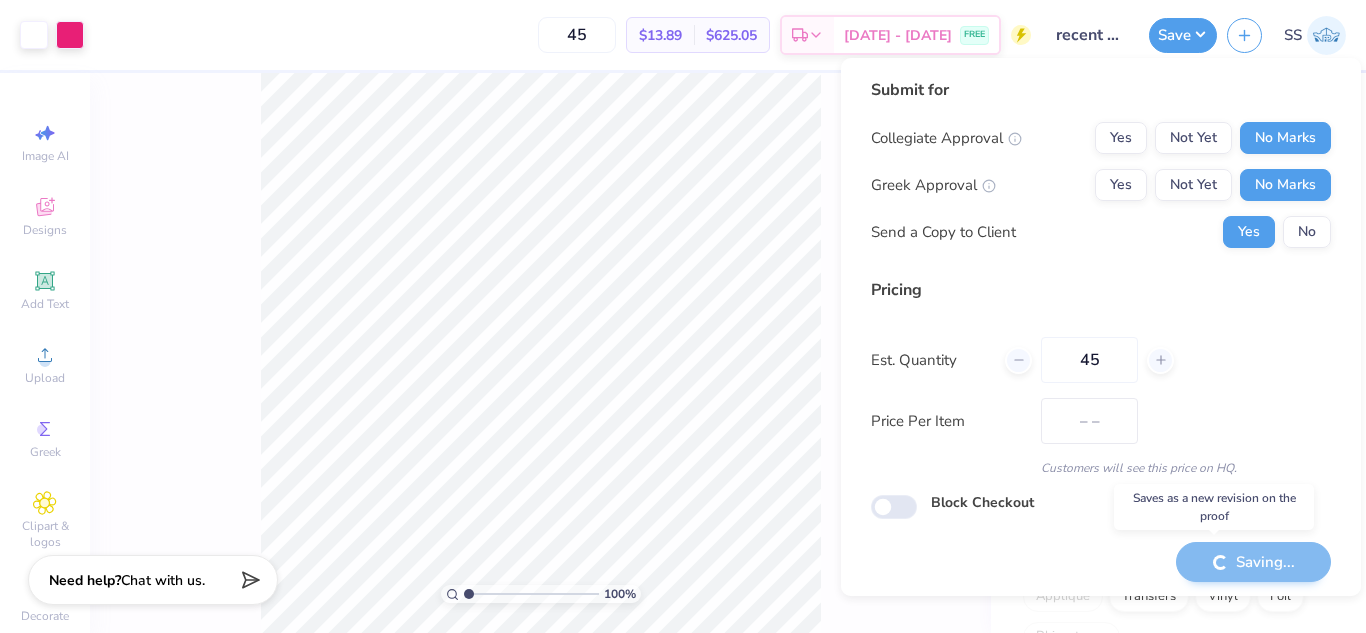 type on "$13.89" 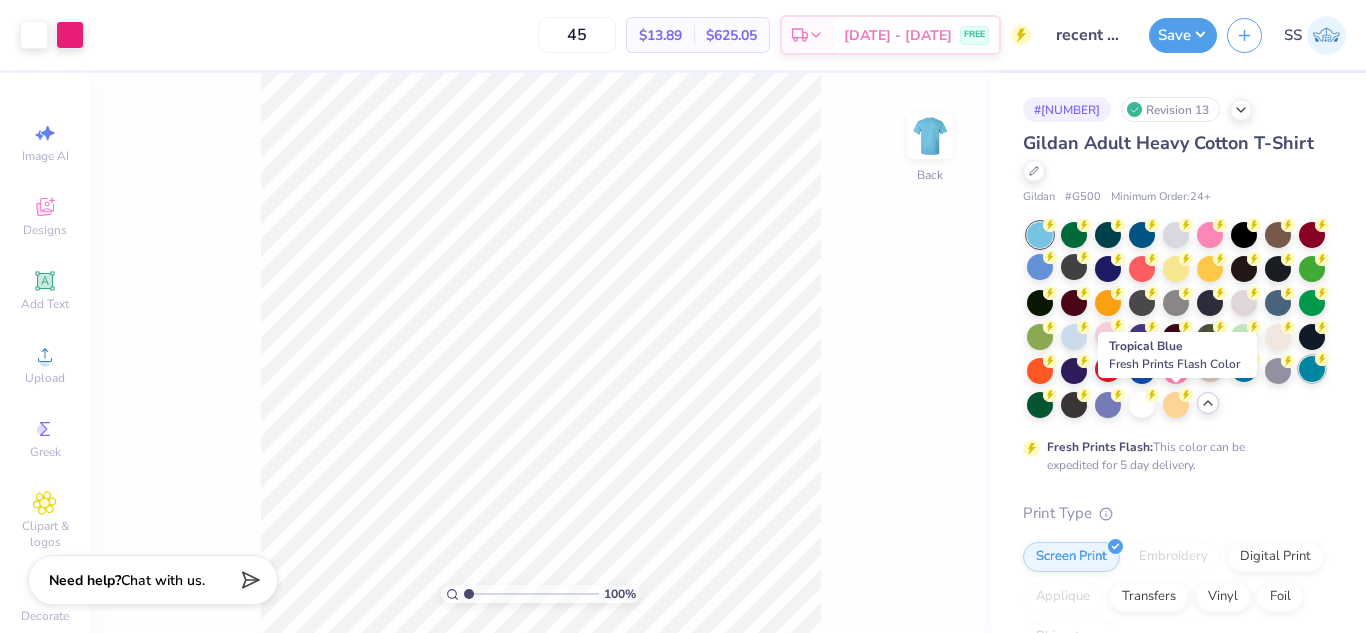 click at bounding box center [1312, 369] 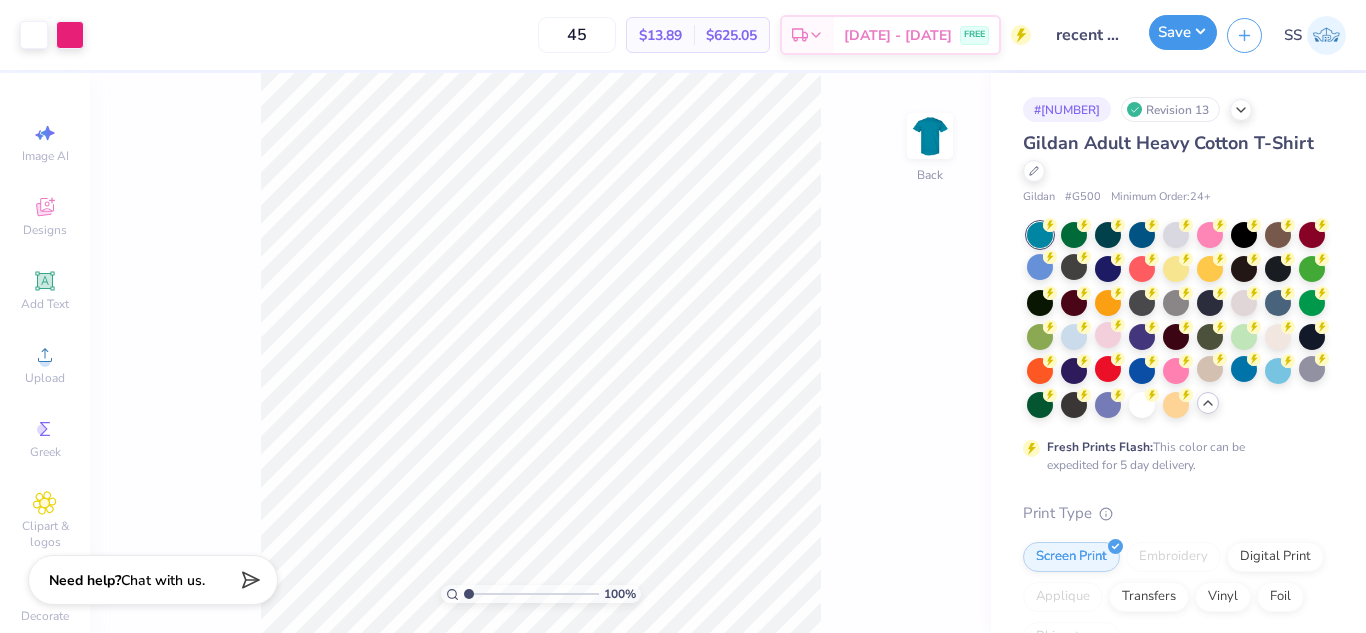click on "Save" at bounding box center [1183, 32] 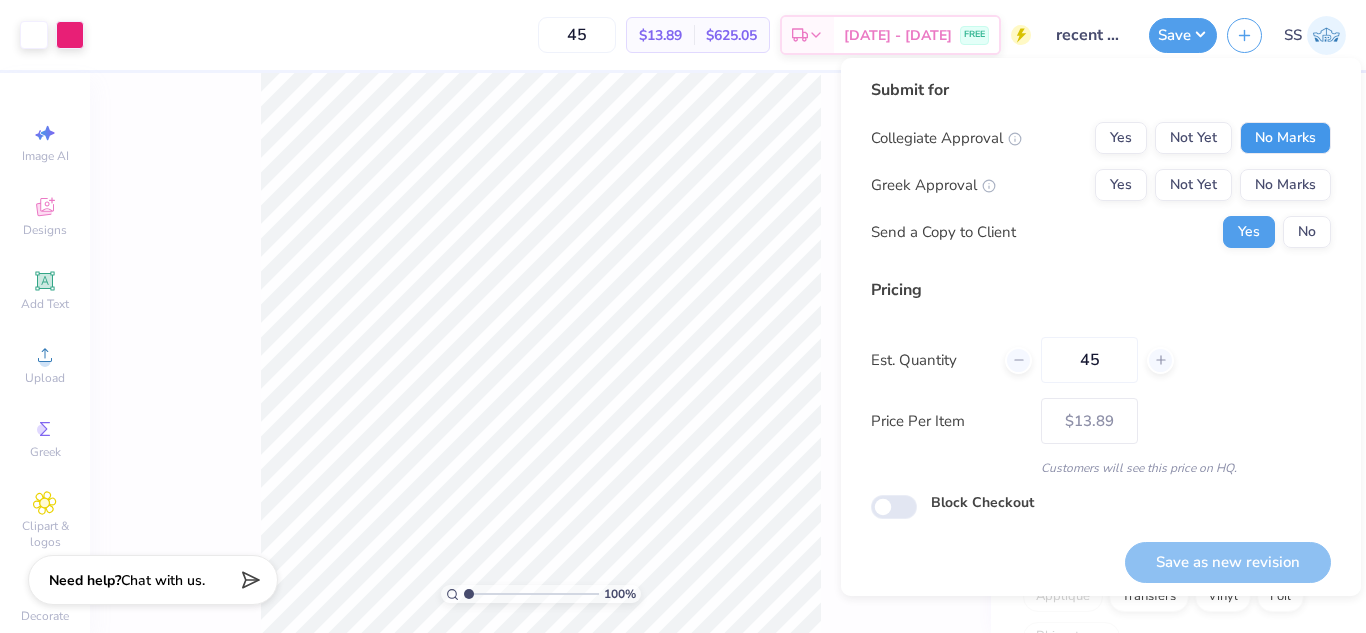 click on "No Marks" at bounding box center (1285, 138) 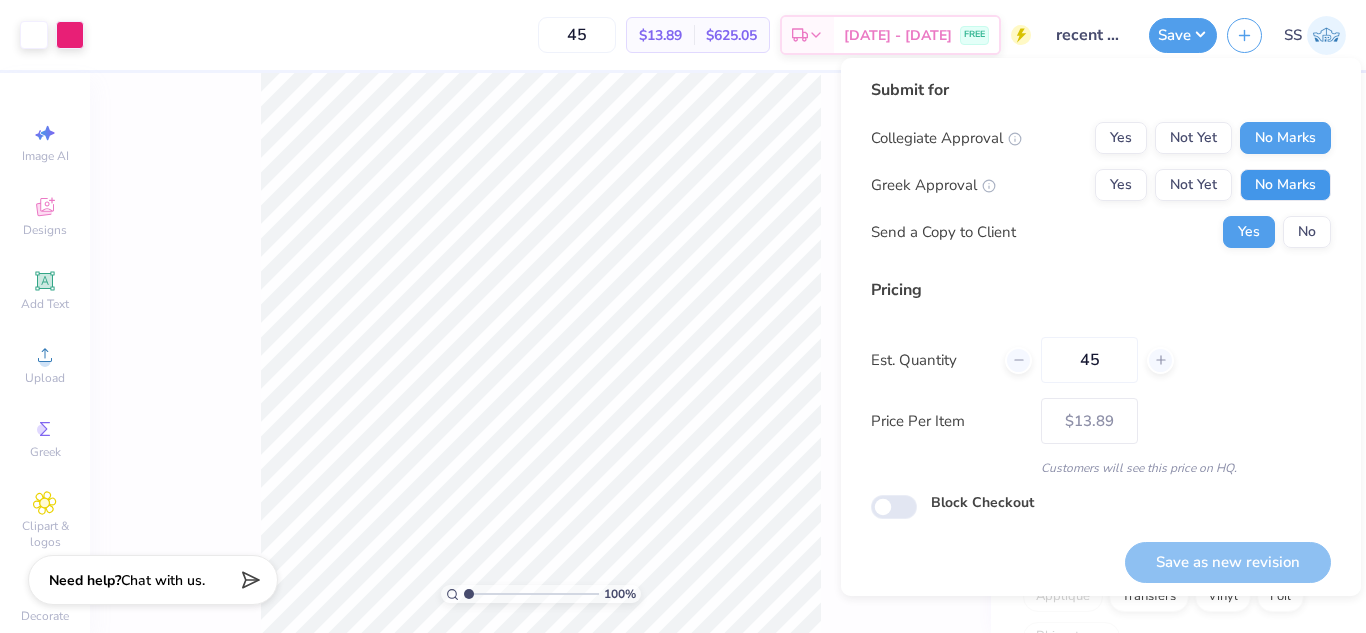 click on "No Marks" at bounding box center (1285, 185) 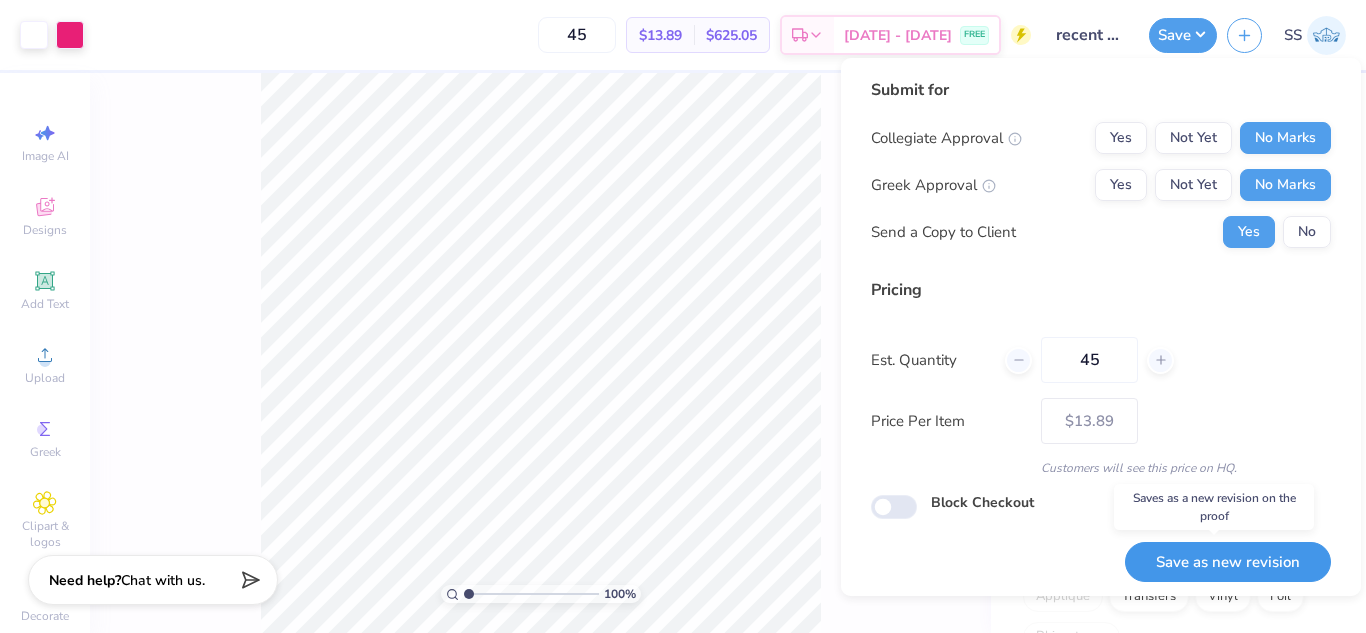 click on "Save as new revision" at bounding box center (1228, 562) 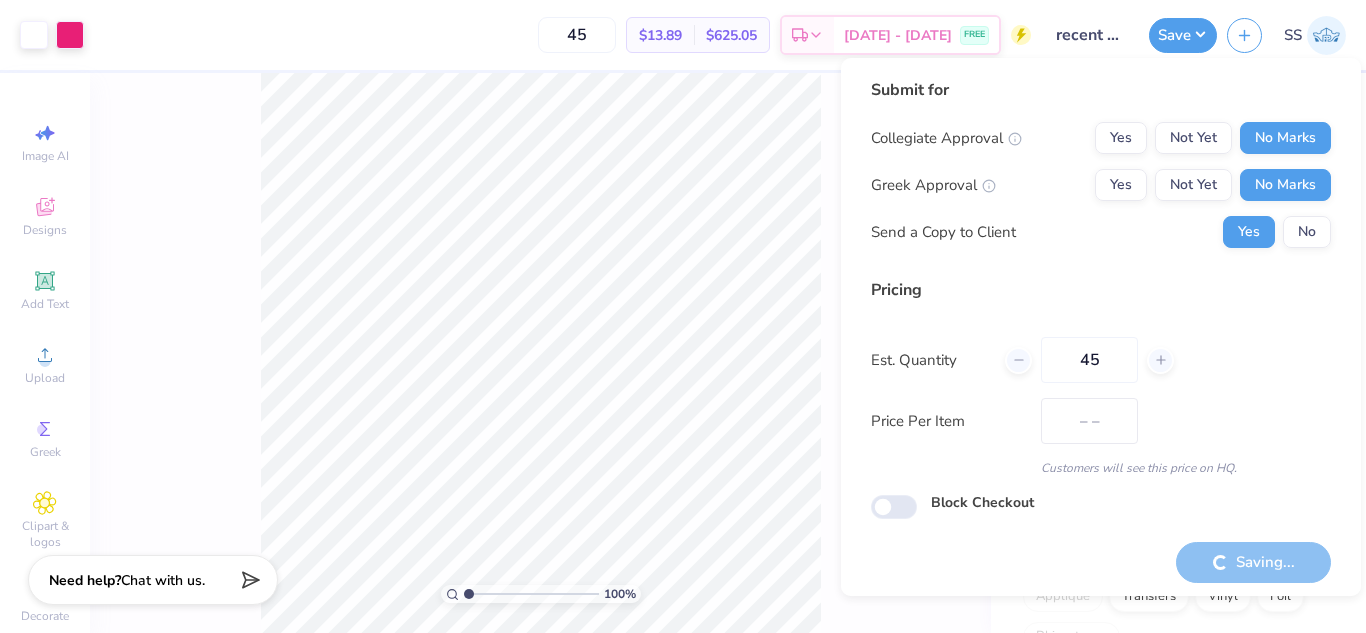 type on "$13.89" 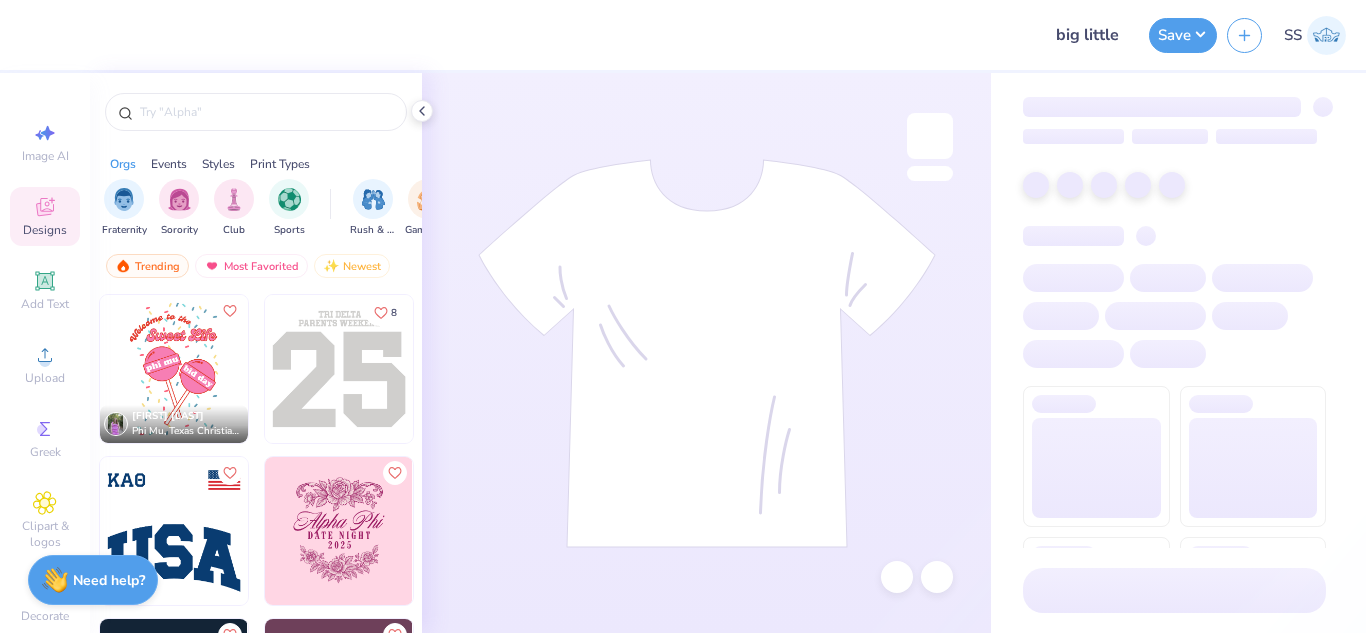 scroll, scrollTop: 0, scrollLeft: 0, axis: both 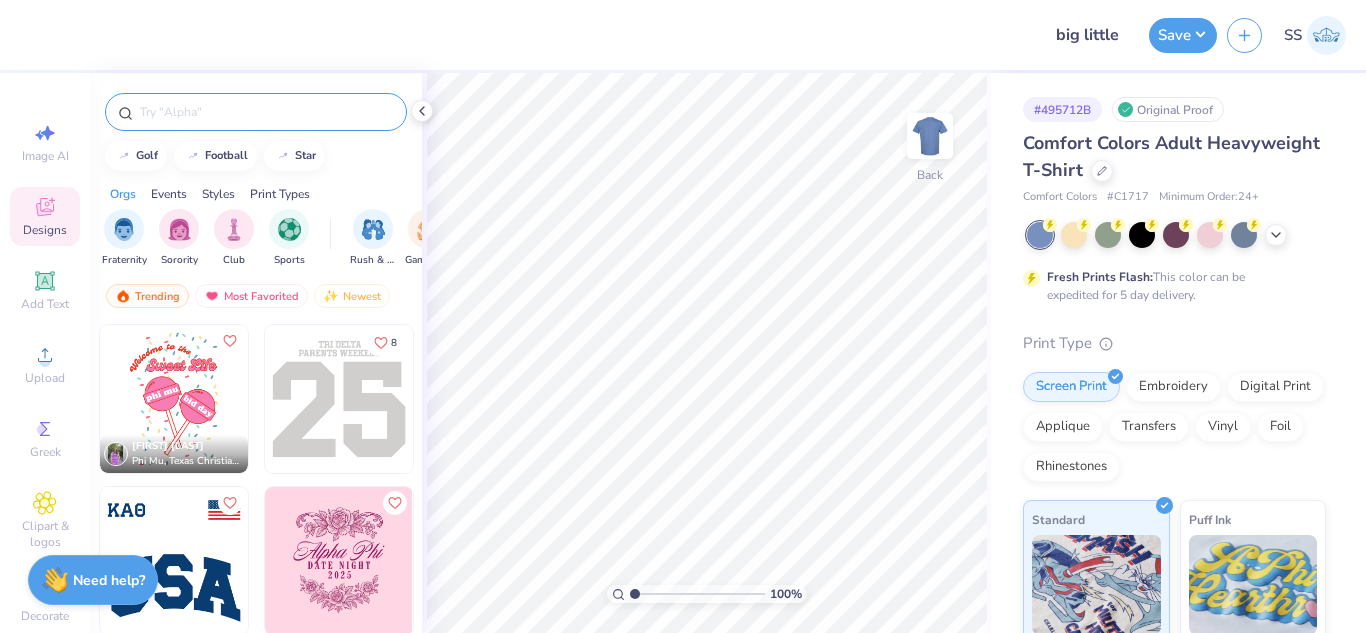 click at bounding box center [266, 112] 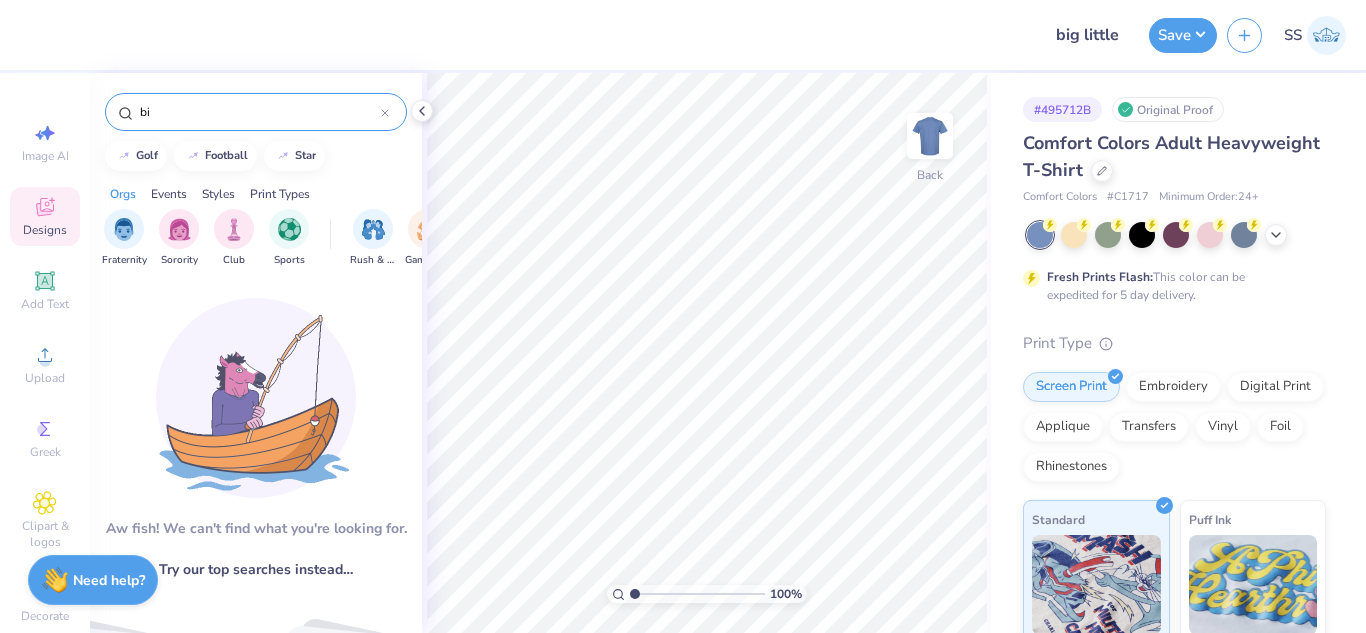 type on "b" 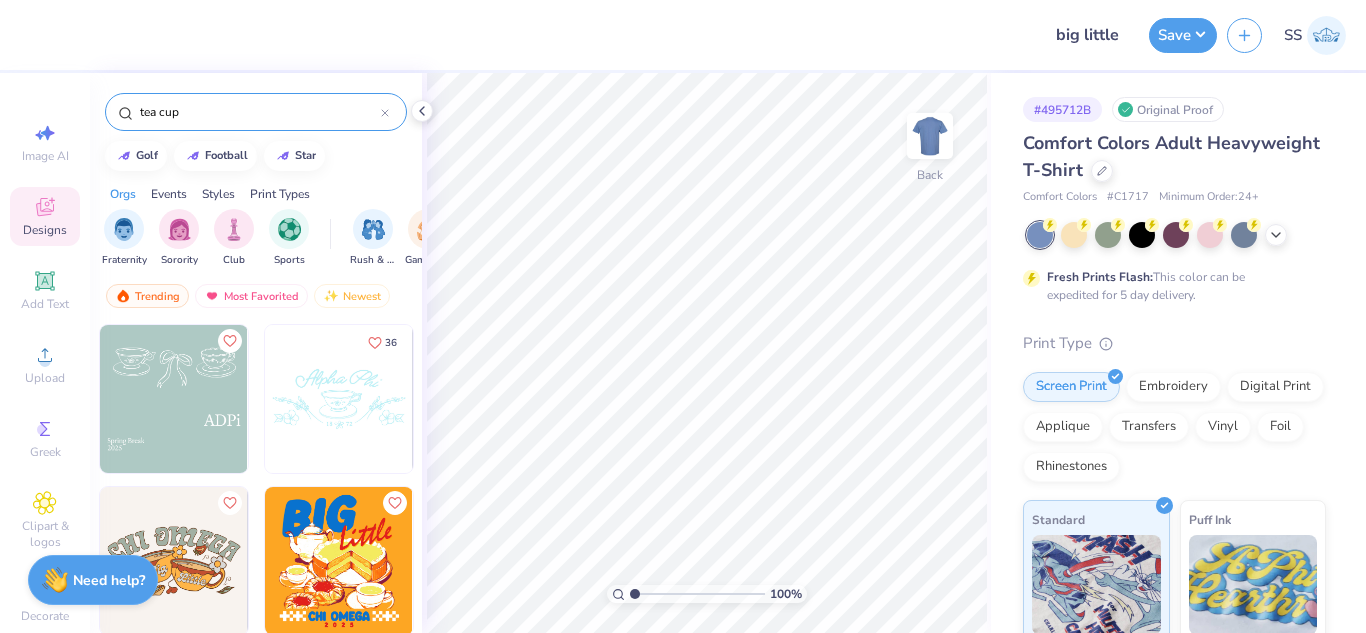 type on "tea cup" 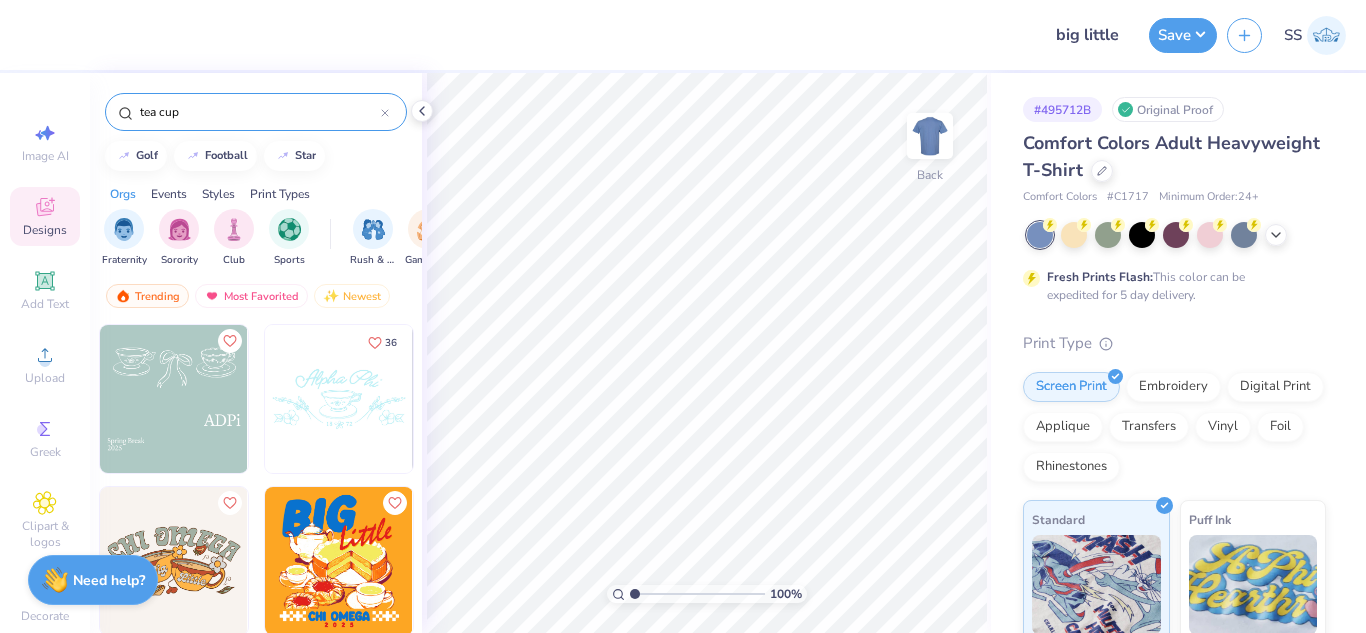 click at bounding box center [339, 561] 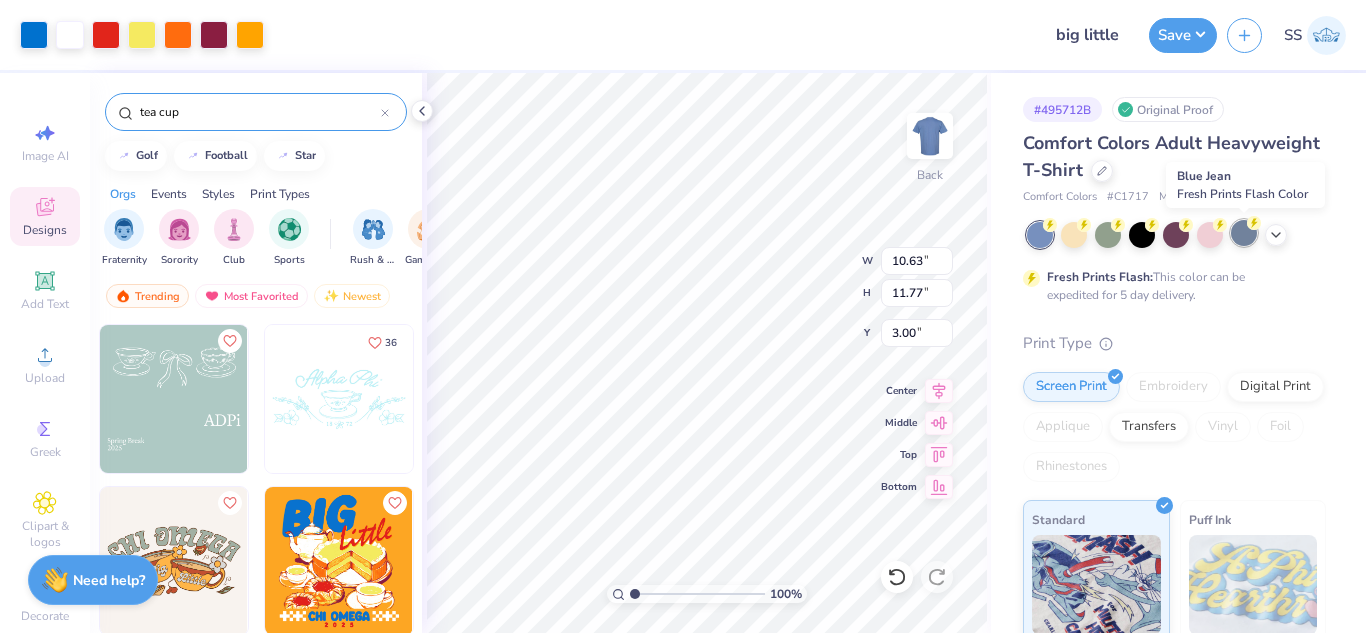 click at bounding box center (1244, 233) 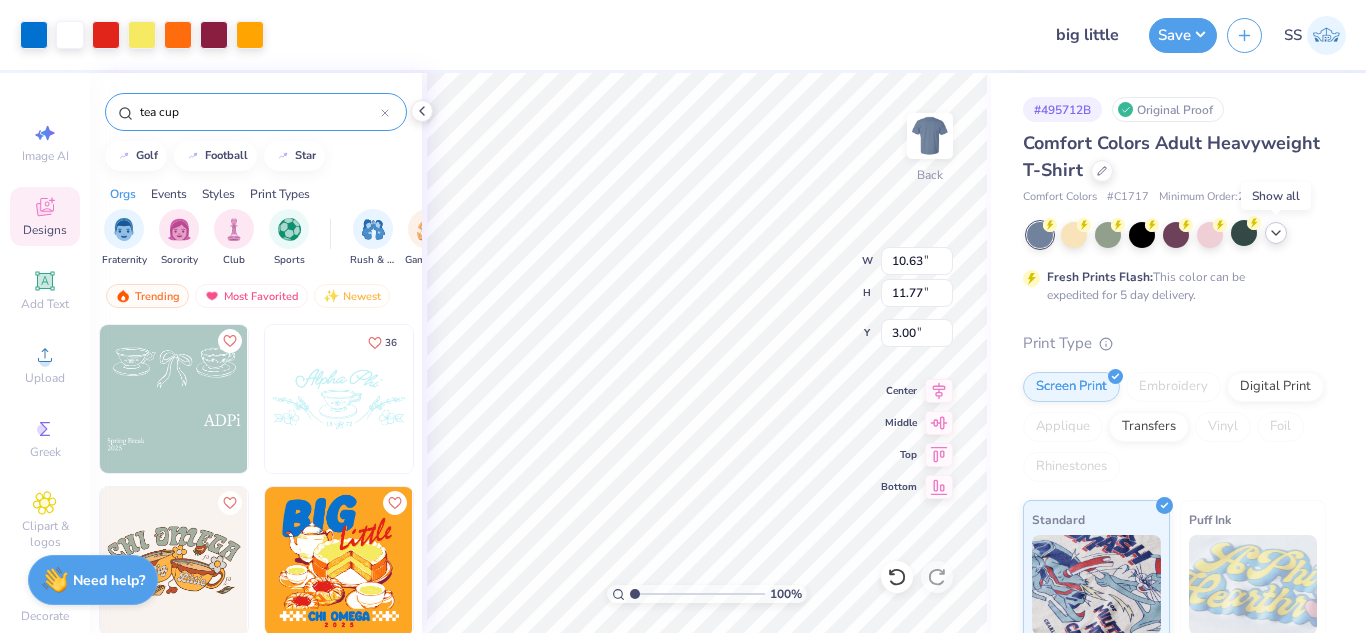 click 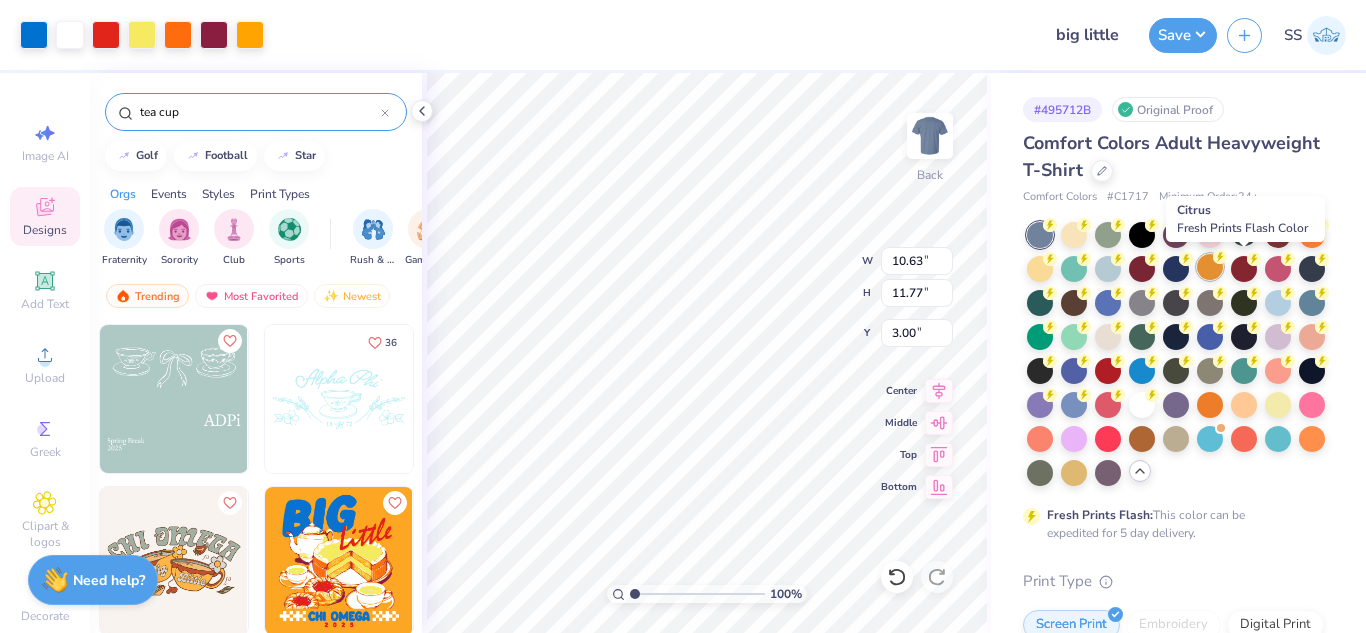 click at bounding box center (1210, 267) 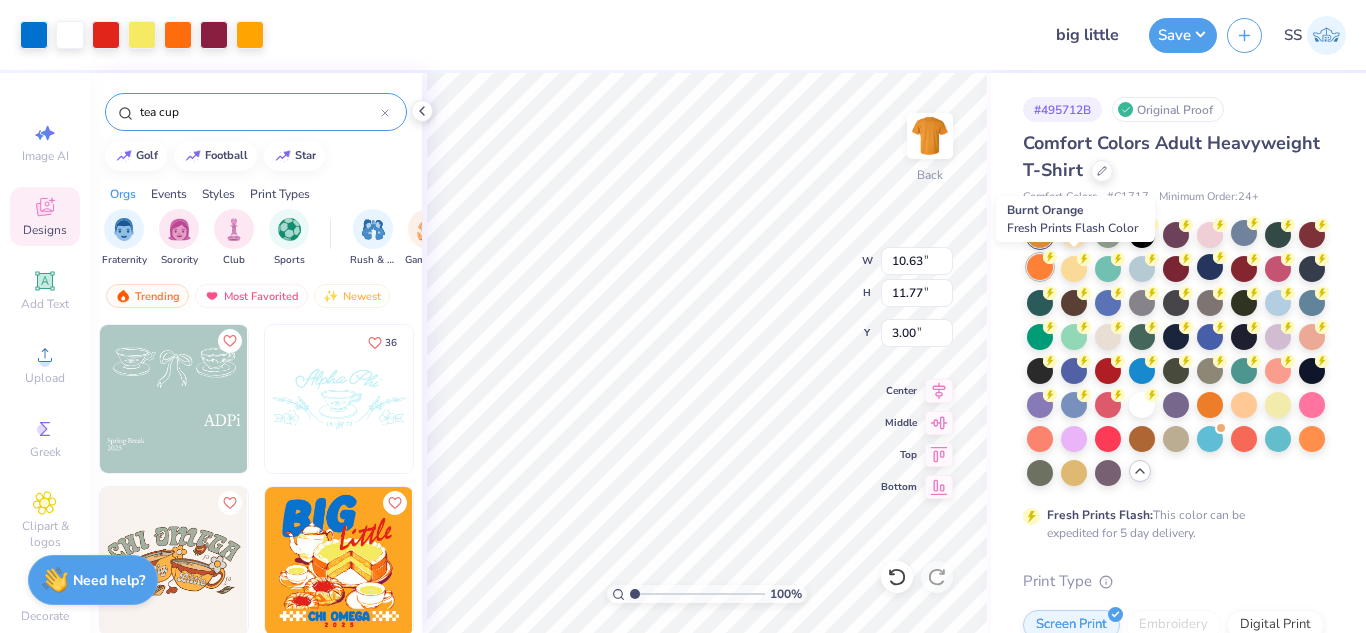 click at bounding box center [1040, 267] 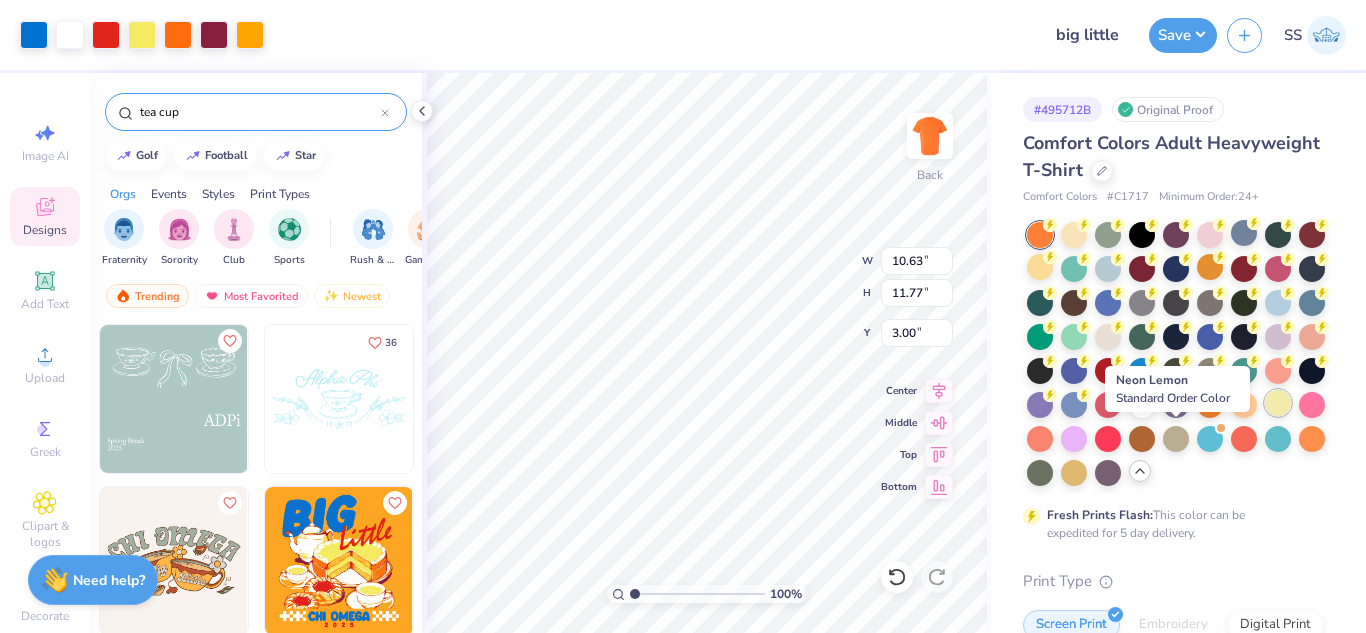 click at bounding box center (1278, 403) 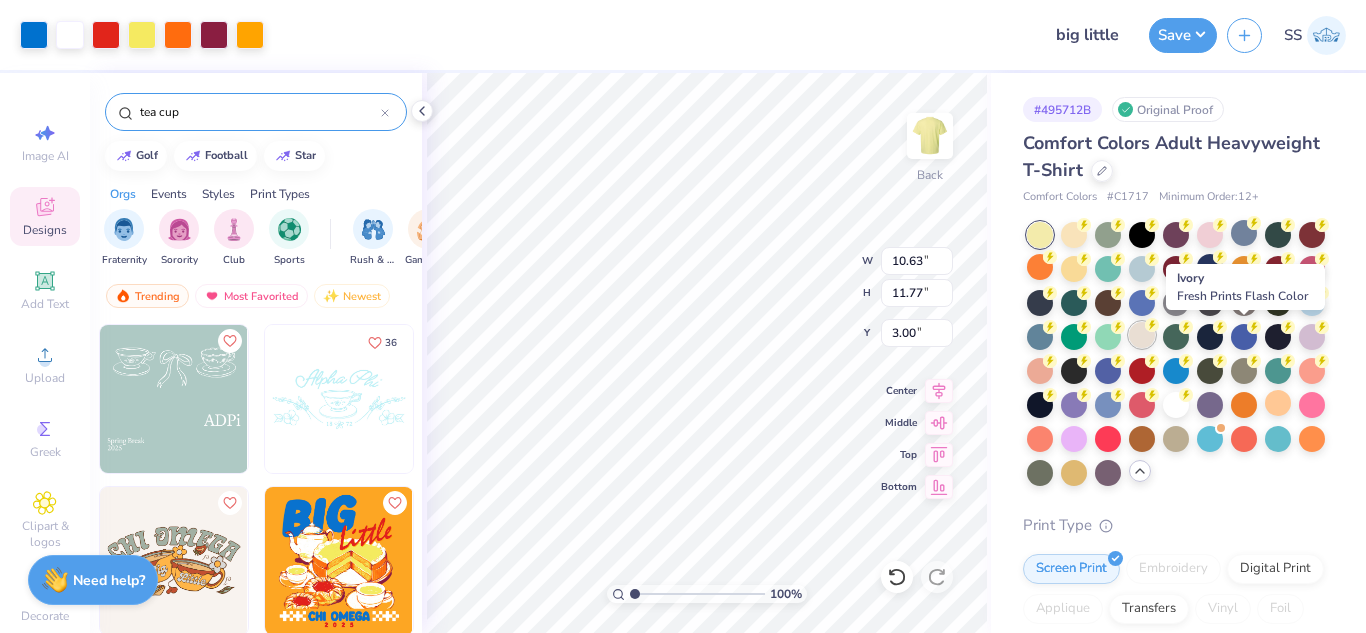 click at bounding box center (1142, 335) 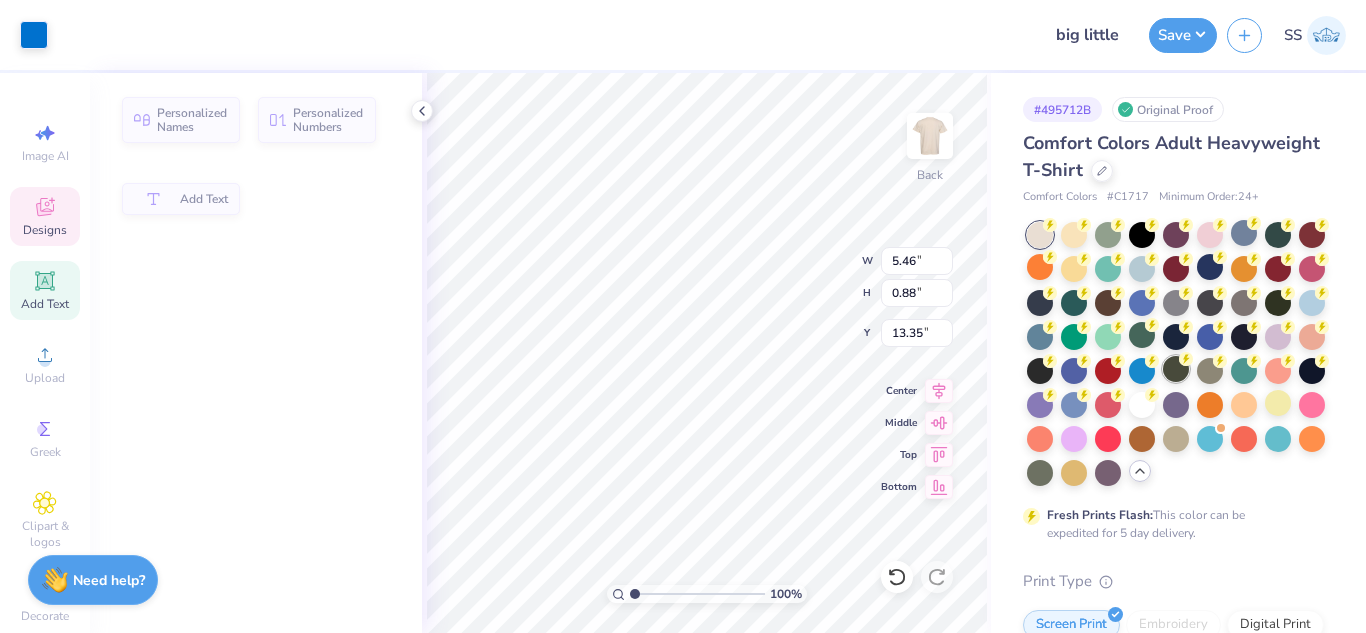 type on "5.46" 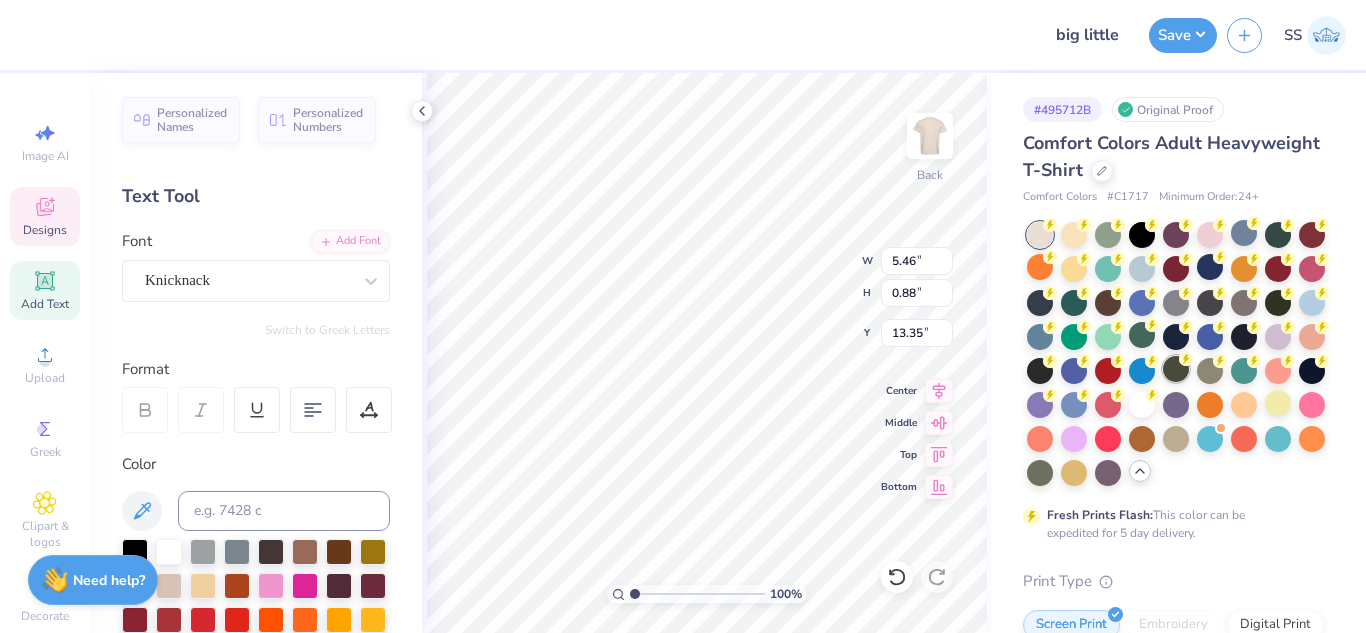 scroll, scrollTop: 17, scrollLeft: 3, axis: both 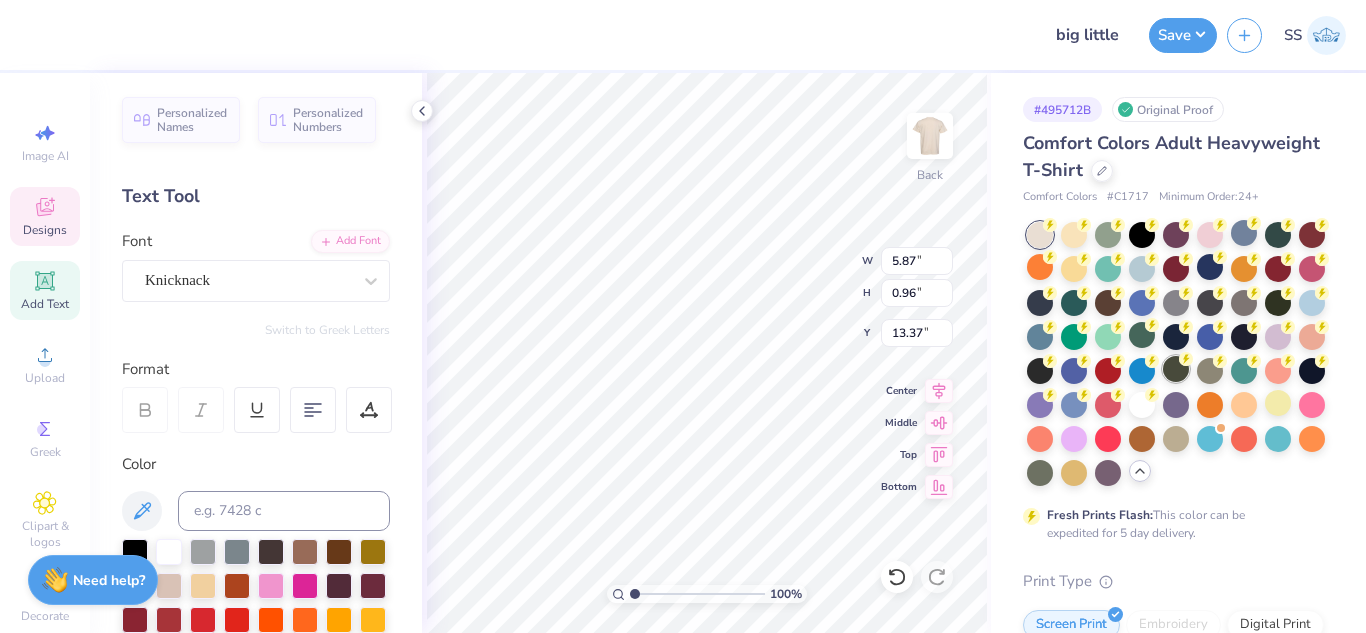 type on "5.87" 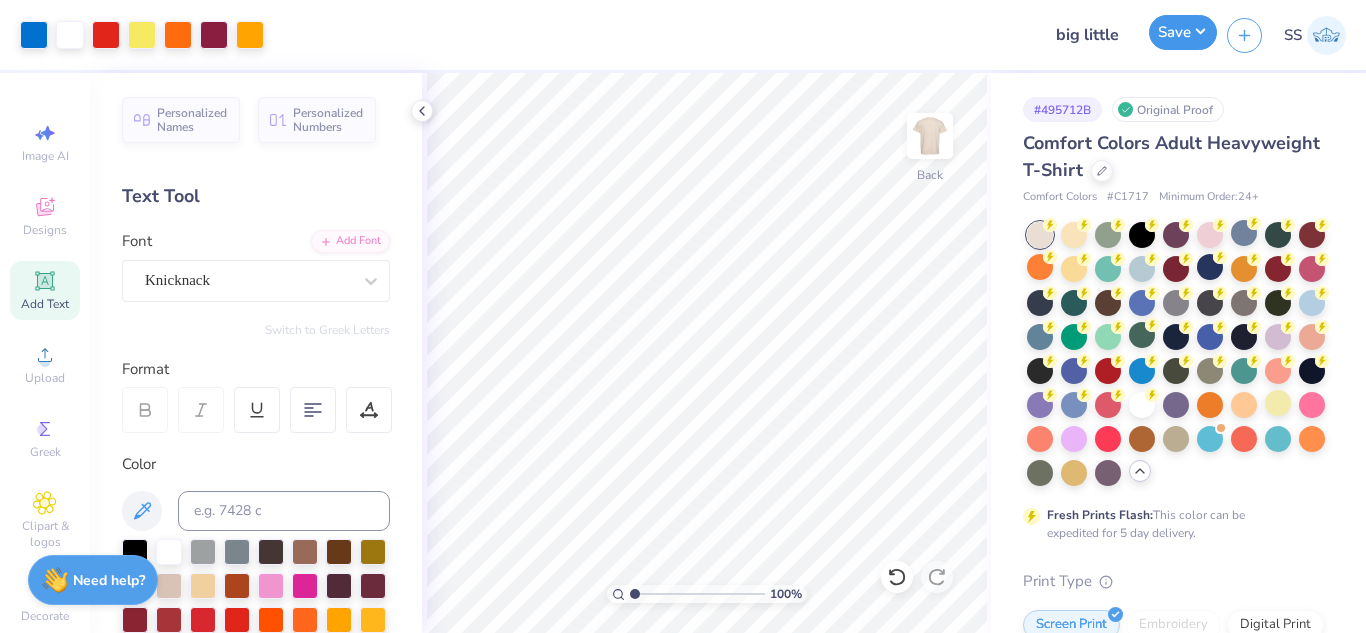 click on "Save" at bounding box center [1183, 32] 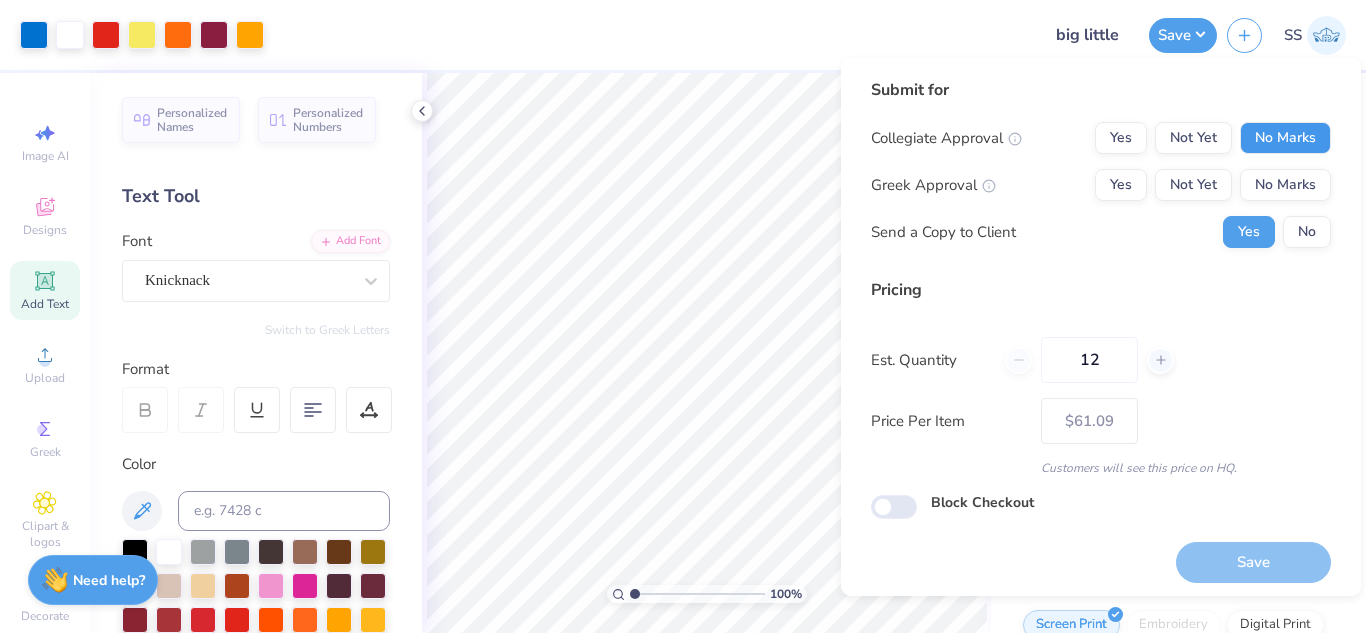 click on "No Marks" at bounding box center (1285, 138) 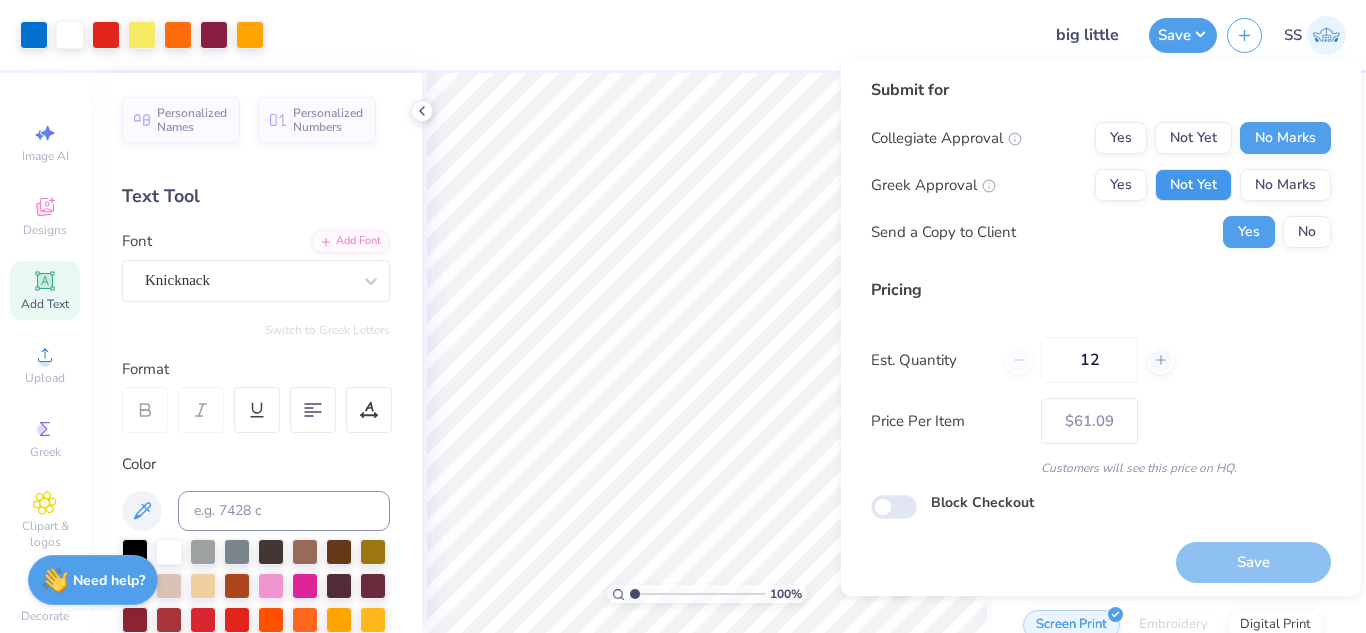 click on "Not Yet" at bounding box center (1193, 185) 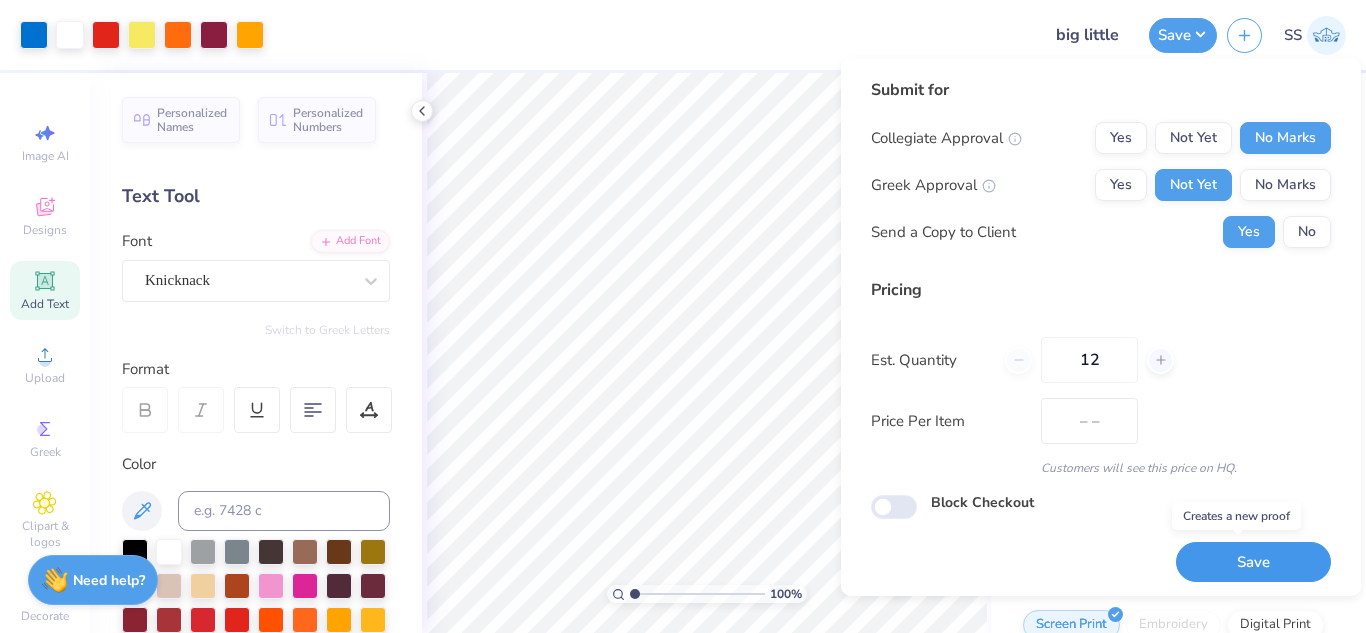 click on "Save" at bounding box center (1253, 562) 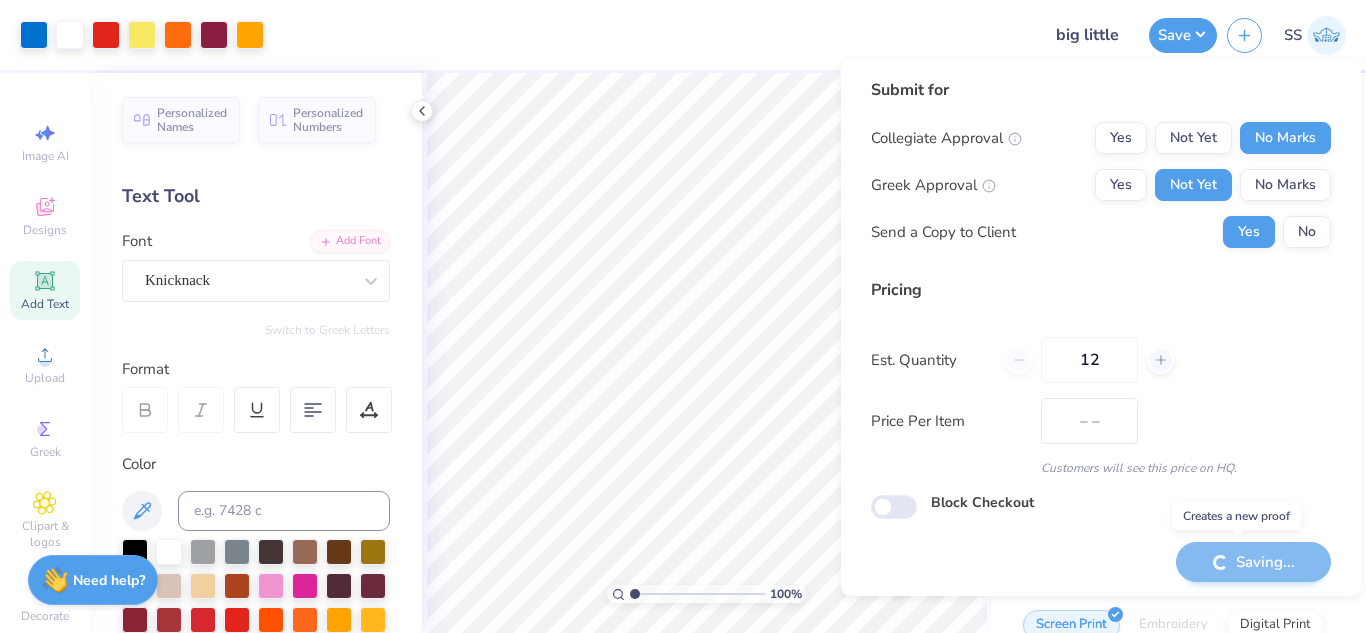 type on "$61.09" 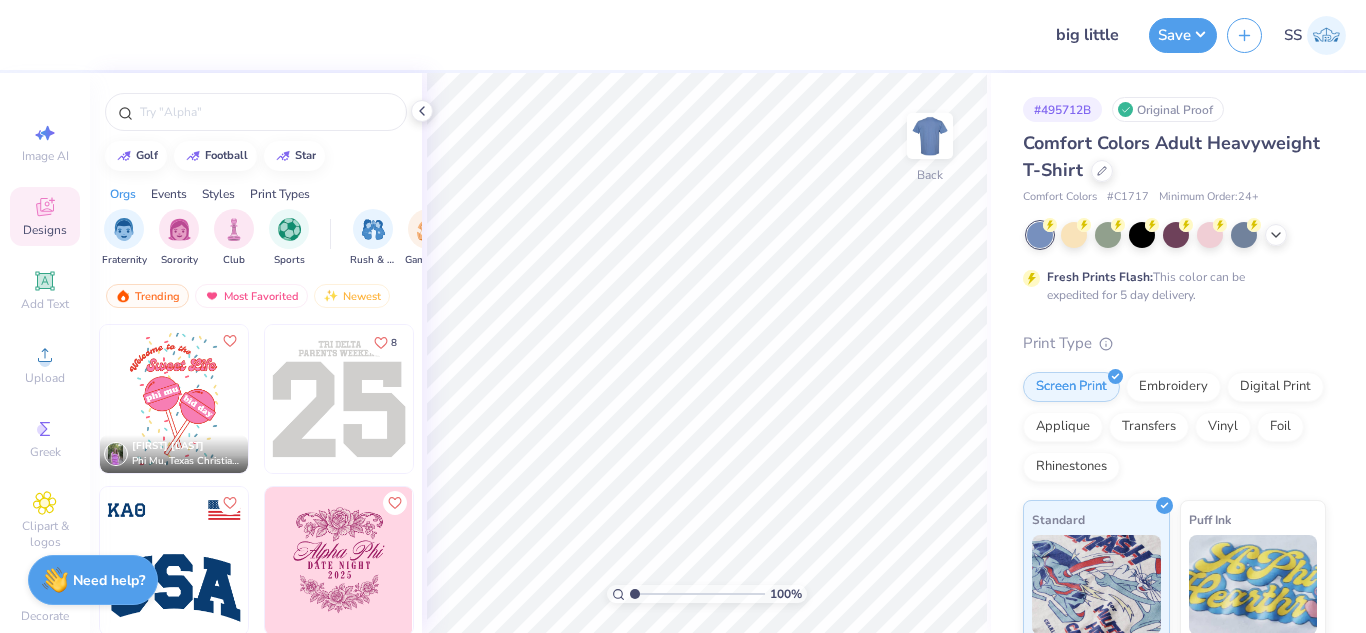 scroll, scrollTop: 0, scrollLeft: 0, axis: both 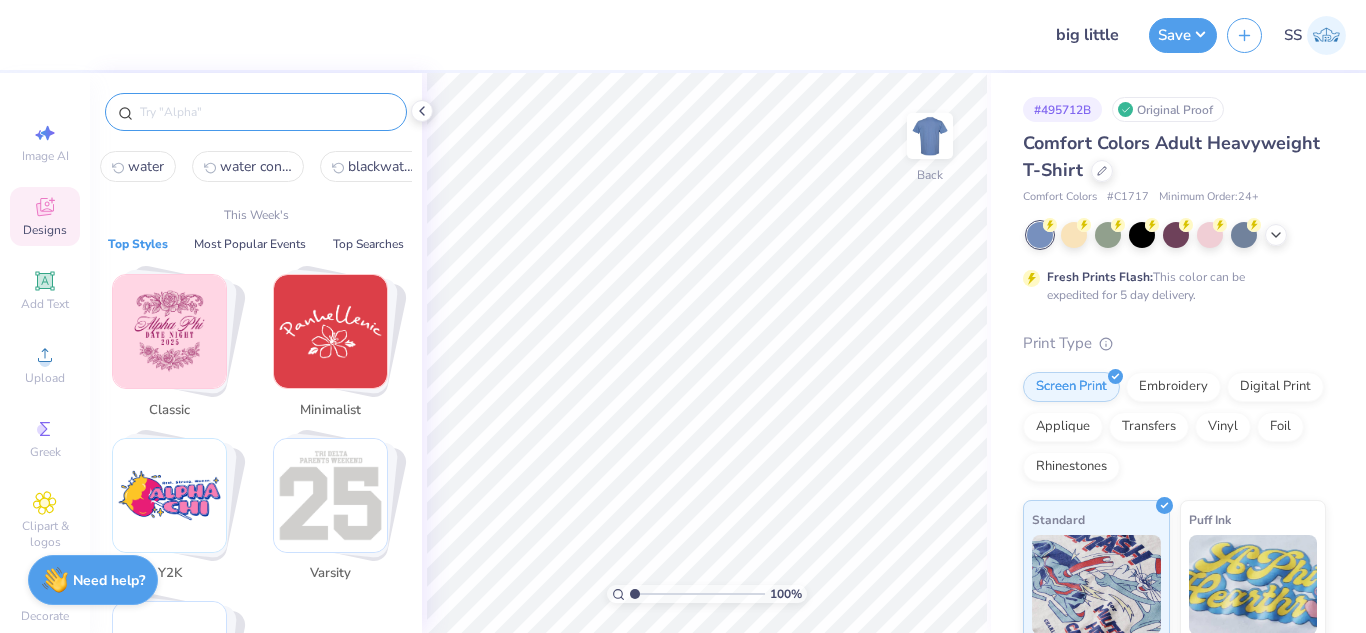 click at bounding box center [266, 112] 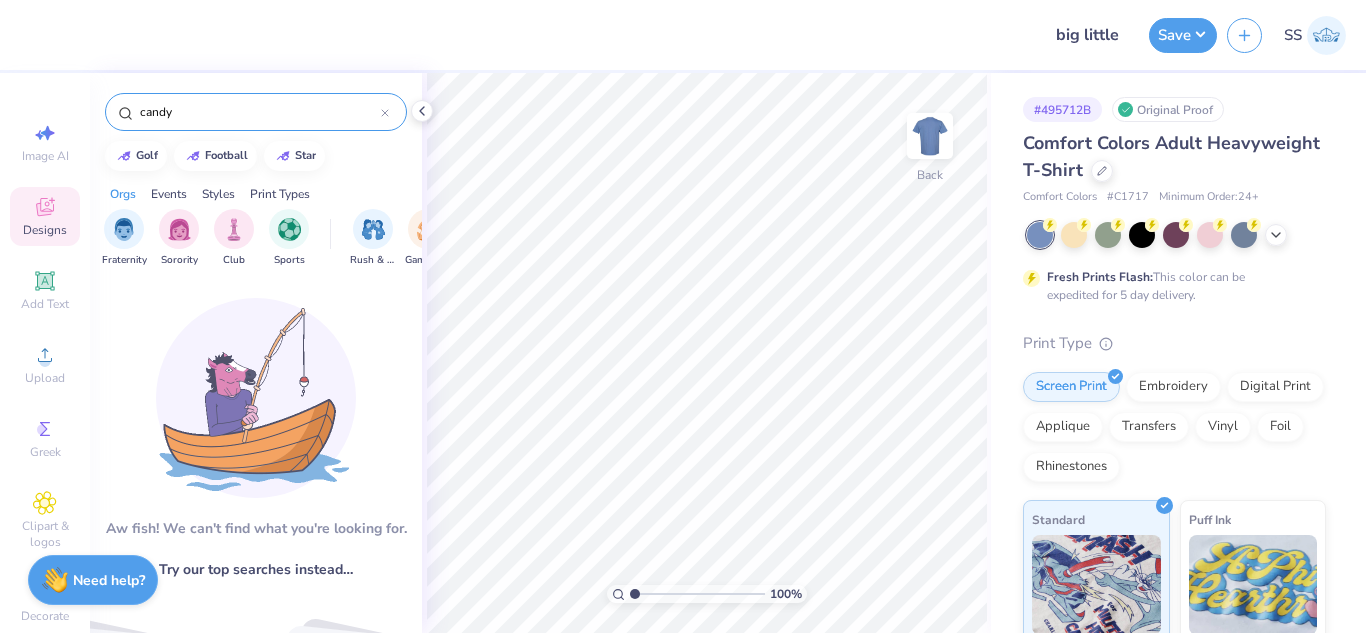 type on "candy" 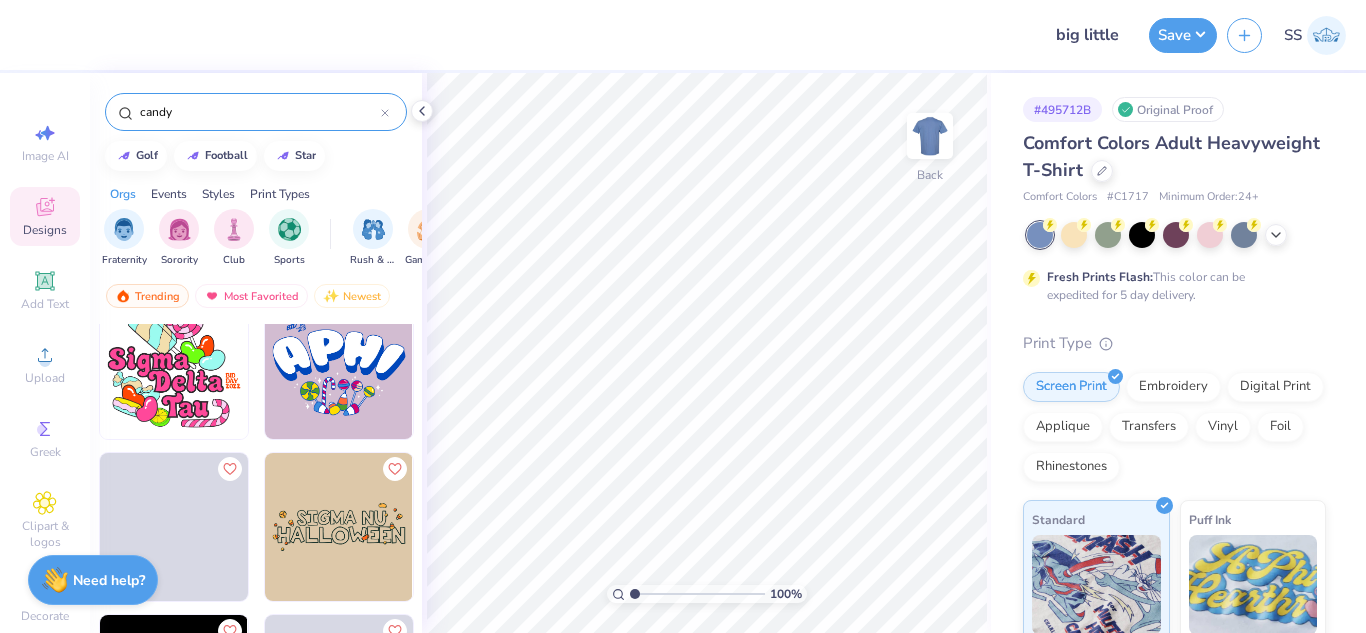 scroll, scrollTop: 714, scrollLeft: 0, axis: vertical 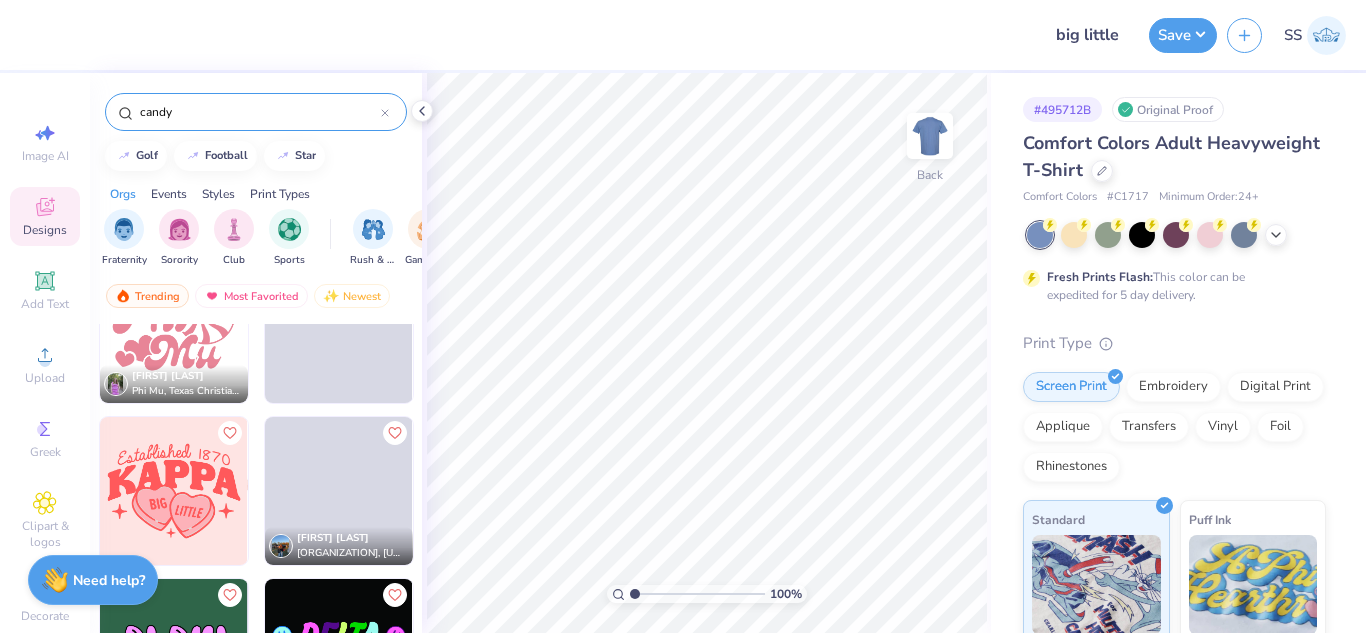 click 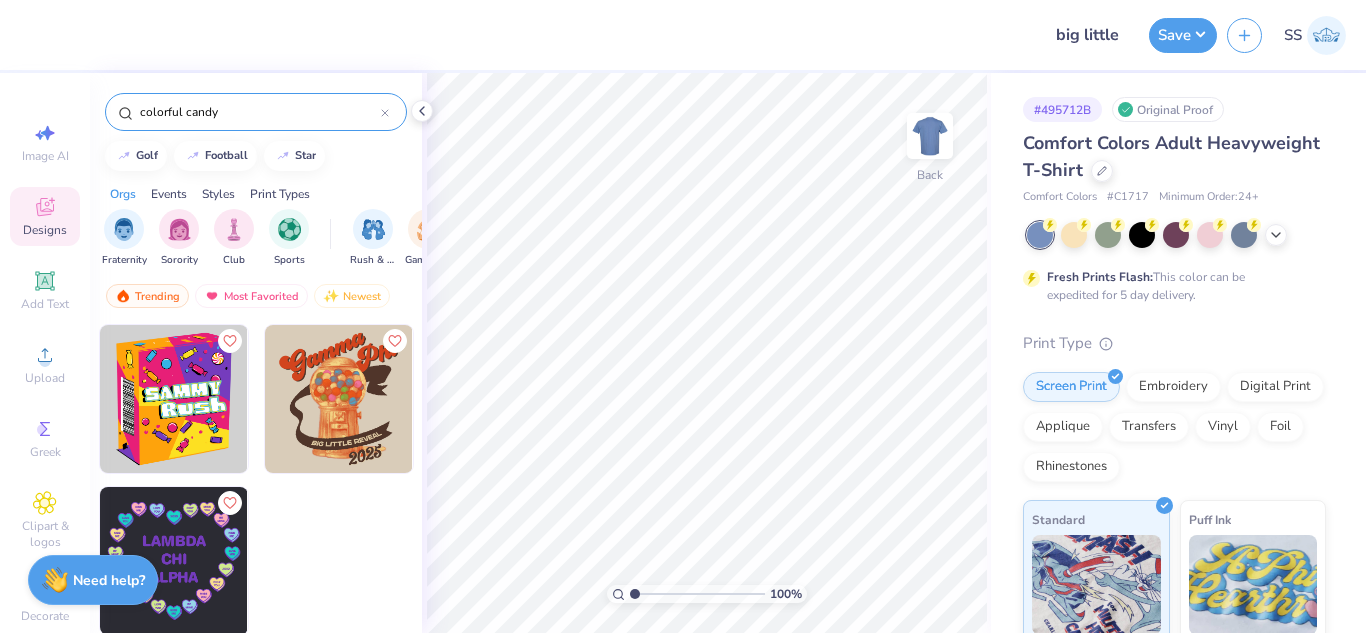 click at bounding box center [339, 566] 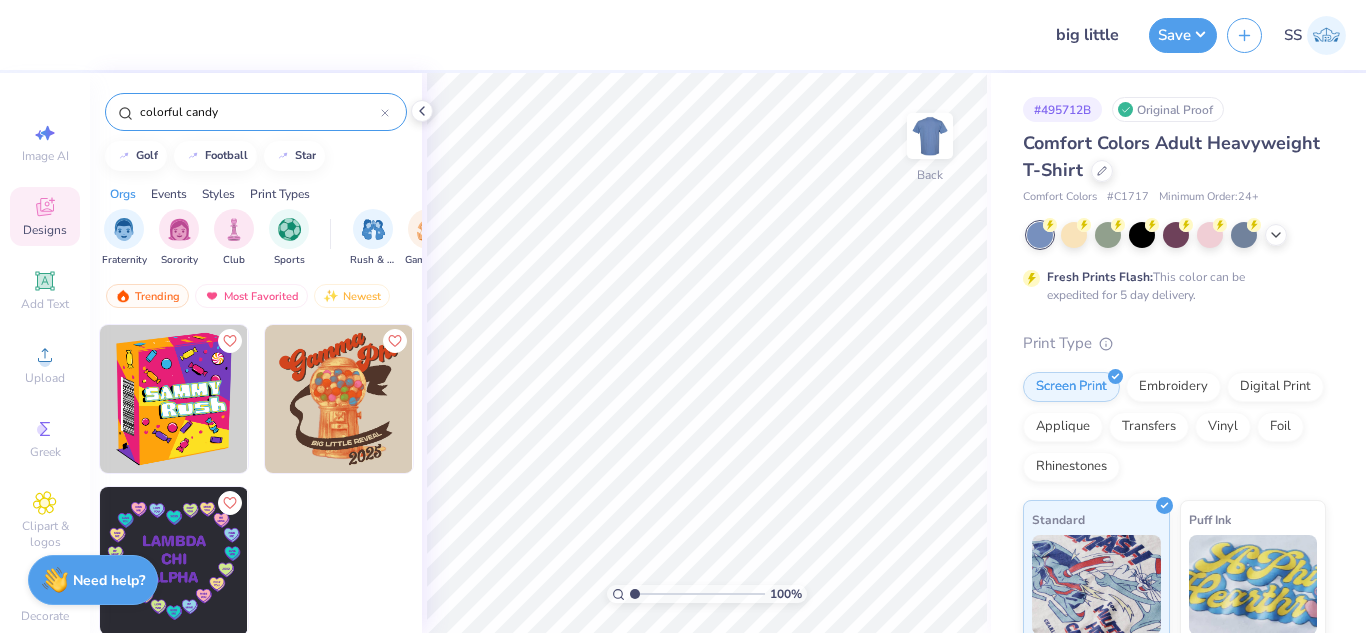 click on "colorful candy" at bounding box center (259, 112) 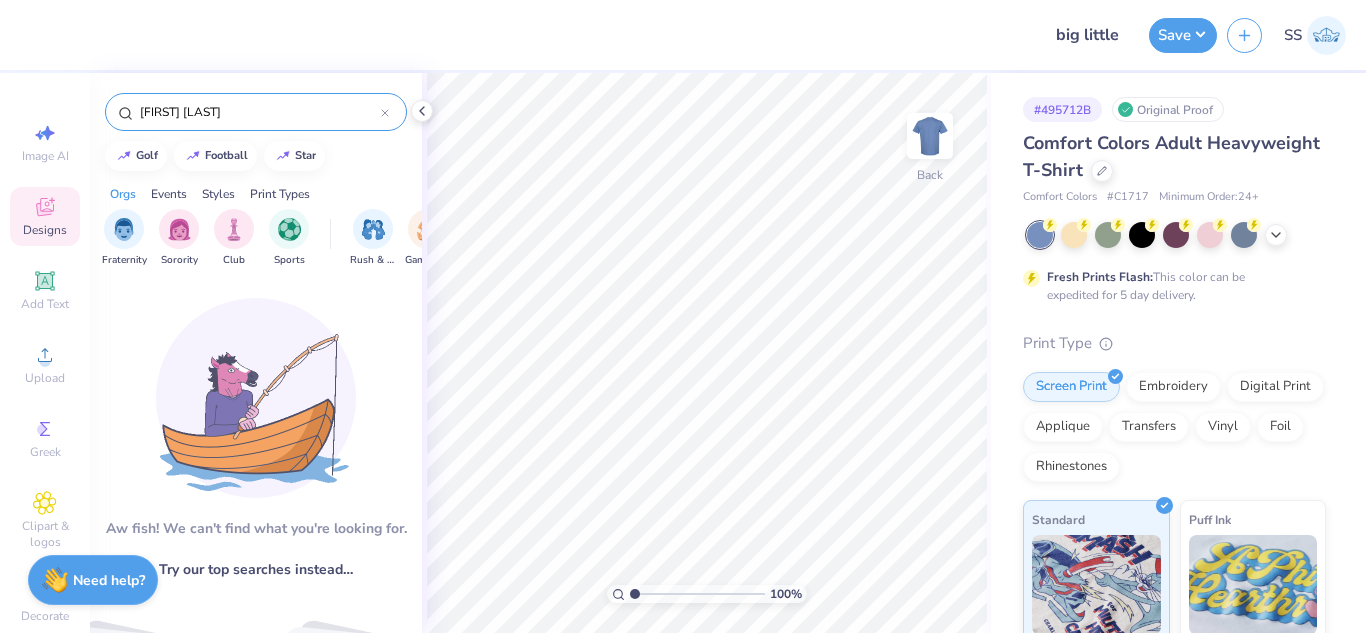 click on "[FIRST] [LAST]" at bounding box center (259, 112) 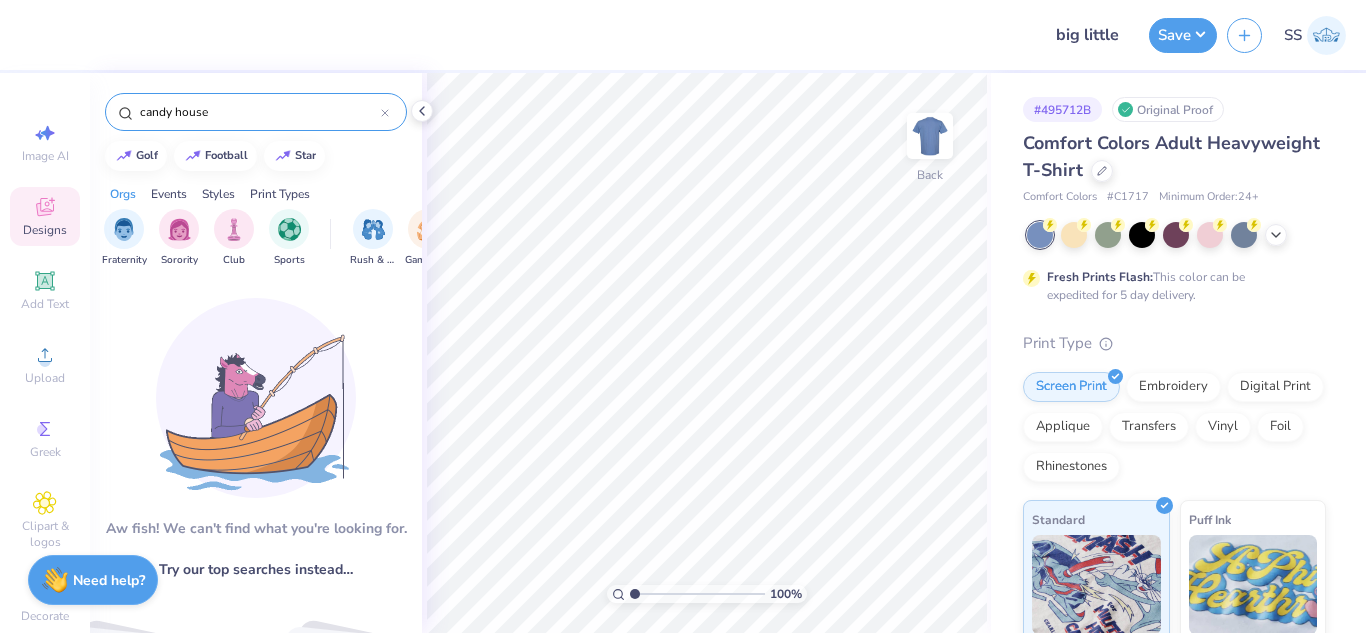 type on "candy house" 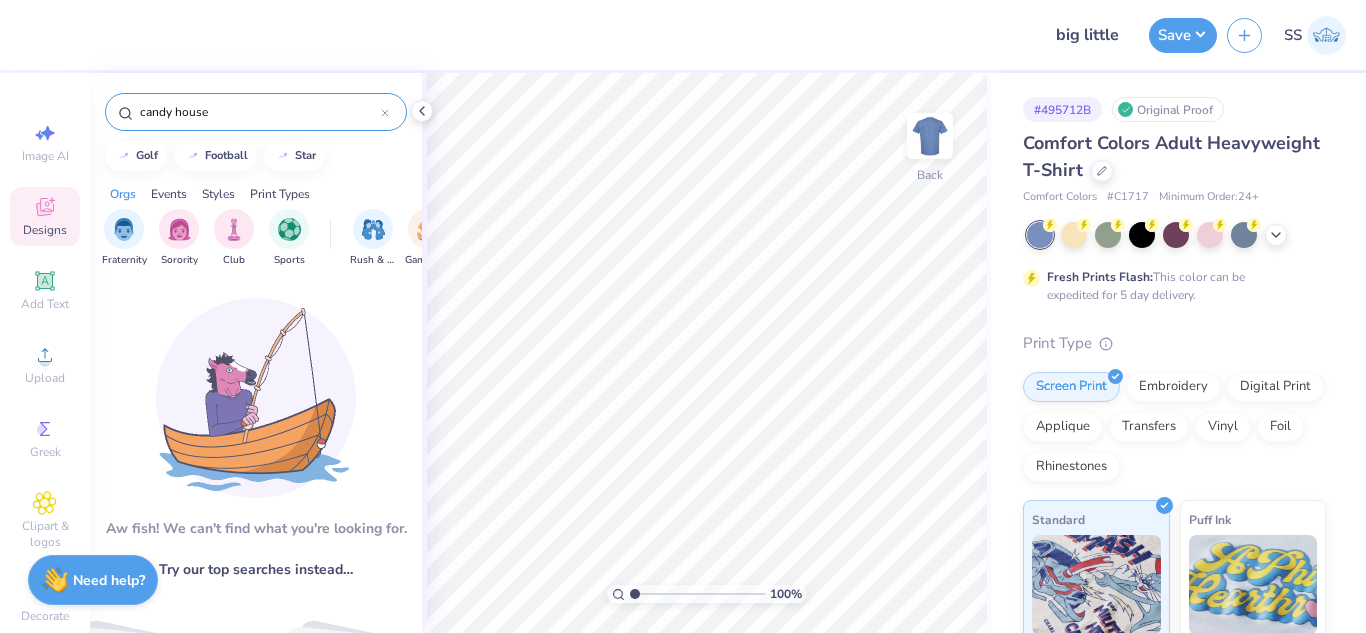 click on "candy house" at bounding box center (259, 112) 